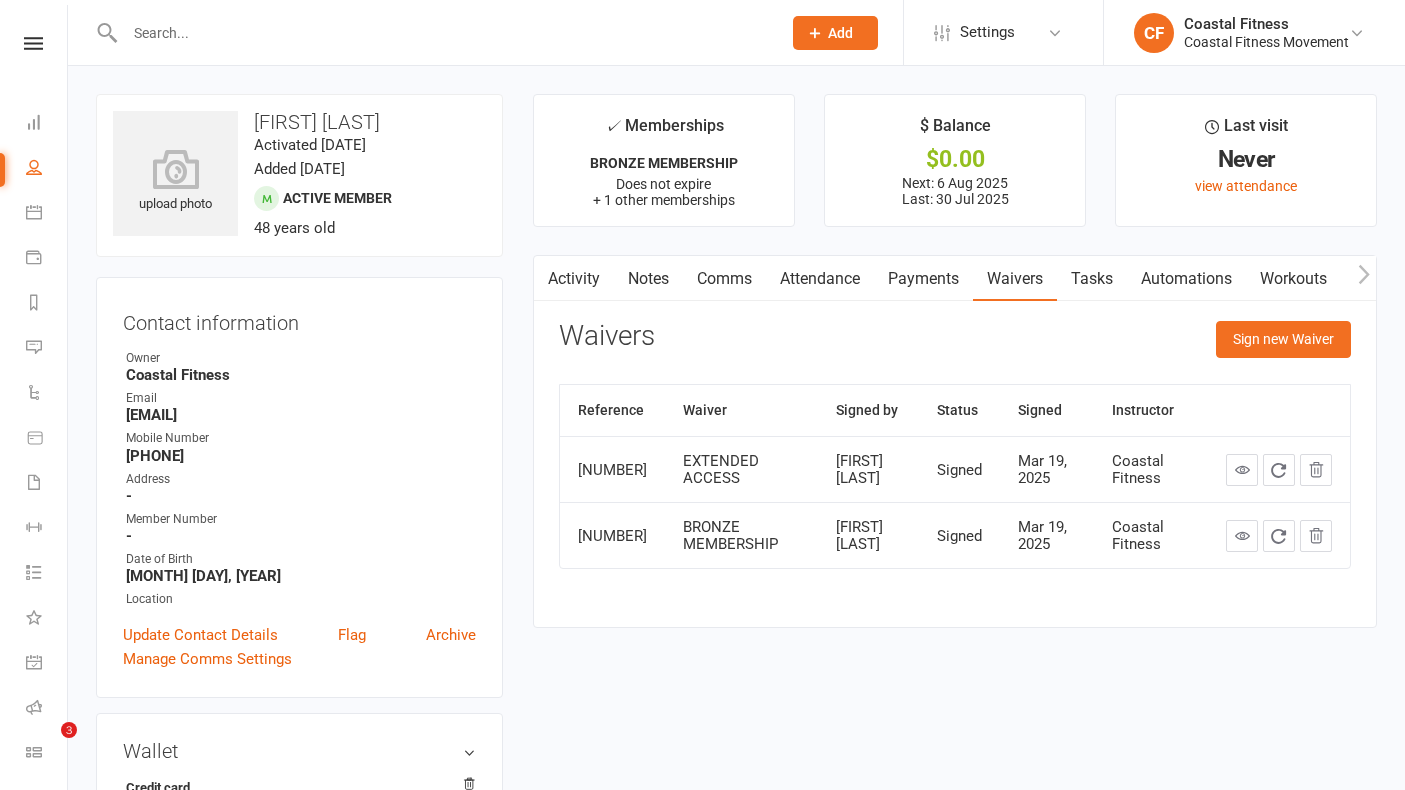 scroll, scrollTop: 0, scrollLeft: 0, axis: both 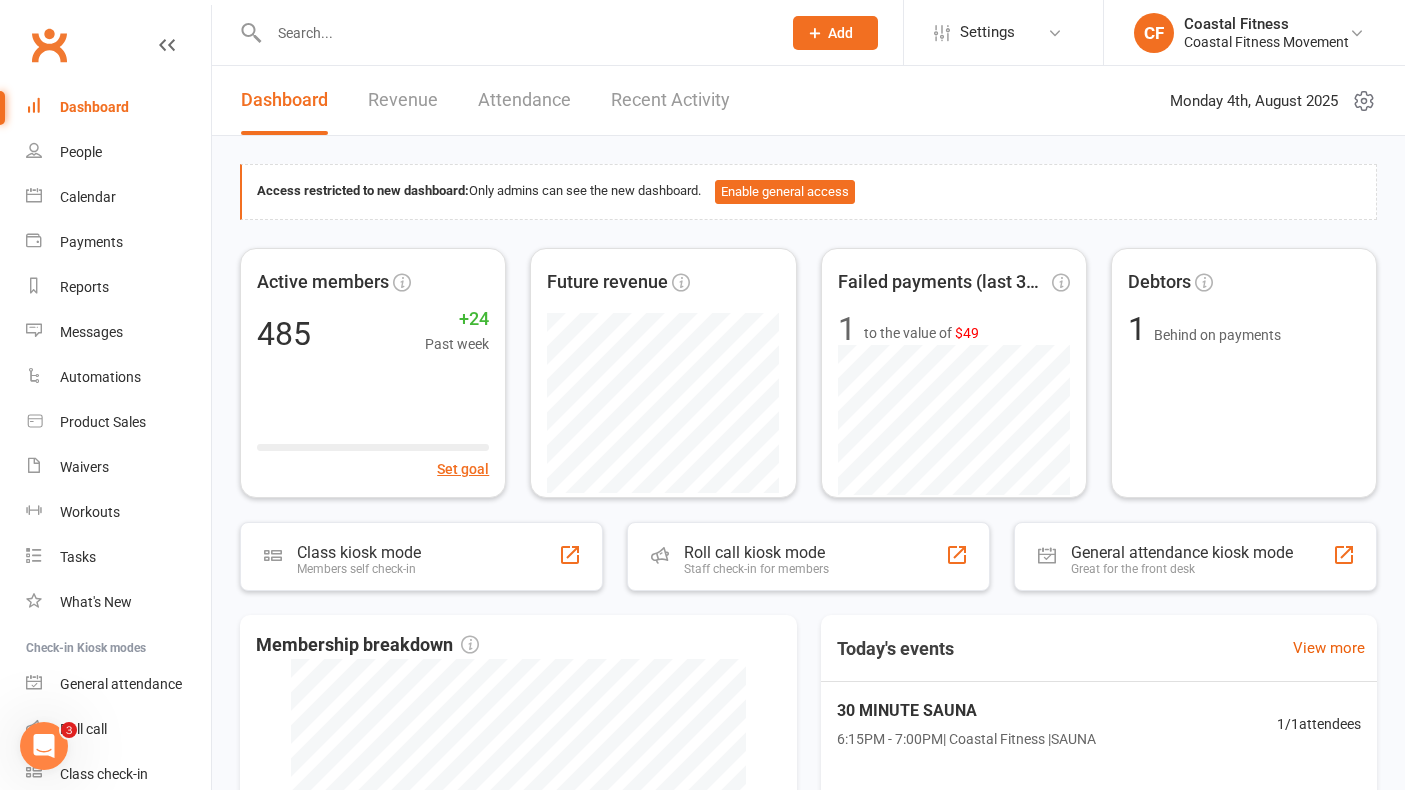 click at bounding box center (515, 33) 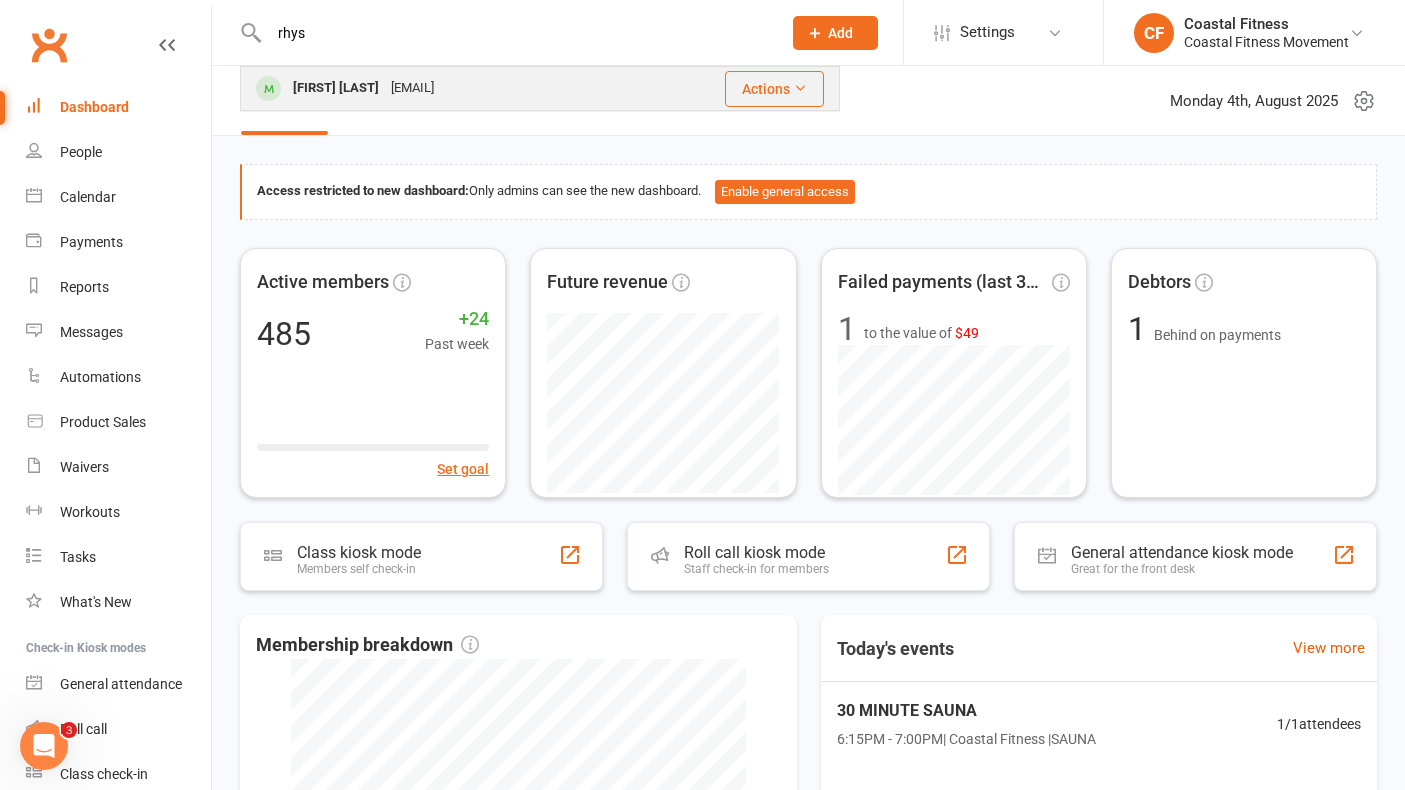 type on "rhys" 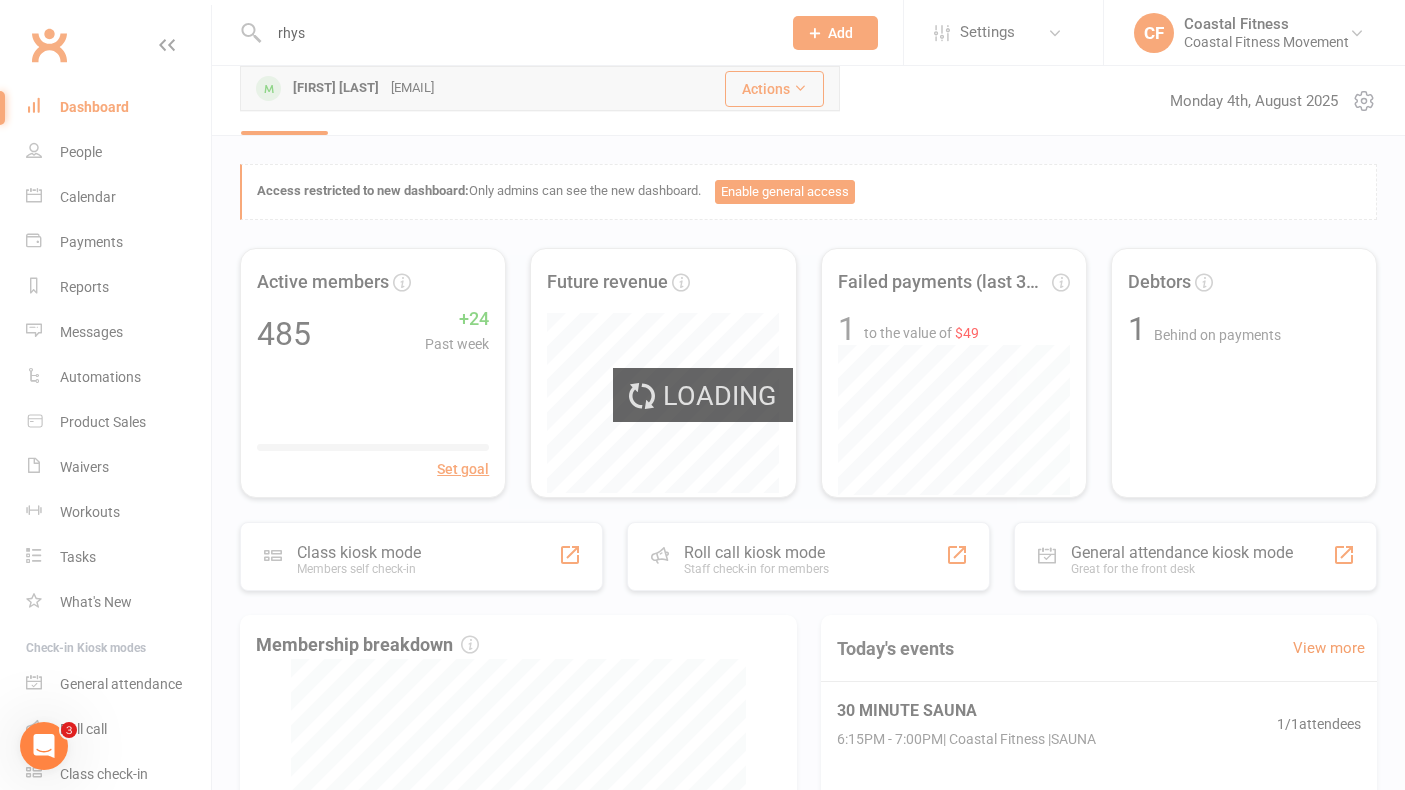 type 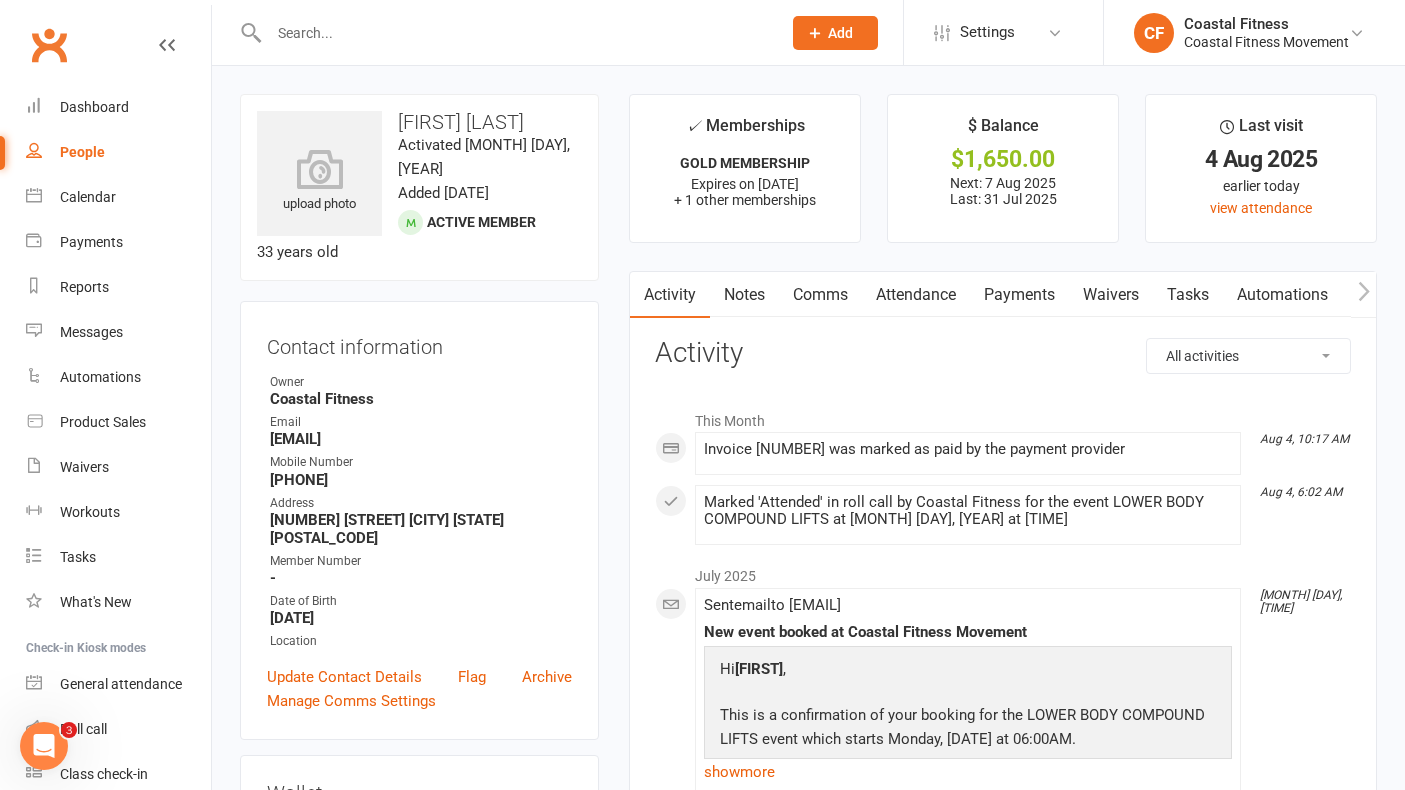 click on "Payments" at bounding box center [1019, 295] 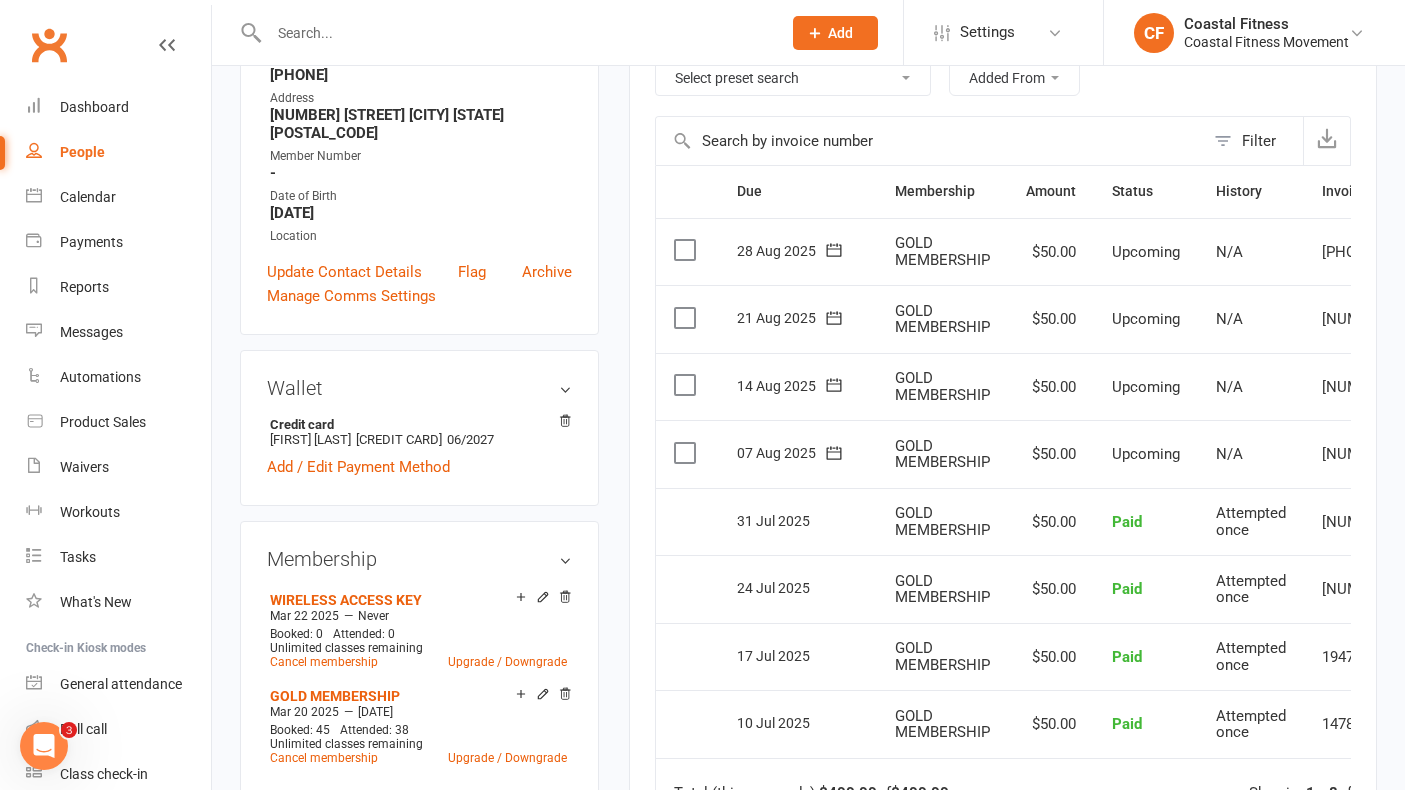 scroll, scrollTop: 425, scrollLeft: 0, axis: vertical 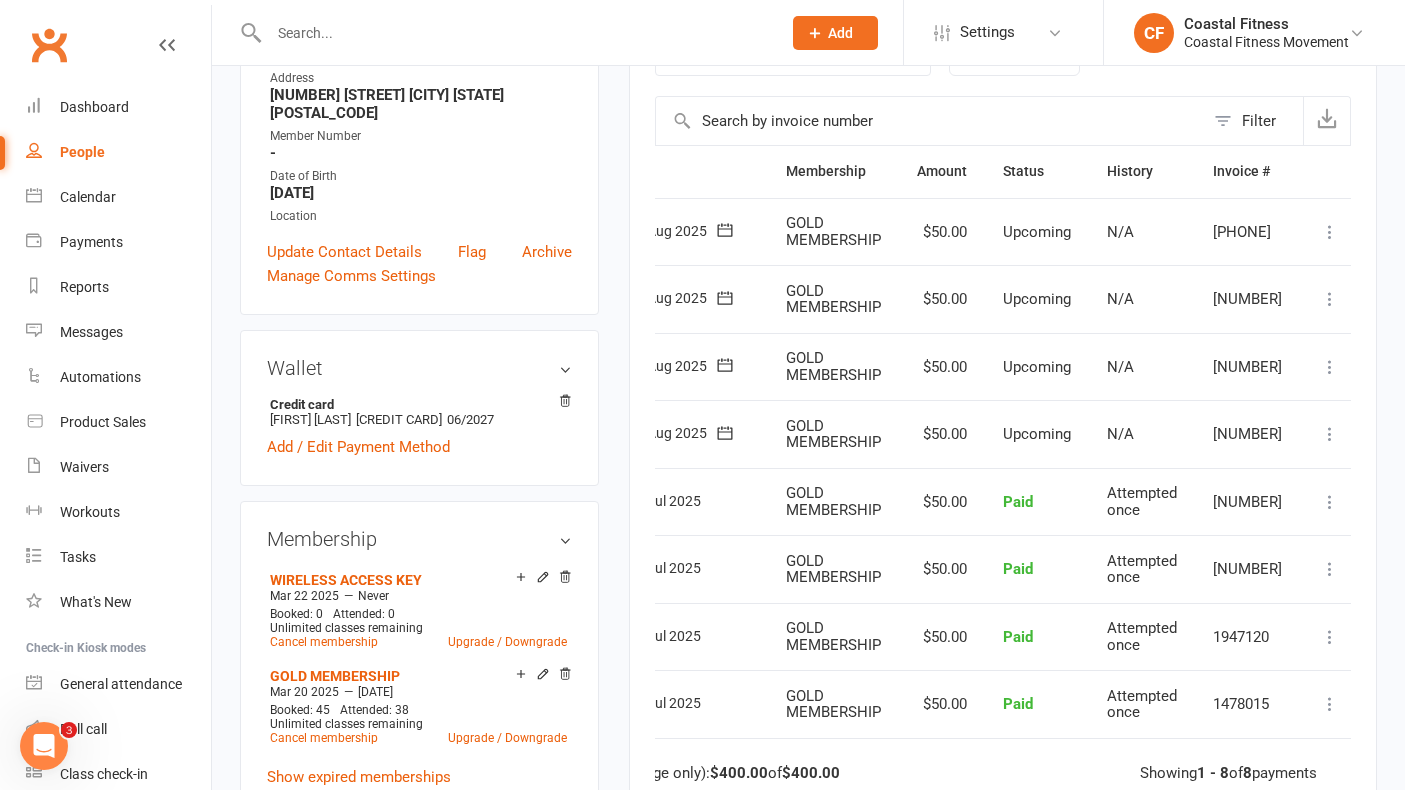 click at bounding box center (1330, 434) 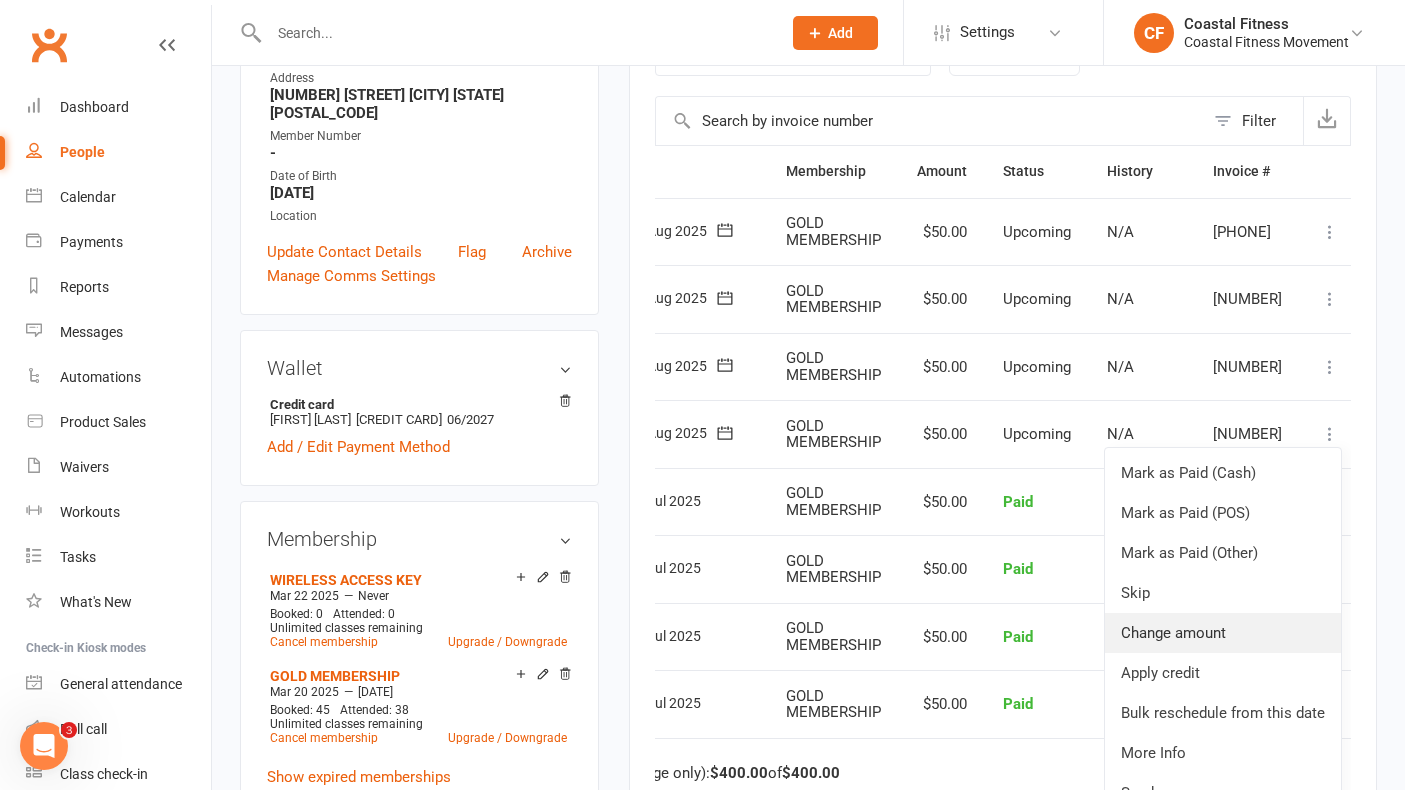 click on "Change amount" at bounding box center [1223, 633] 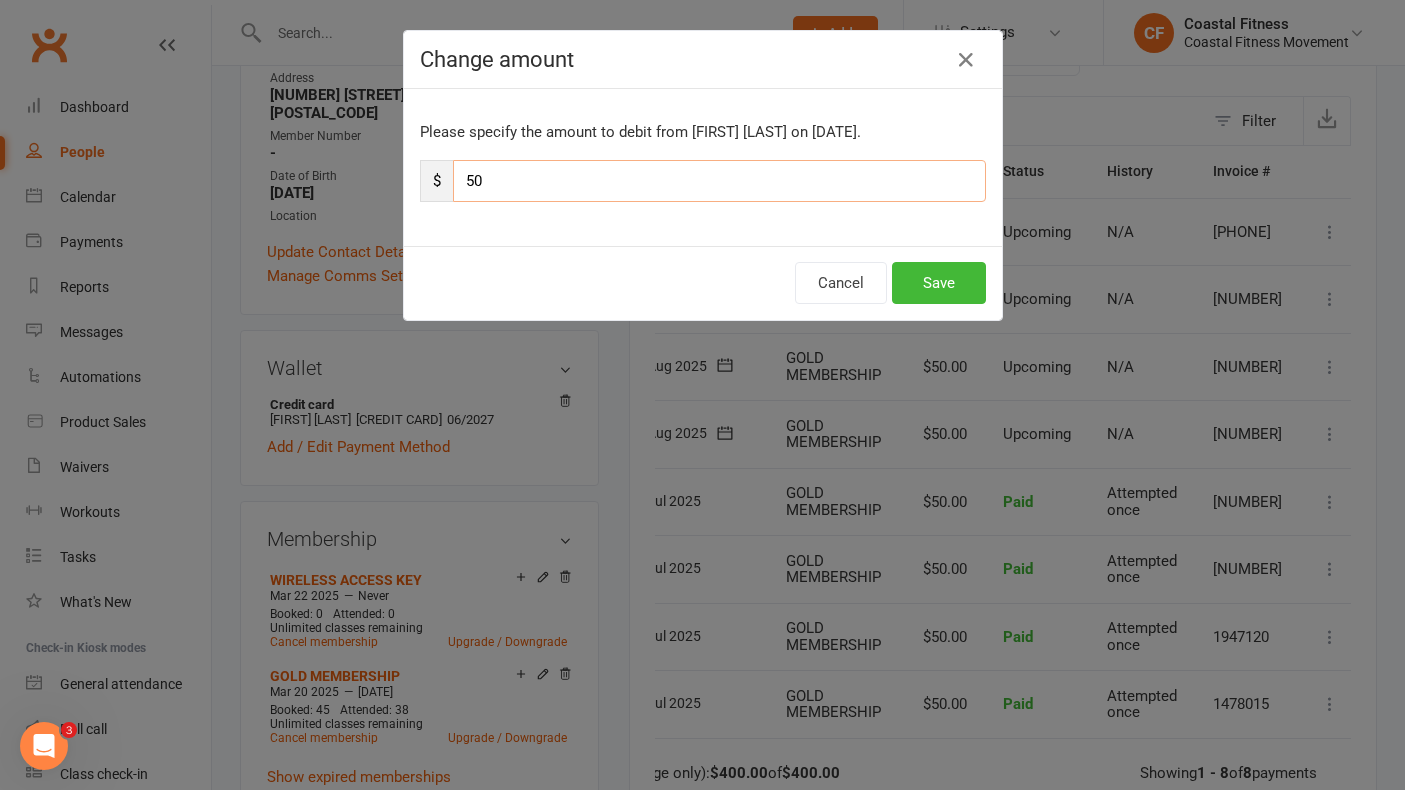 click on "50" at bounding box center (719, 181) 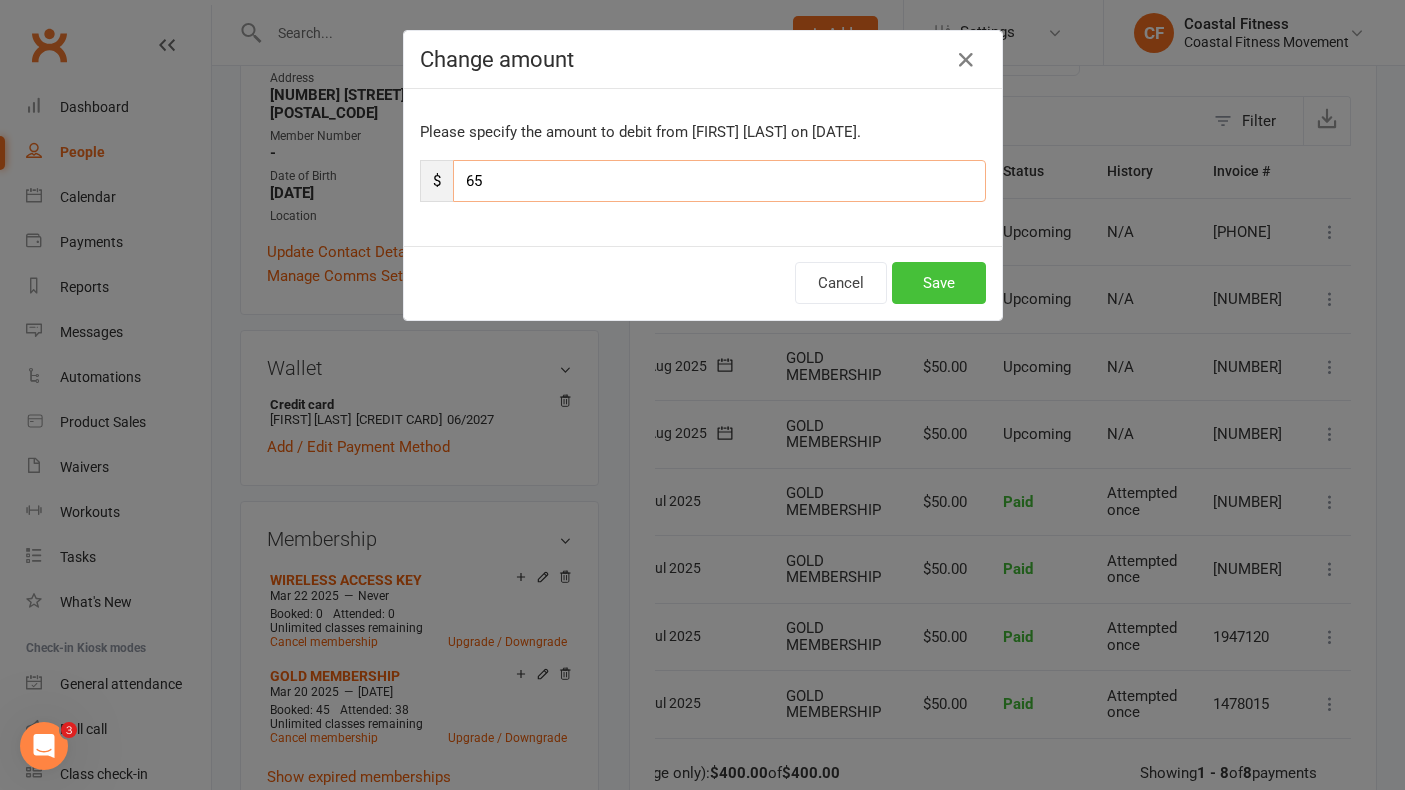 type on "65" 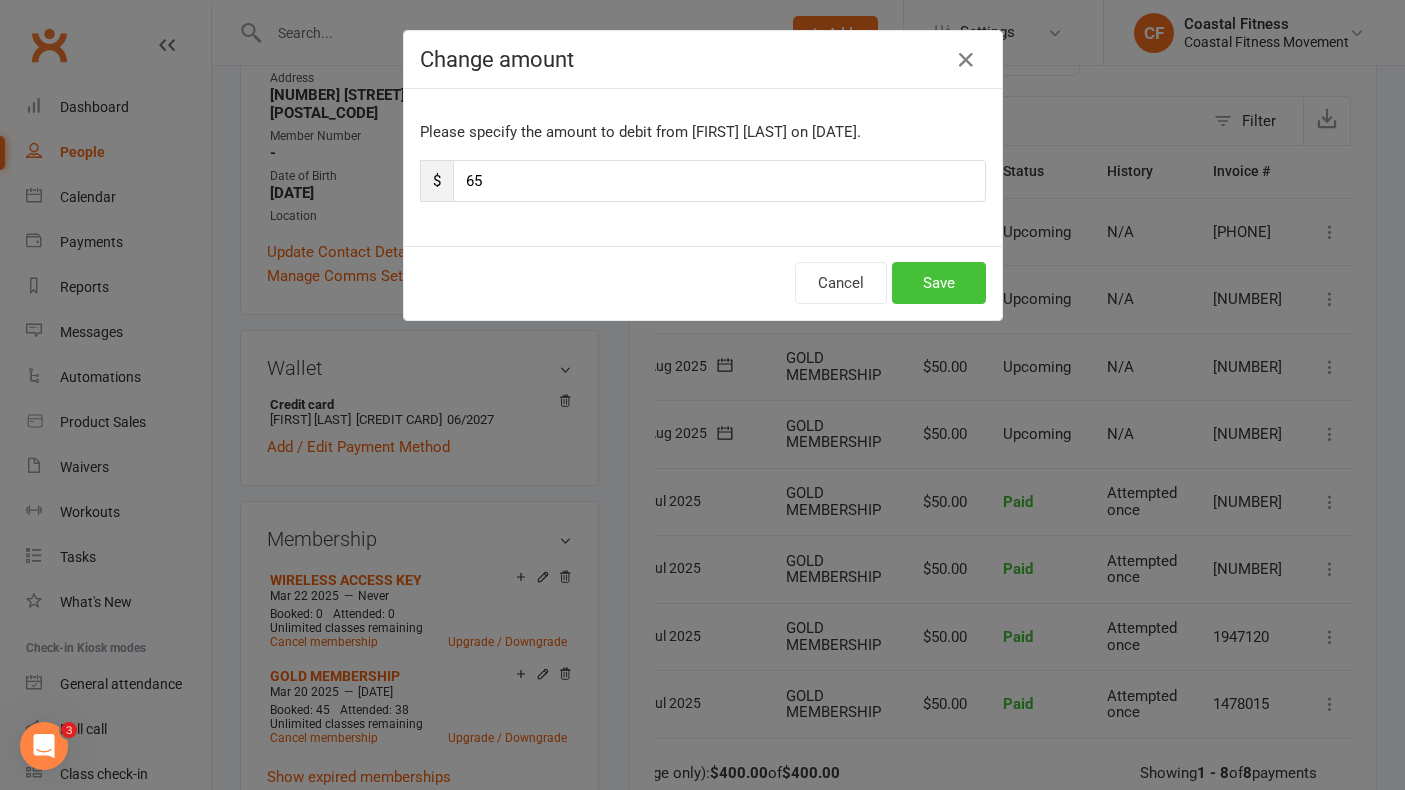 click on "Save" at bounding box center (939, 283) 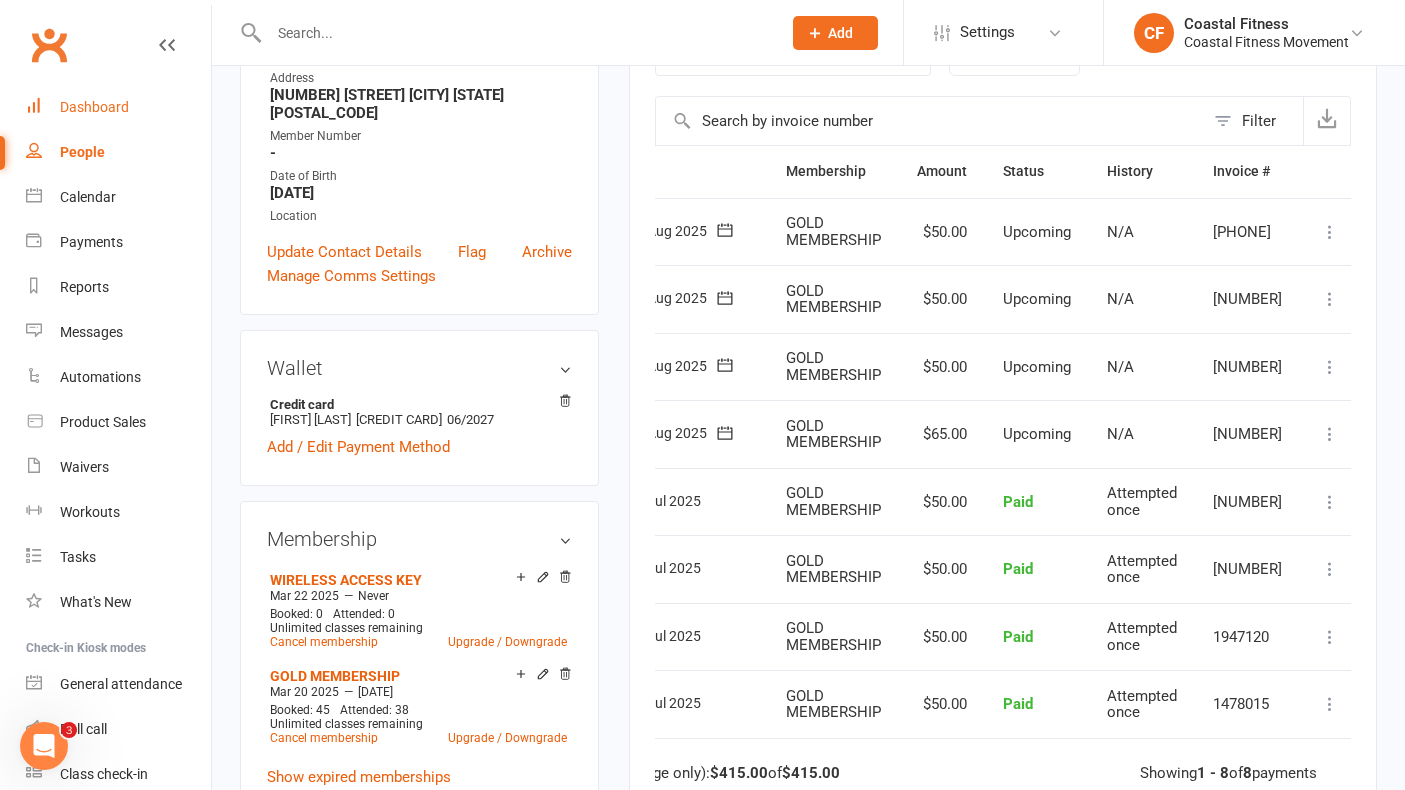 click on "Dashboard" at bounding box center (94, 107) 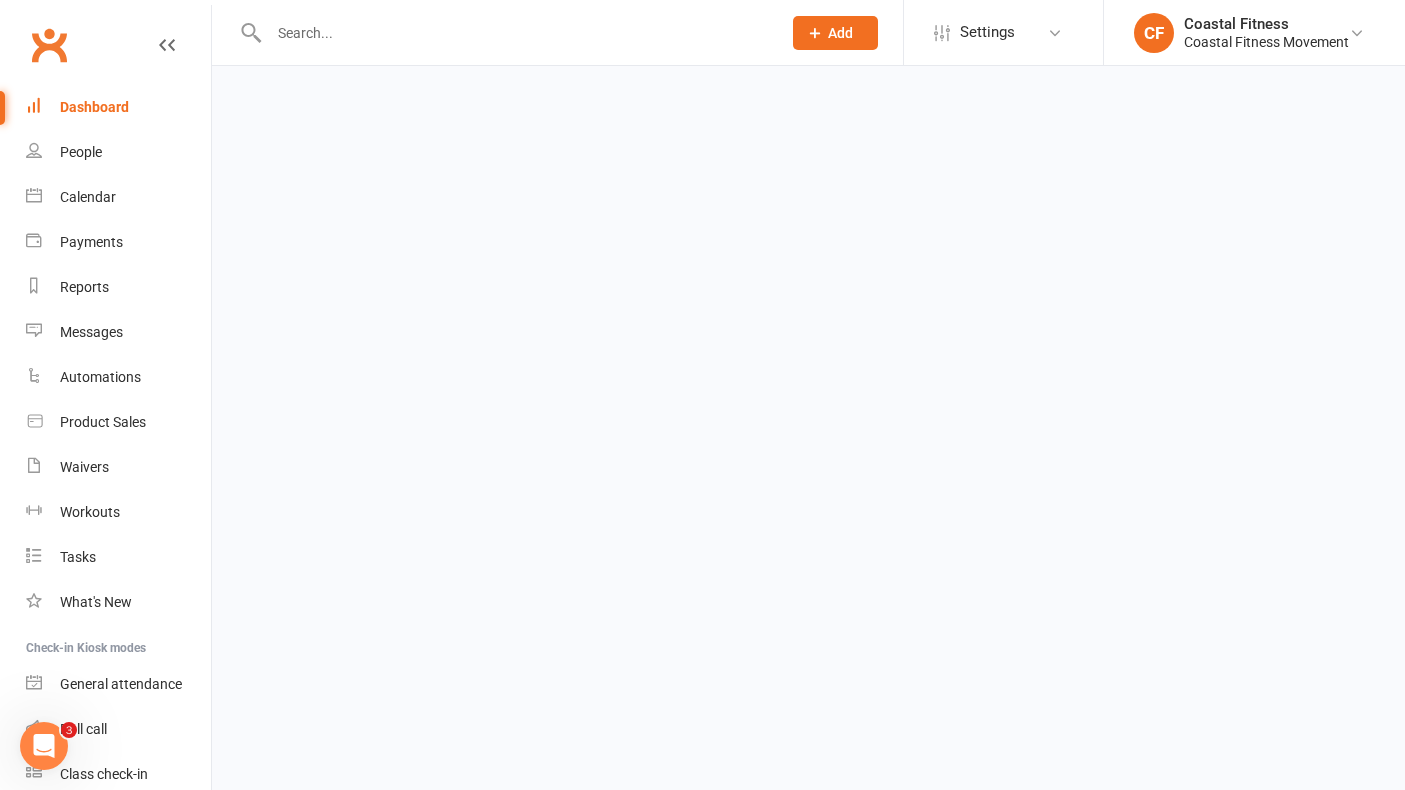 scroll, scrollTop: 0, scrollLeft: 0, axis: both 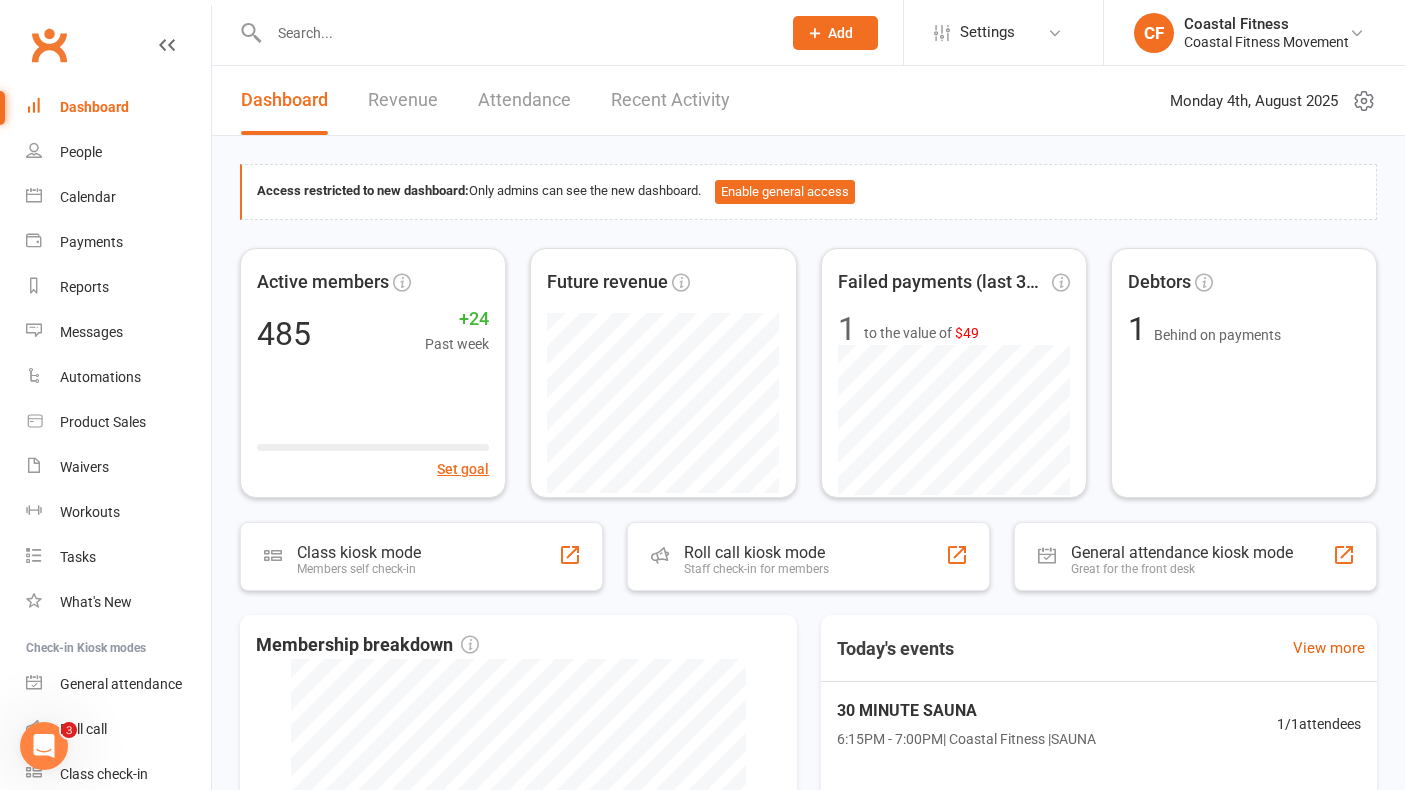 click at bounding box center [515, 33] 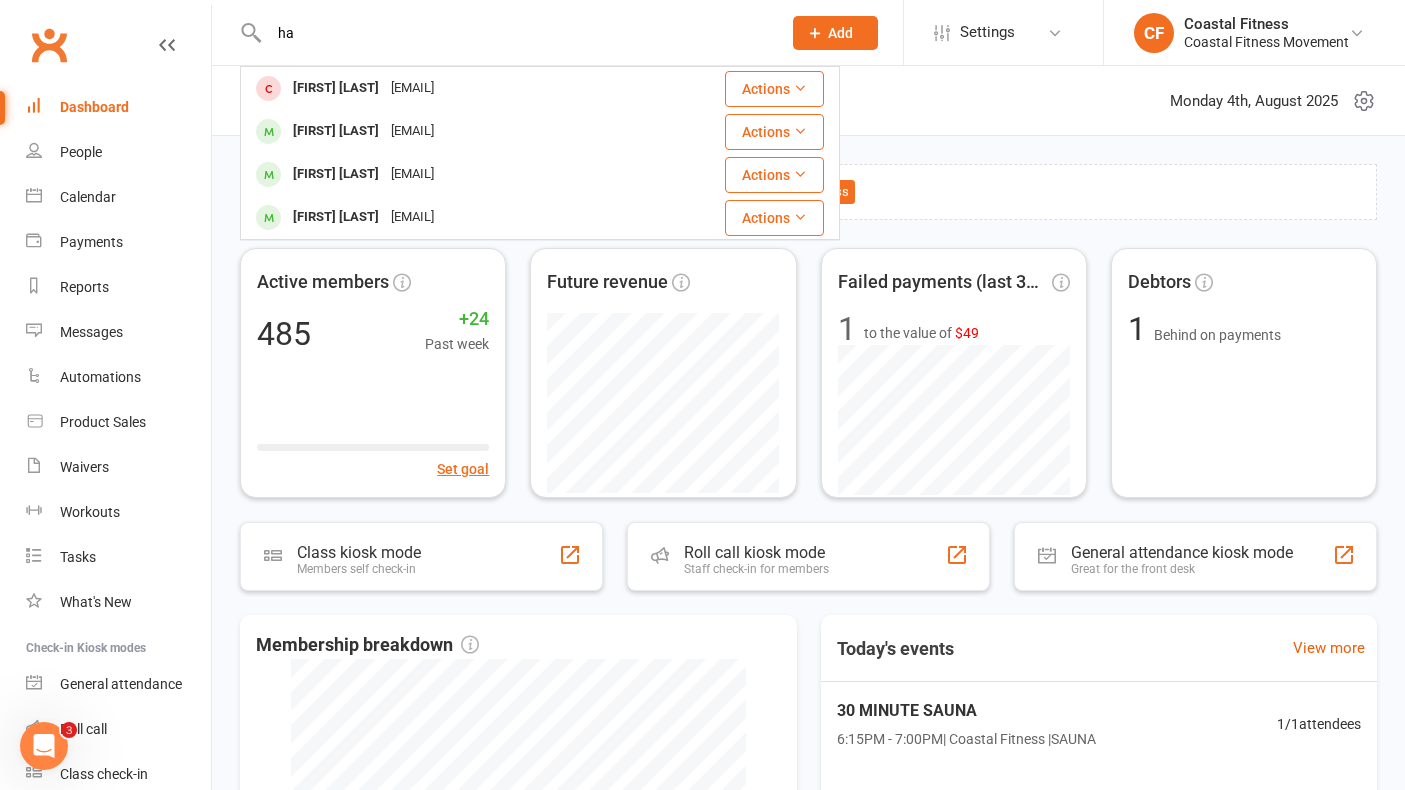 type on "h" 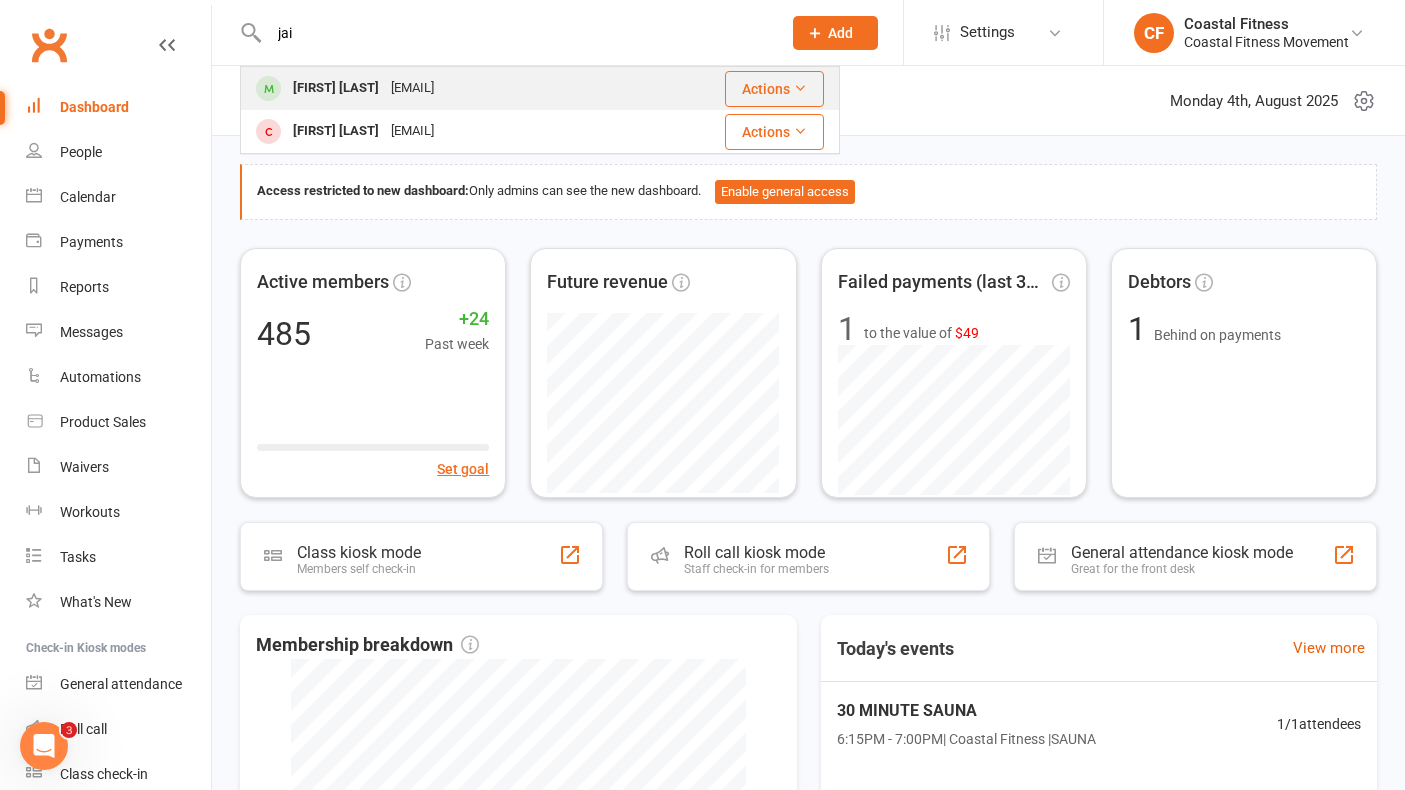 type on "jai" 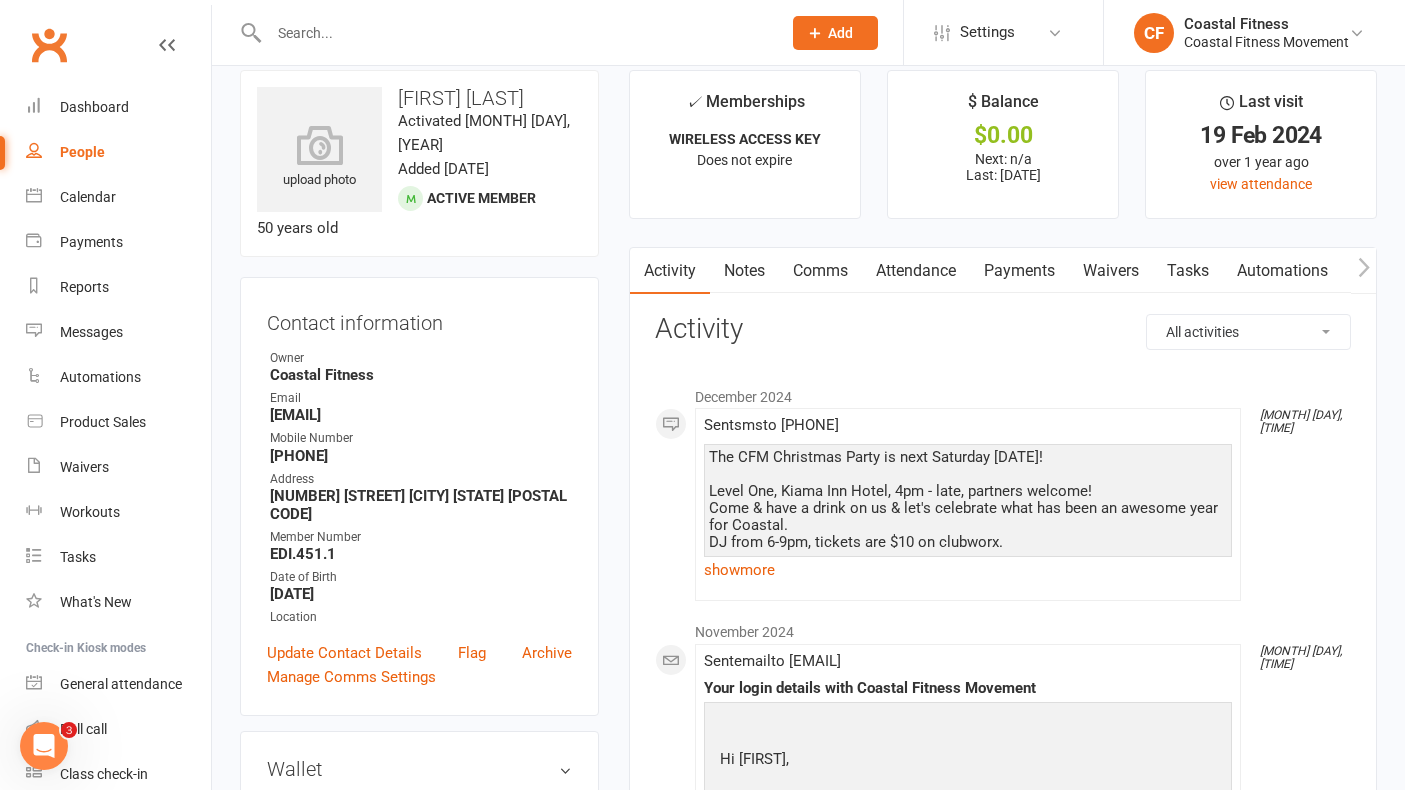 scroll, scrollTop: 30, scrollLeft: 0, axis: vertical 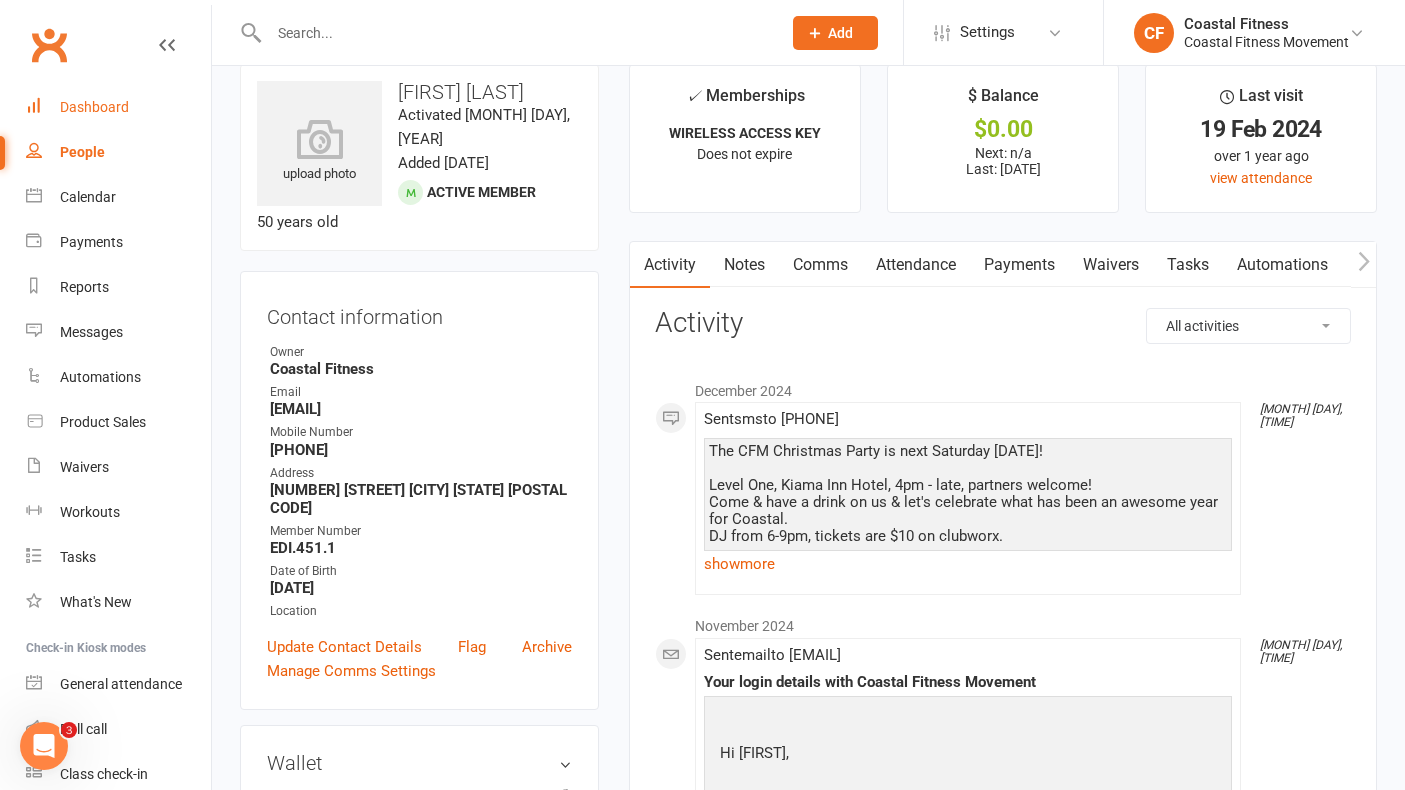 click on "Dashboard" at bounding box center [94, 107] 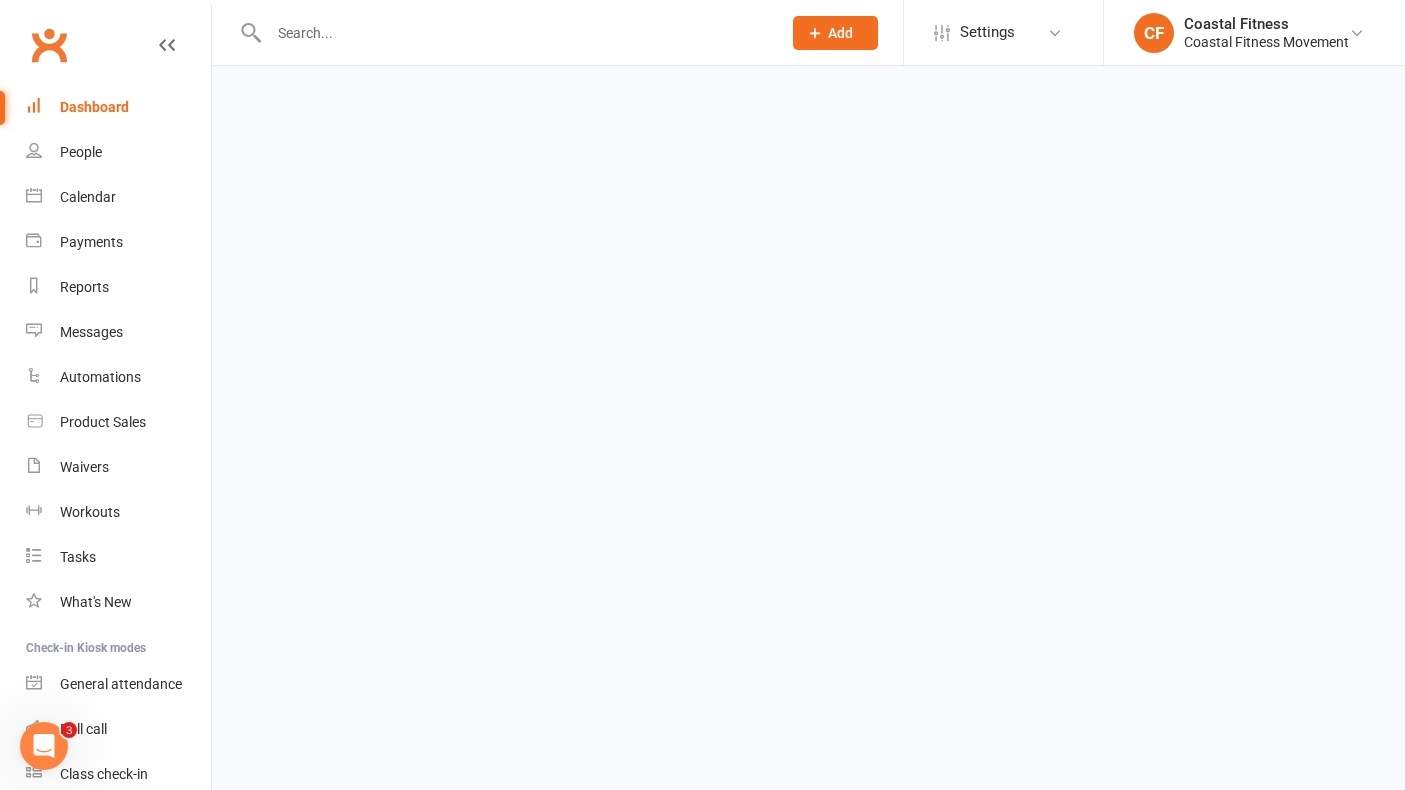 scroll, scrollTop: 0, scrollLeft: 0, axis: both 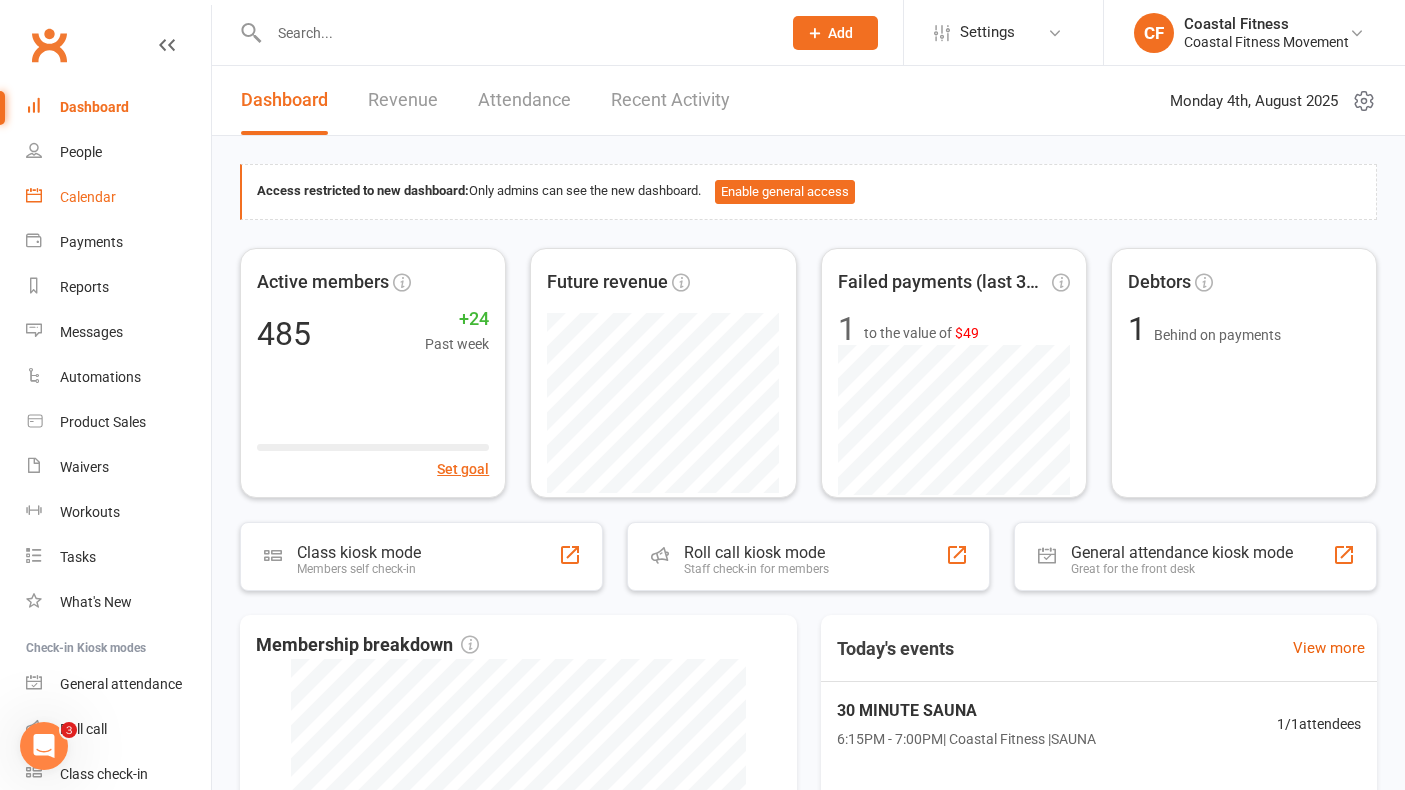 click on "Calendar" at bounding box center [88, 197] 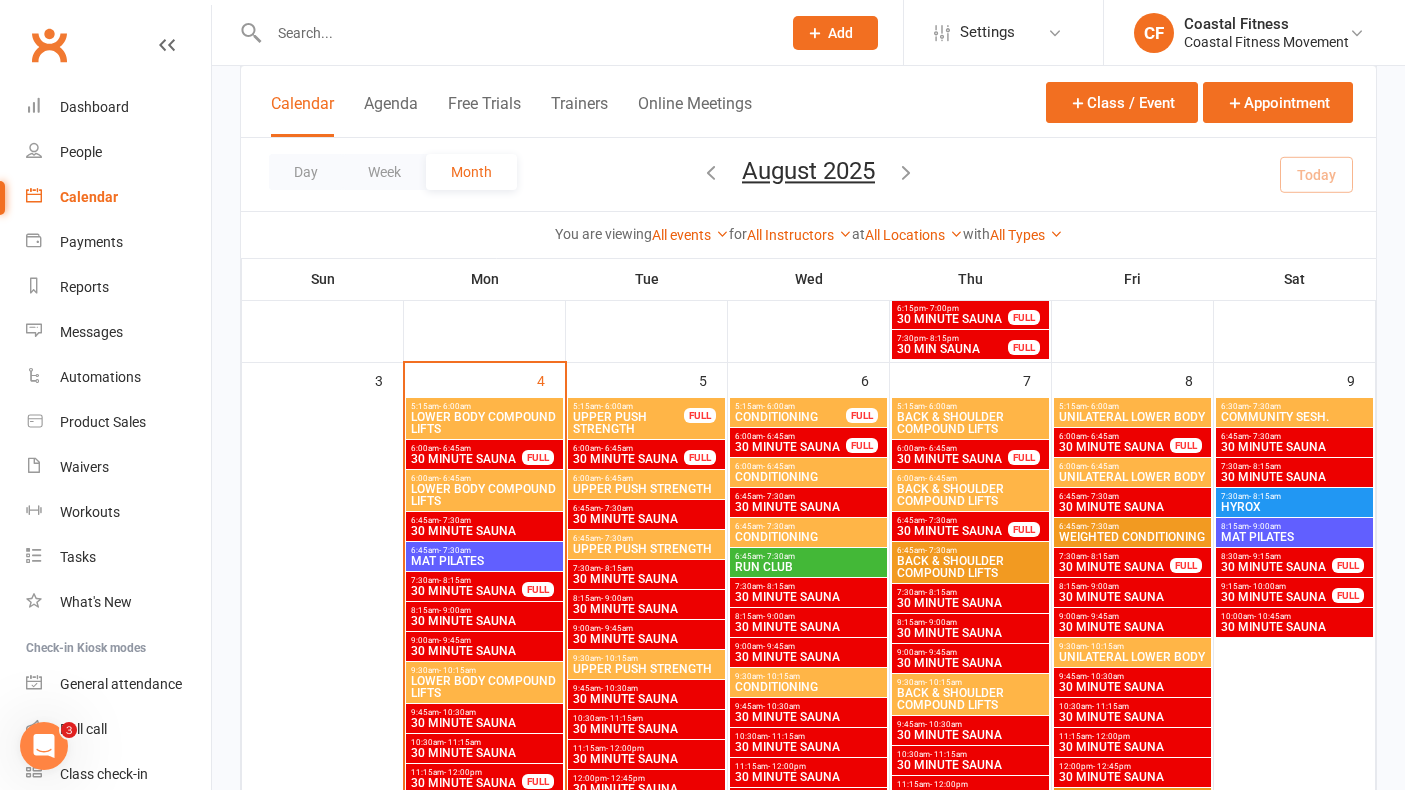 scroll, scrollTop: 800, scrollLeft: 0, axis: vertical 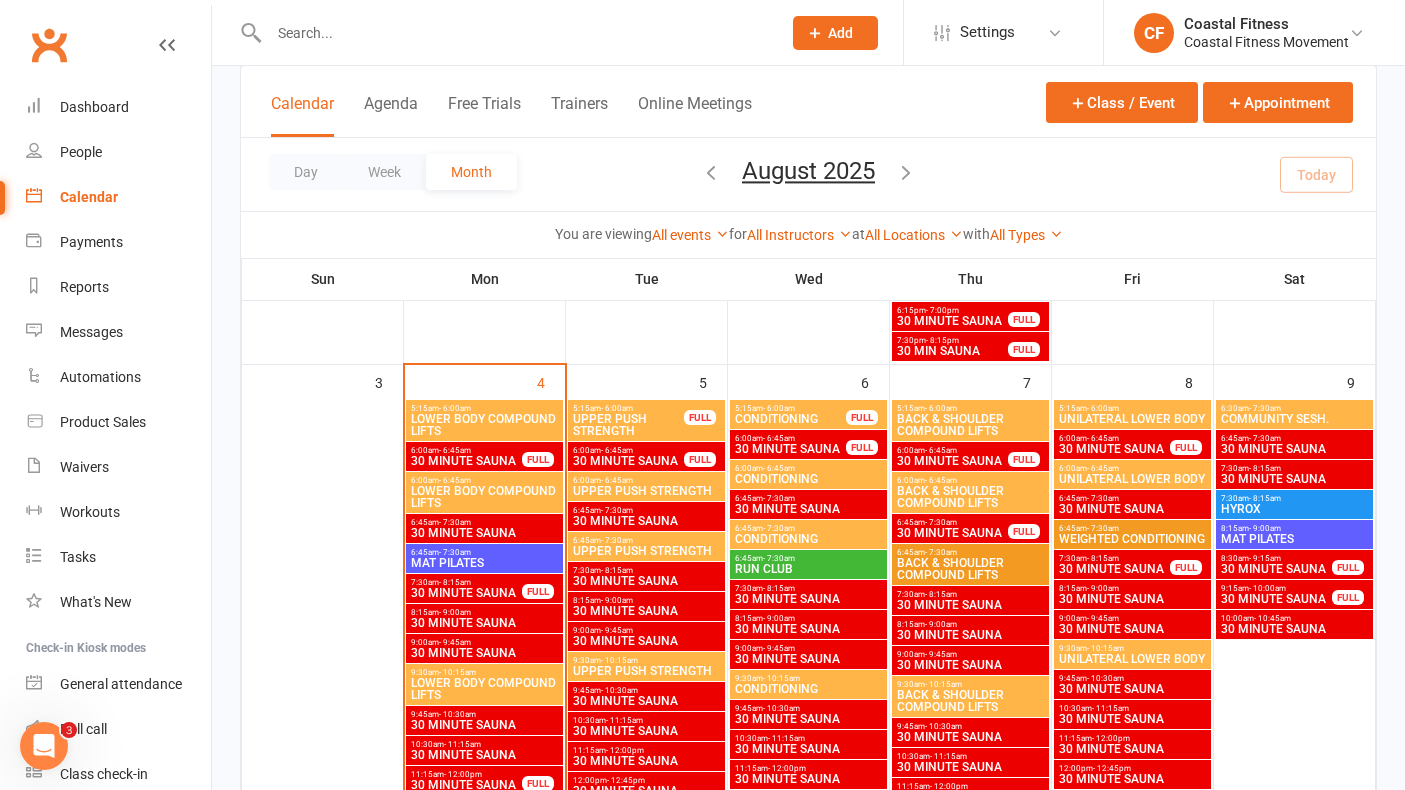 click on "5:15am  - 6:00am" at bounding box center (628, 408) 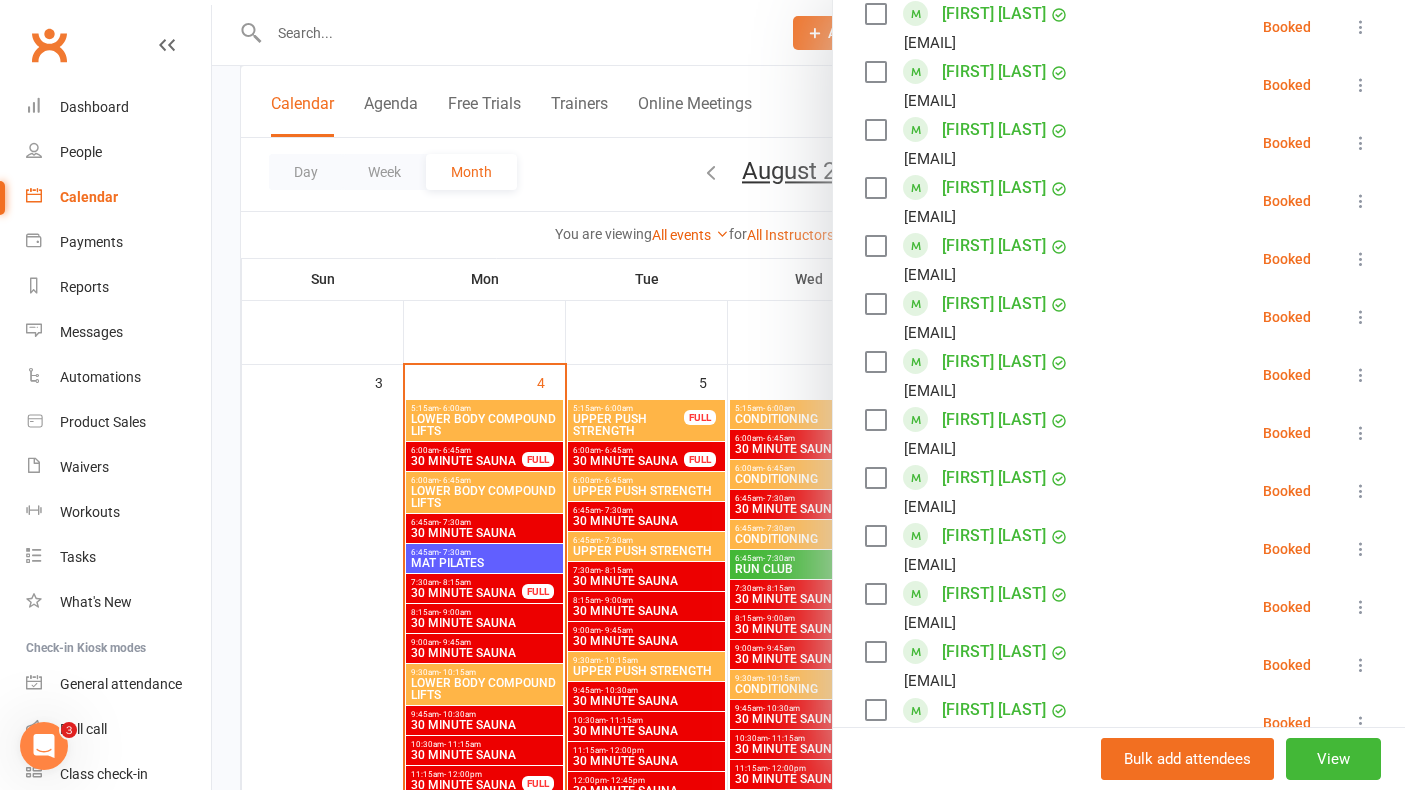 scroll, scrollTop: 0, scrollLeft: 0, axis: both 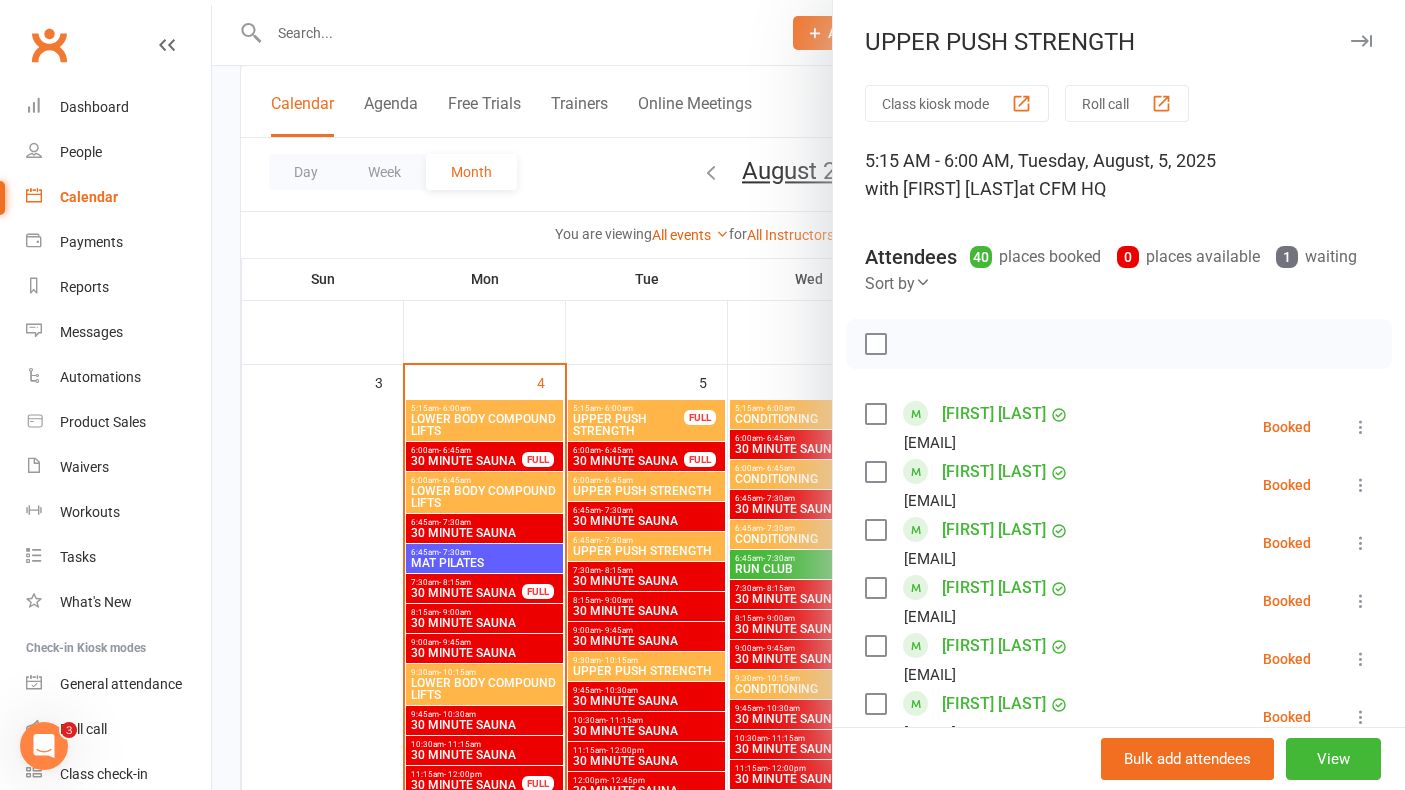click on "UPPER PUSH STRENGTH Class kiosk mode Roll call 5:15 AM - 6:00 AM, Tuesday, [MONTH], [DAY], [YEAR] with [FIRST] [LAST] at CFM HQ Attendees 40 places booked 0 places available 1 waiting Sort by Last name First name Booking created steve boscoscuro saboscos@example.com Booked More info Remove Check in Mark absent Send message All bookings for series Jessamy Brewin Jessamy.shelley1@det.nsw.edu.au Booked More info Remove Check in Mark absent Send message All bookings for series Codee Brown codeebrown22@example.com Booked More info Remove Check in Mark absent Send message All bookings for series rachel cassat-ryan cassatryan@example.com Booked More info Remove Check in Mark absent Send message All bookings for series Michelle East dandmeast@example.com Booked More info Remove Check in Mark absent Send message All bookings for series alana egan alanam47@example.com Booked More info Remove Check in Mark absent Send message All bookings for series [FIRST] [LAST]" at bounding box center [1118, 395] 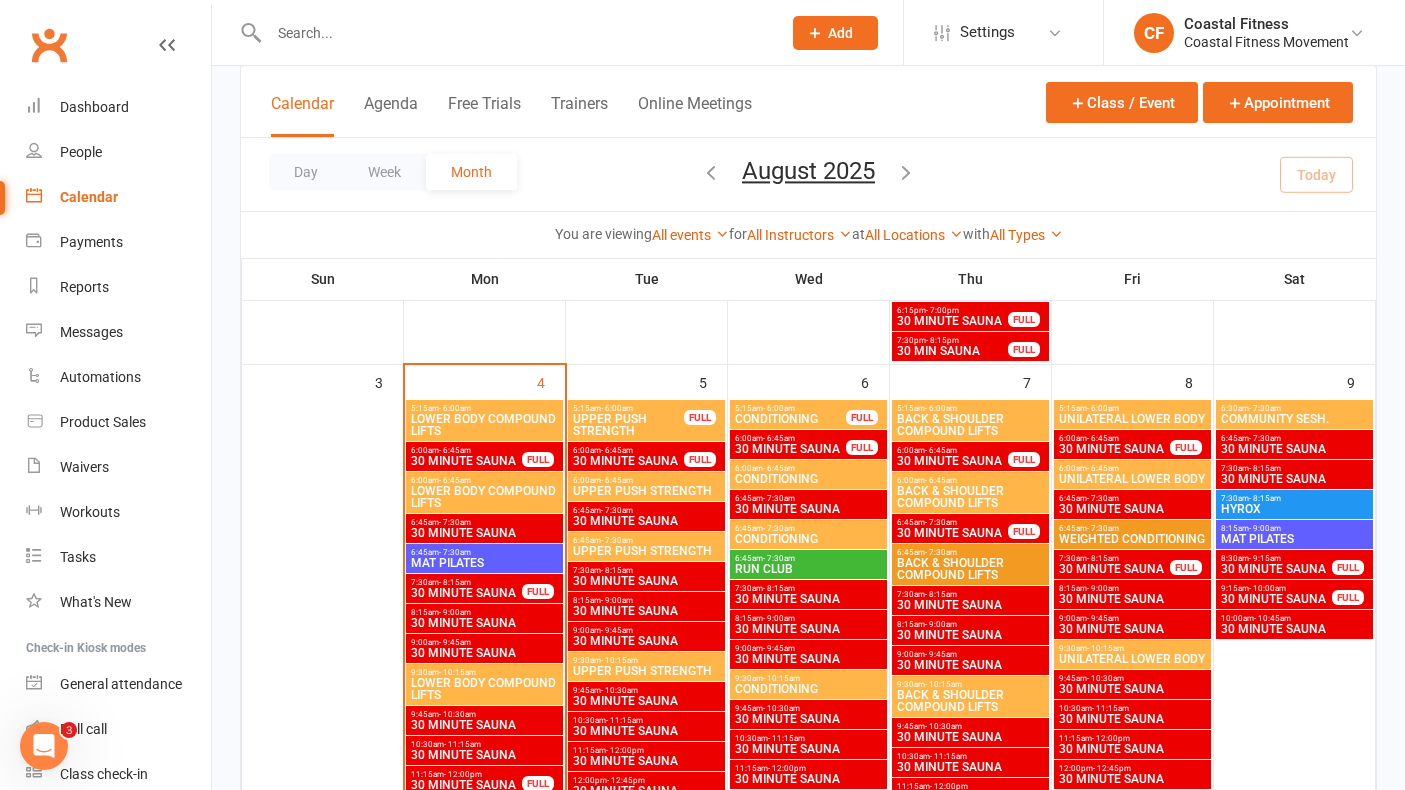 click on "30 MINUTE SAUNA" at bounding box center (790, 449) 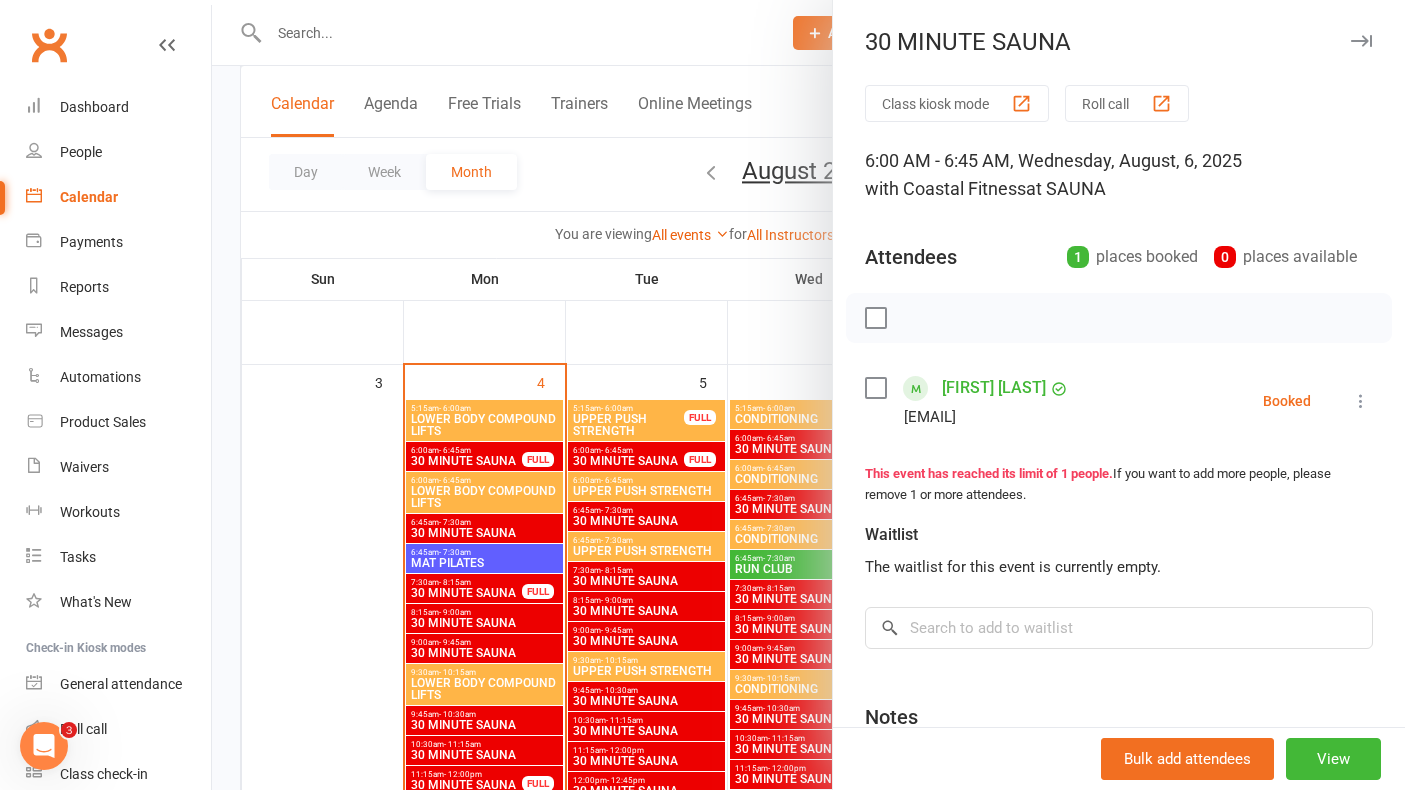 click at bounding box center [1361, 41] 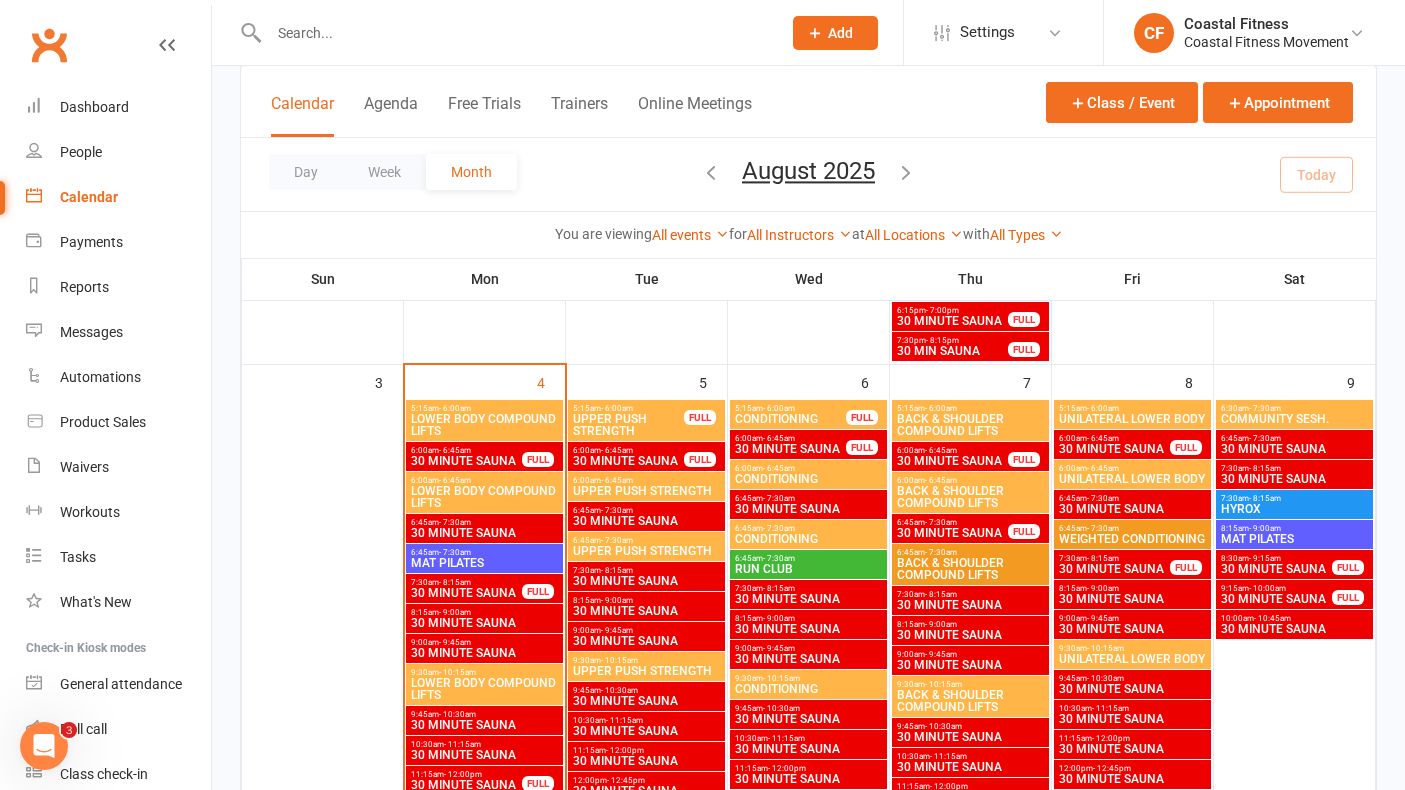 click on "CONDITIONING" at bounding box center [808, 479] 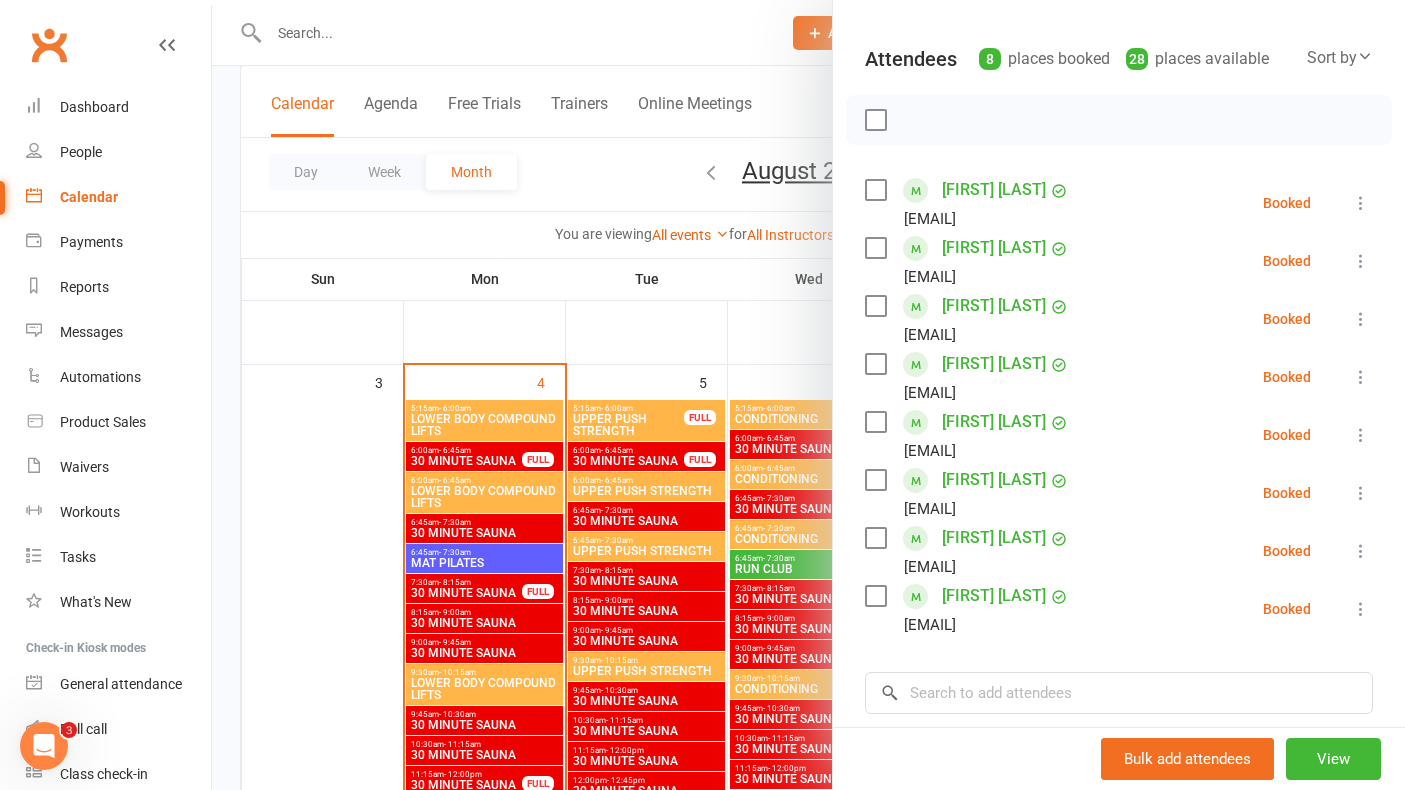 scroll, scrollTop: 0, scrollLeft: 0, axis: both 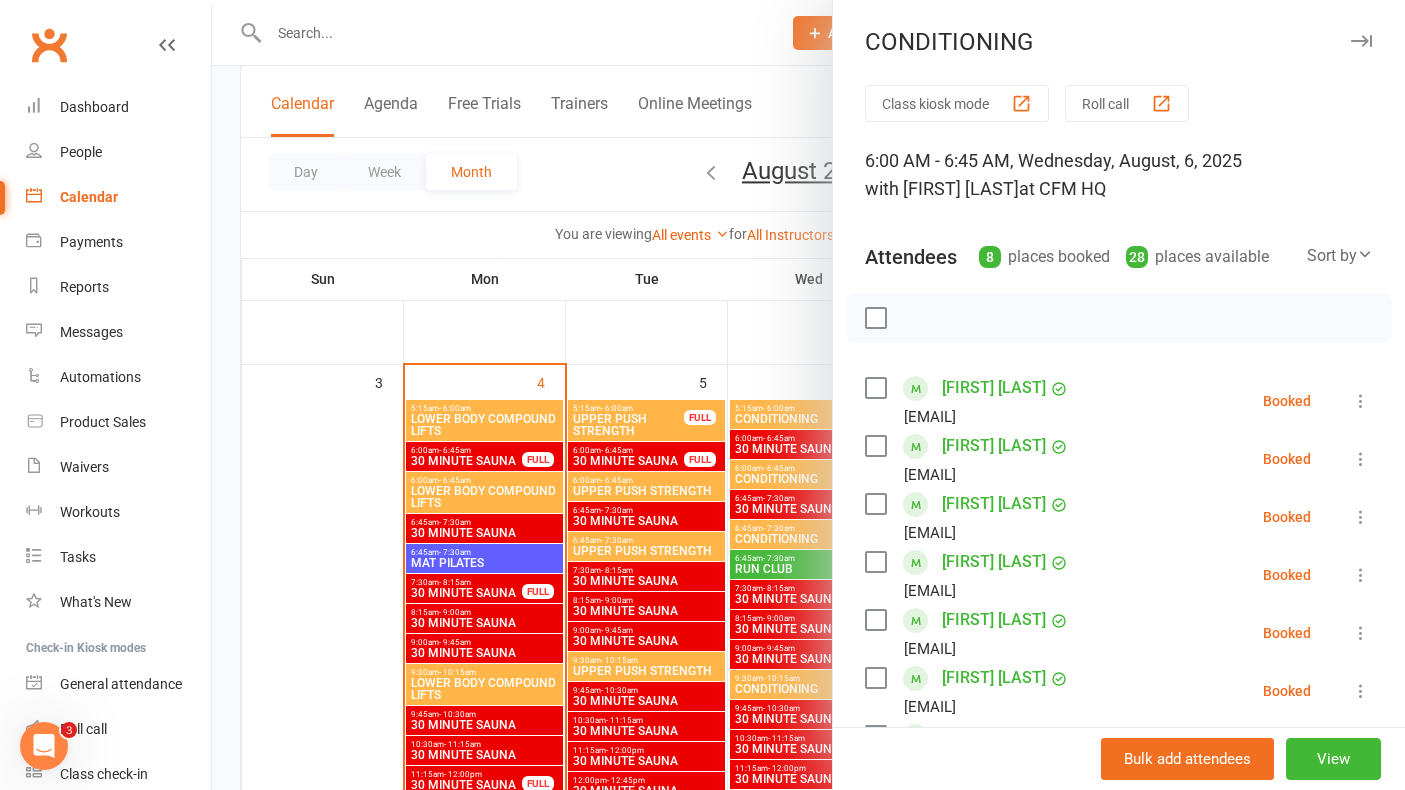 click at bounding box center (1361, 41) 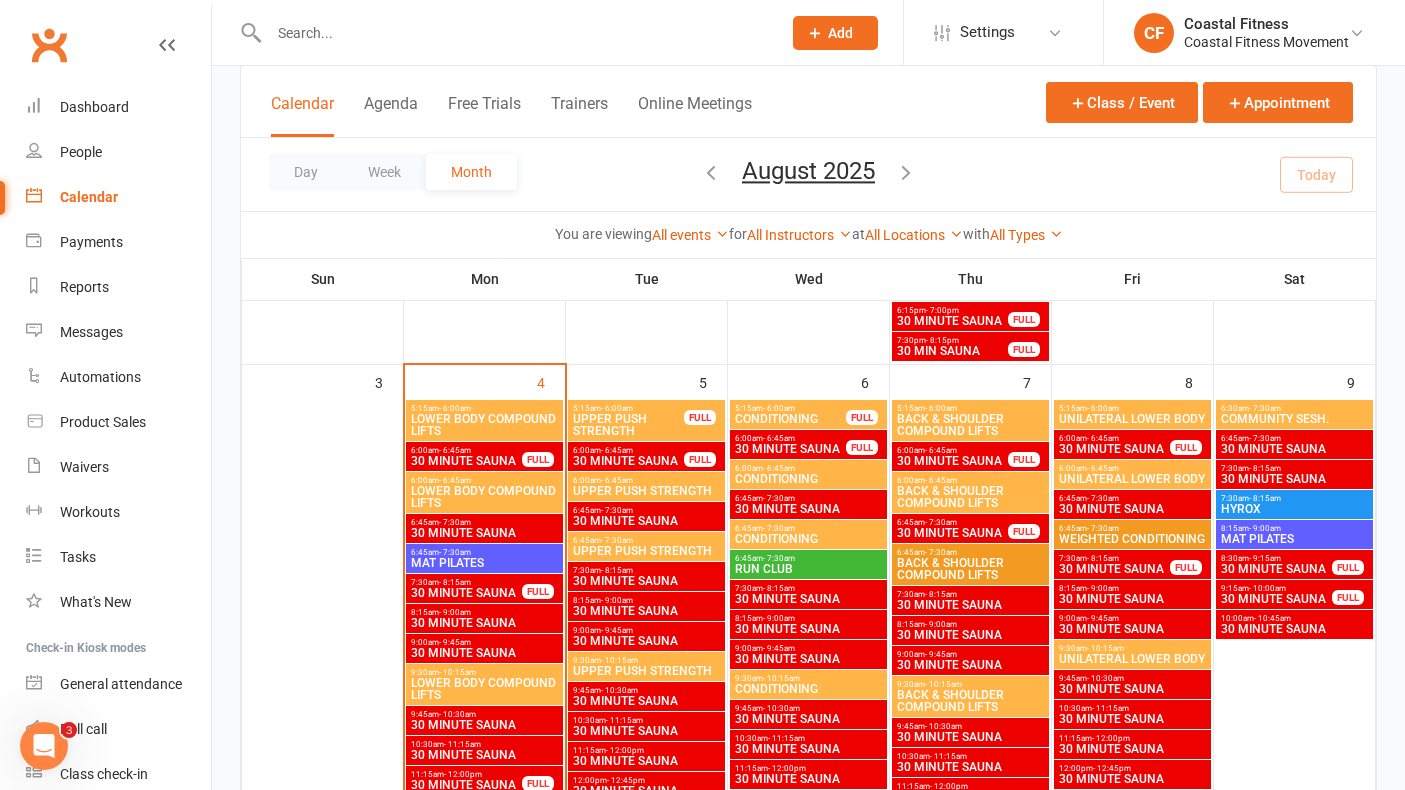 click on "UPPER PUSH STRENGTH" at bounding box center (646, 551) 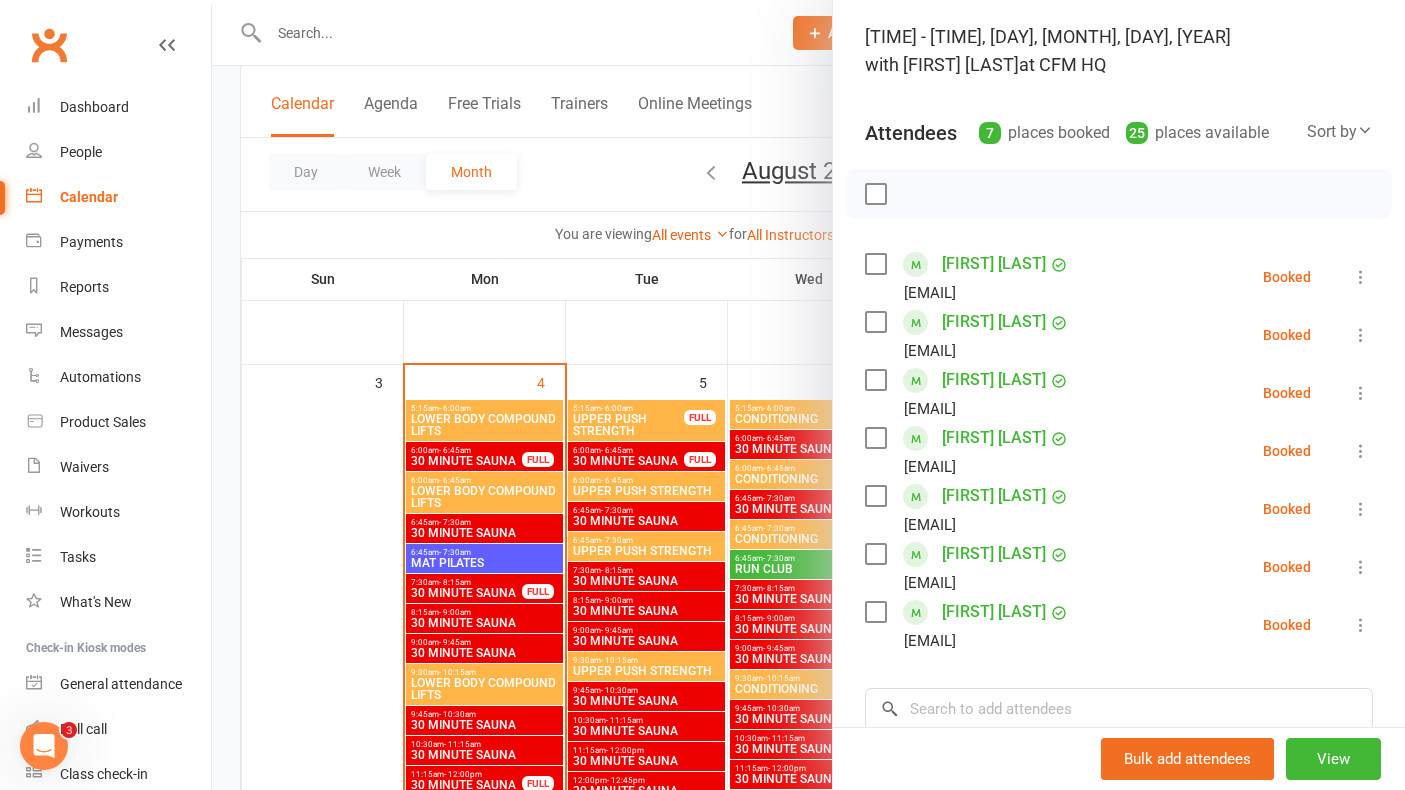 scroll, scrollTop: 0, scrollLeft: 0, axis: both 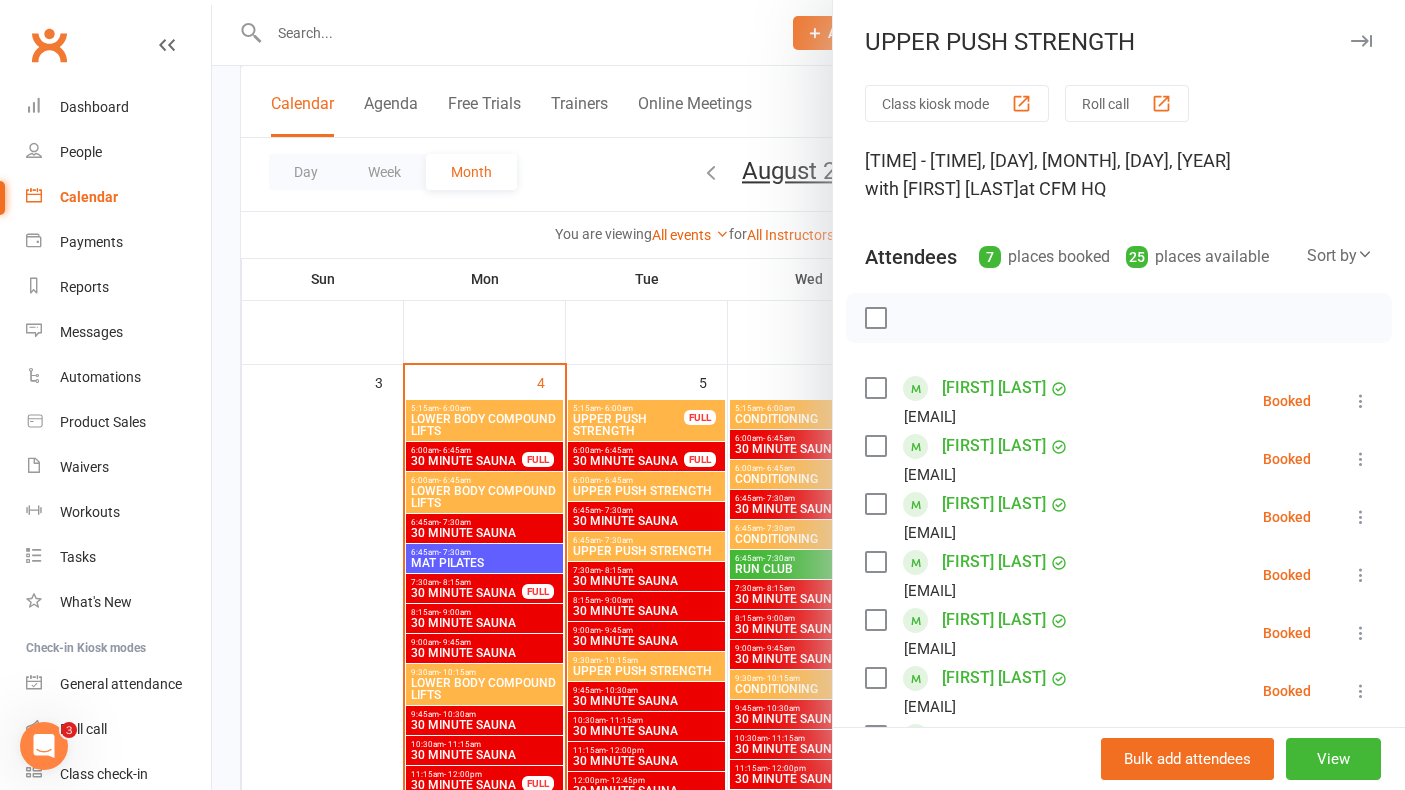 click at bounding box center (1361, 41) 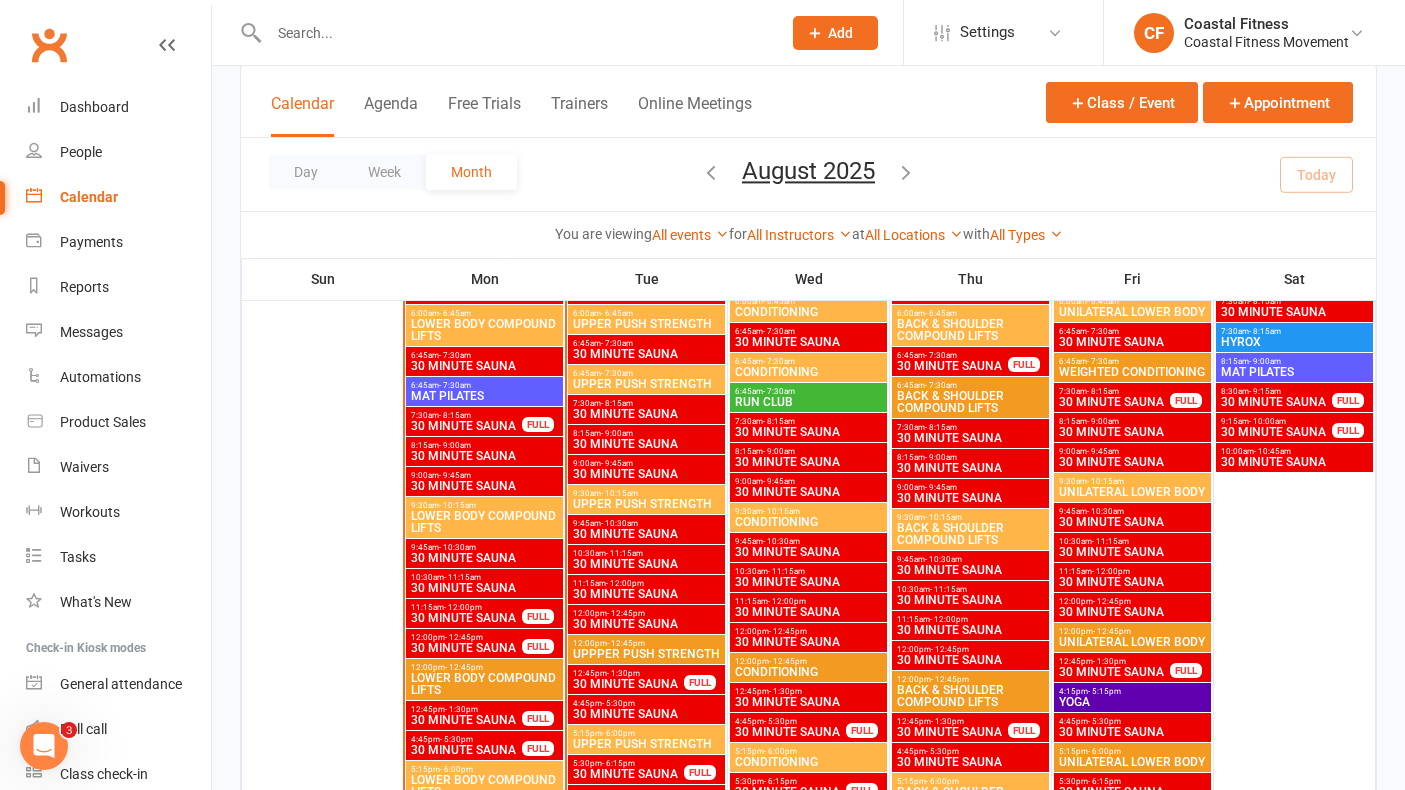 scroll, scrollTop: 968, scrollLeft: 0, axis: vertical 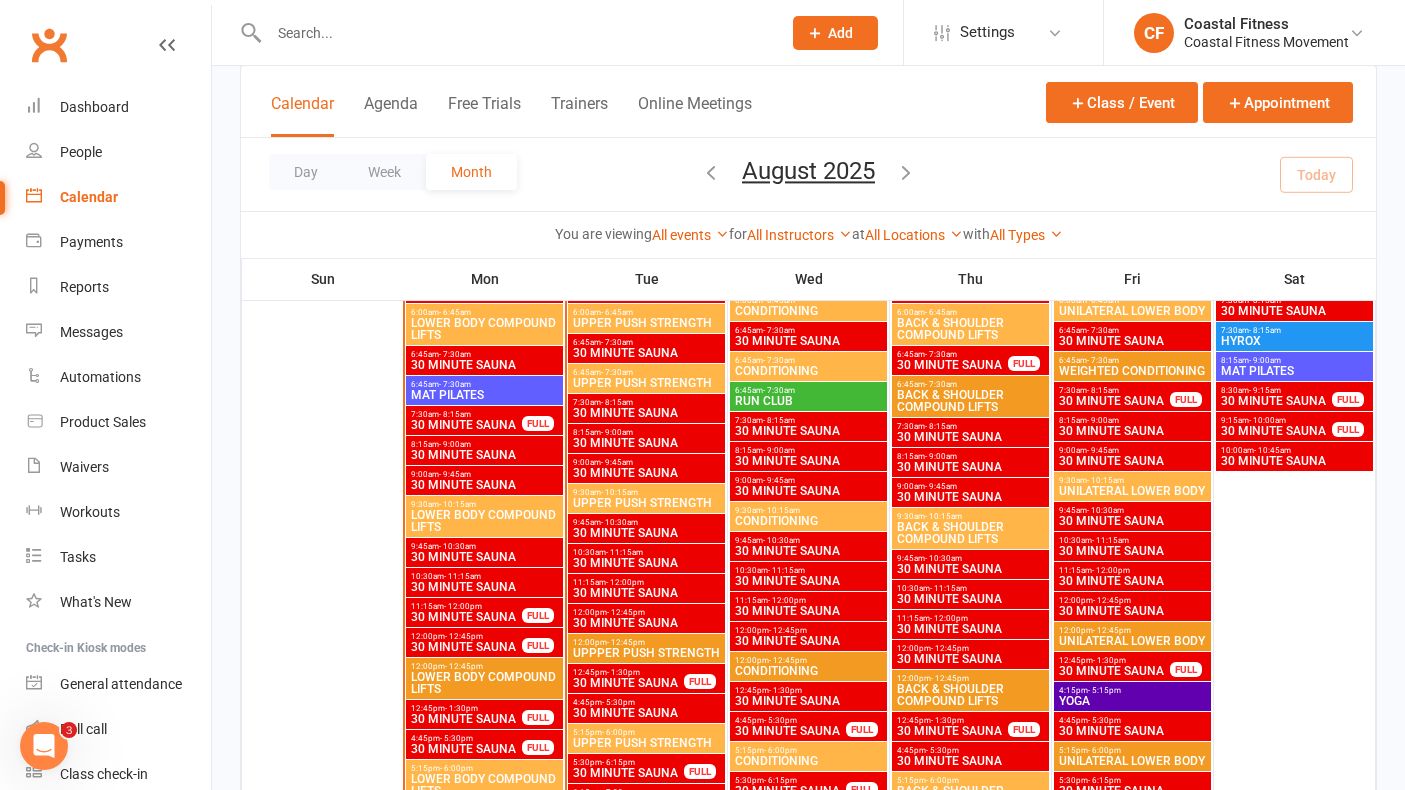 click on "UPPPER PUSH STRENGTH" at bounding box center [646, 653] 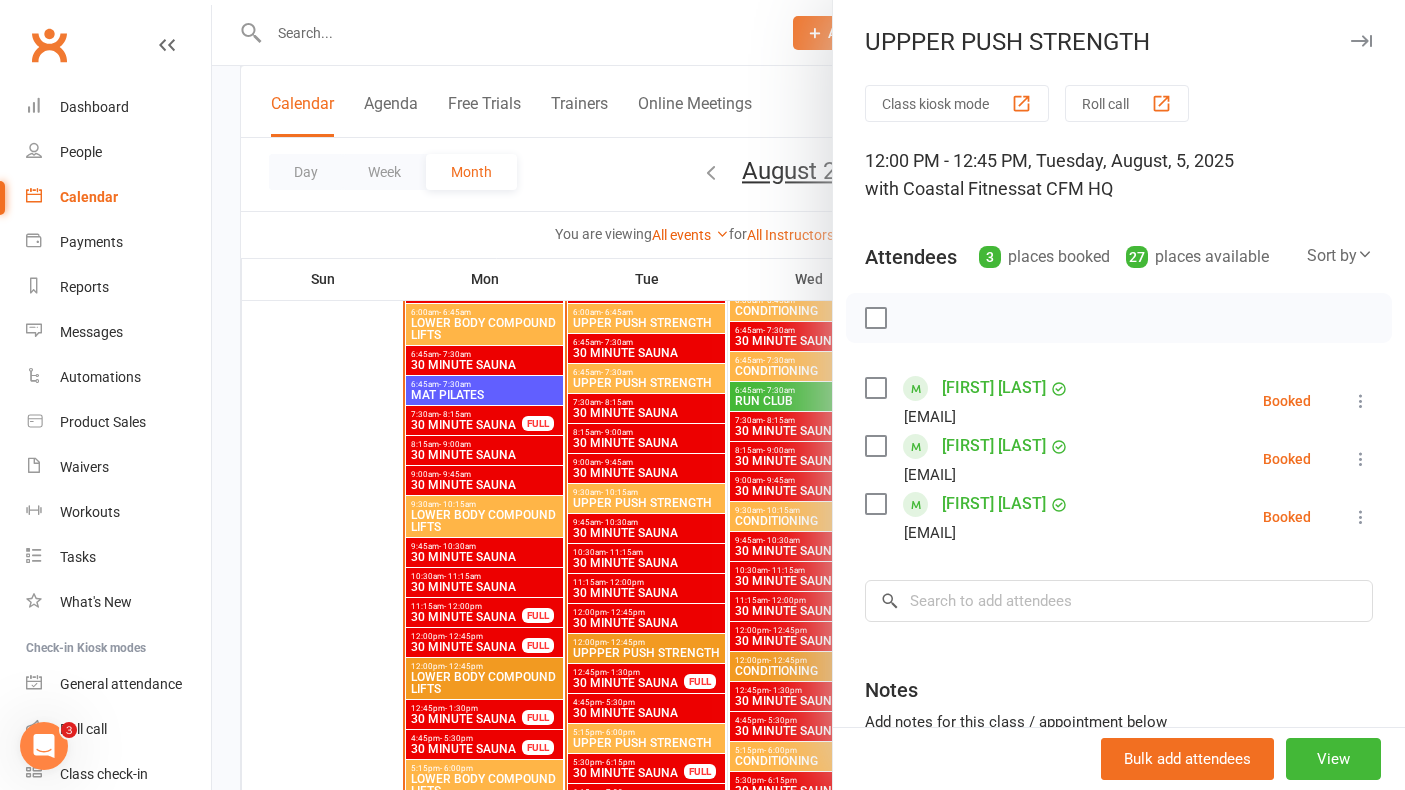 click at bounding box center [1361, 41] 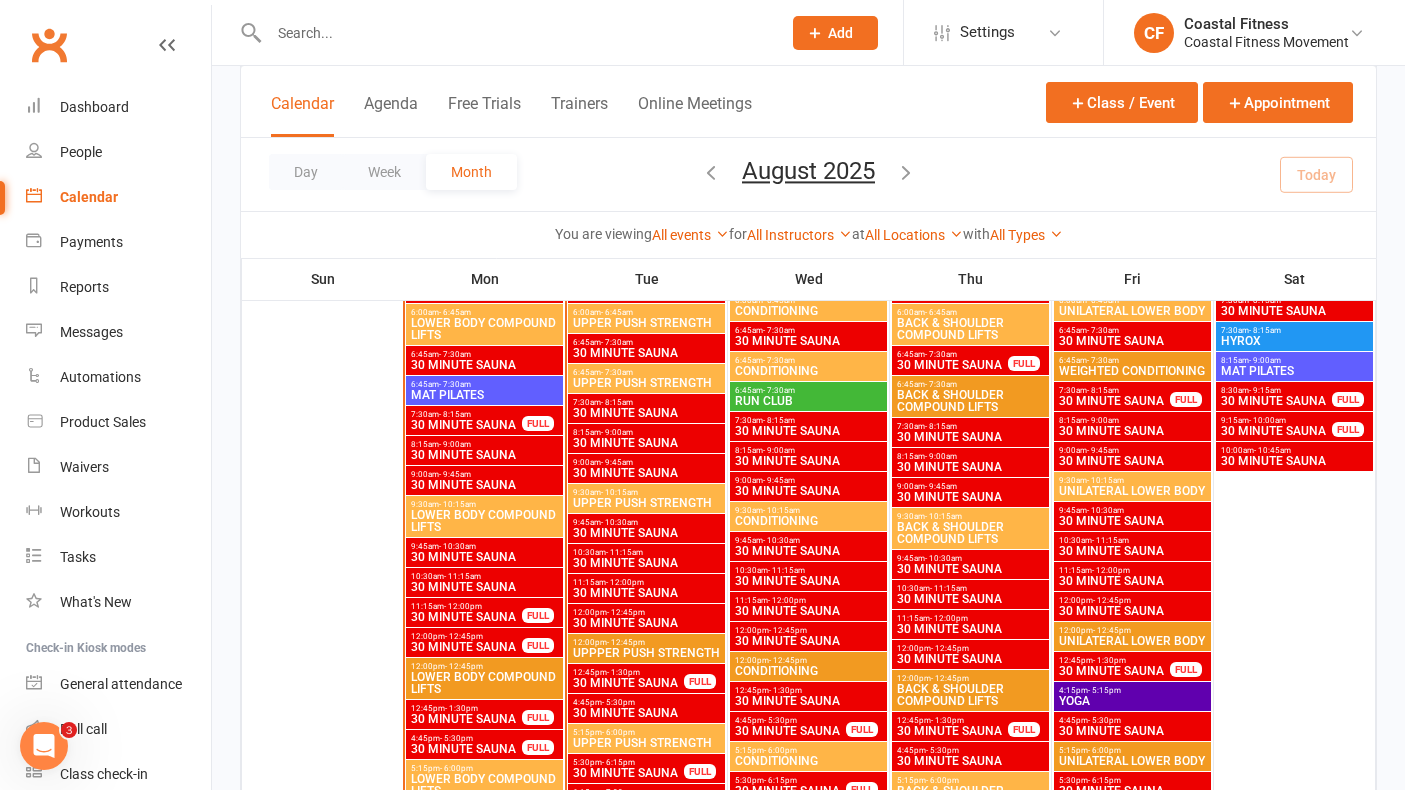 click on "UPPER PUSH STRENGTH" at bounding box center (646, 503) 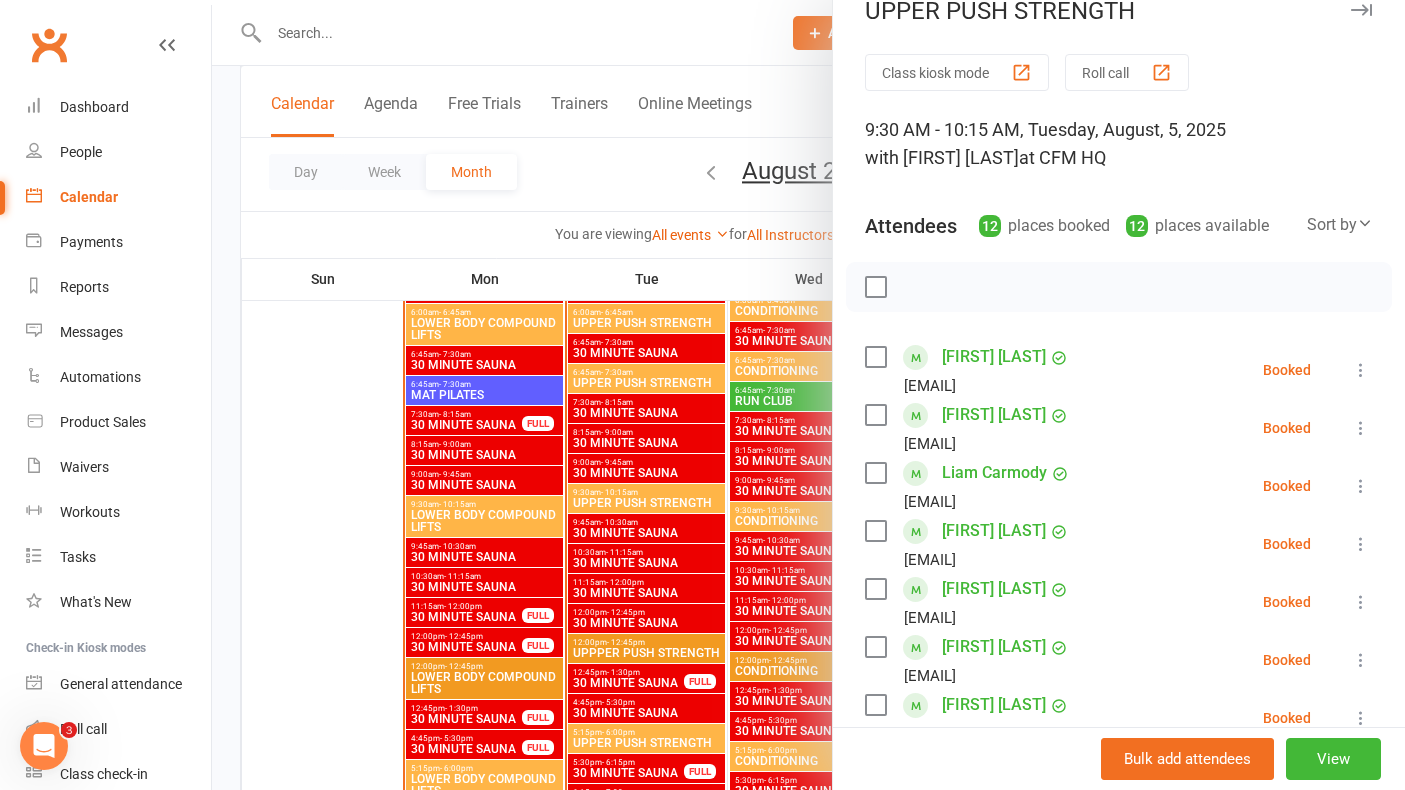 scroll, scrollTop: 34, scrollLeft: 0, axis: vertical 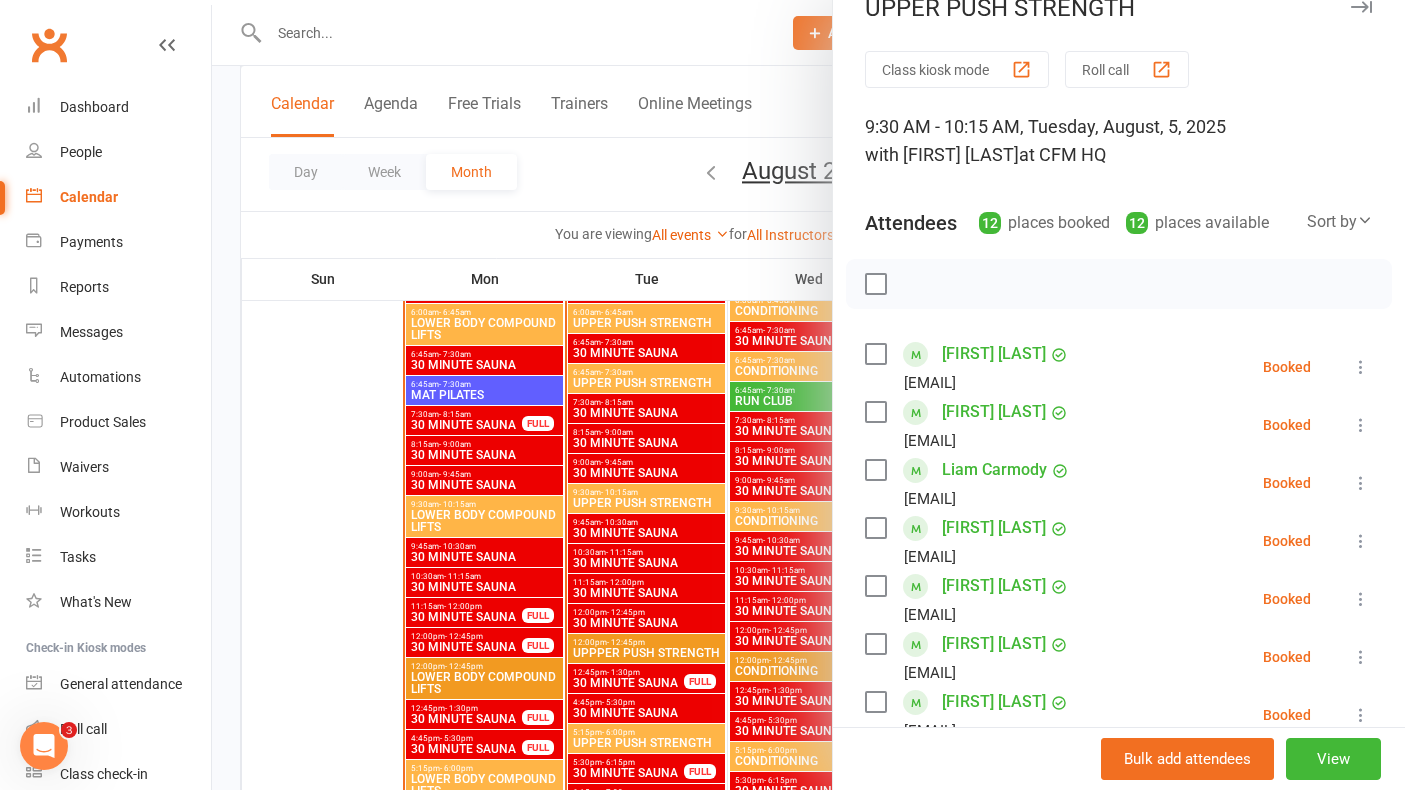 click at bounding box center (1361, 7) 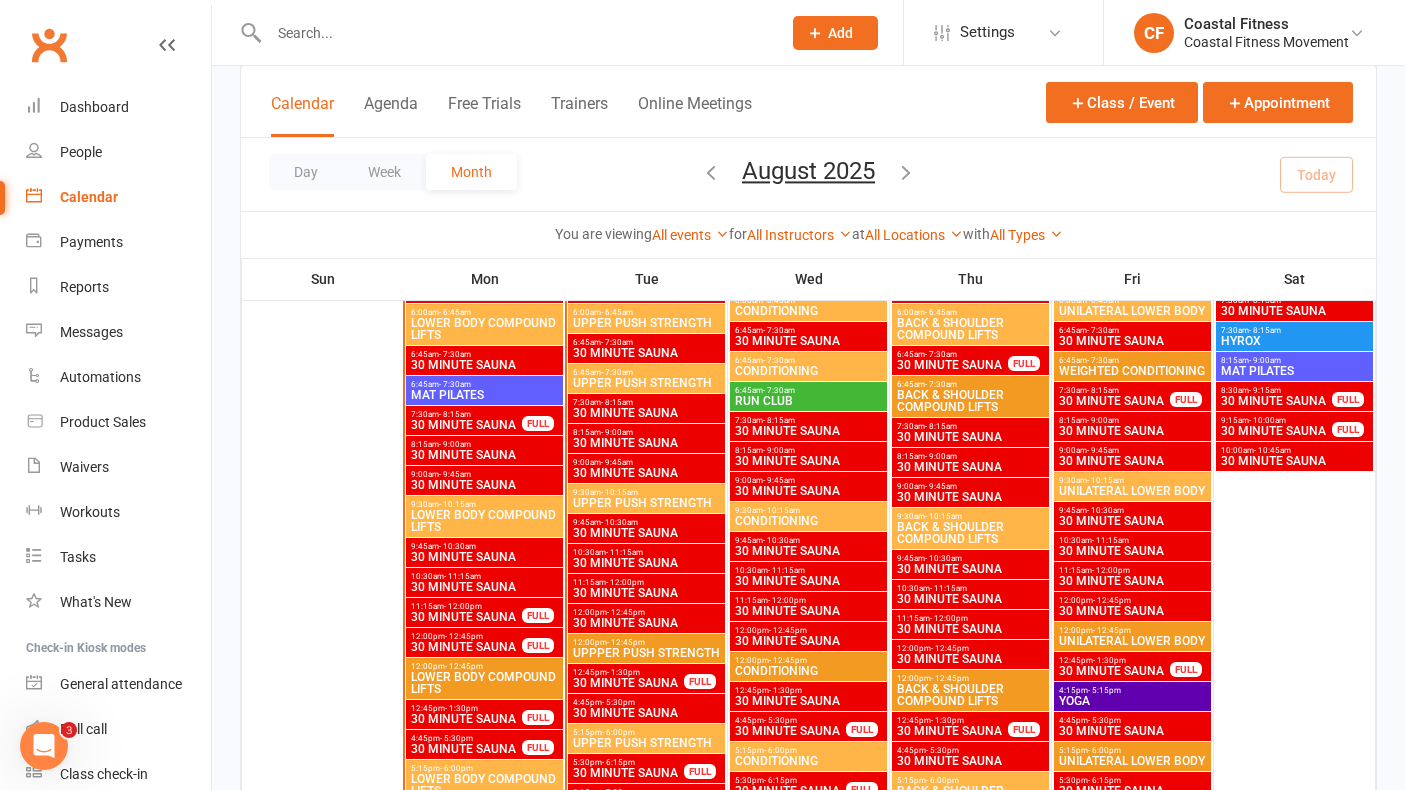 click on "RUN CLUB" at bounding box center (808, 401) 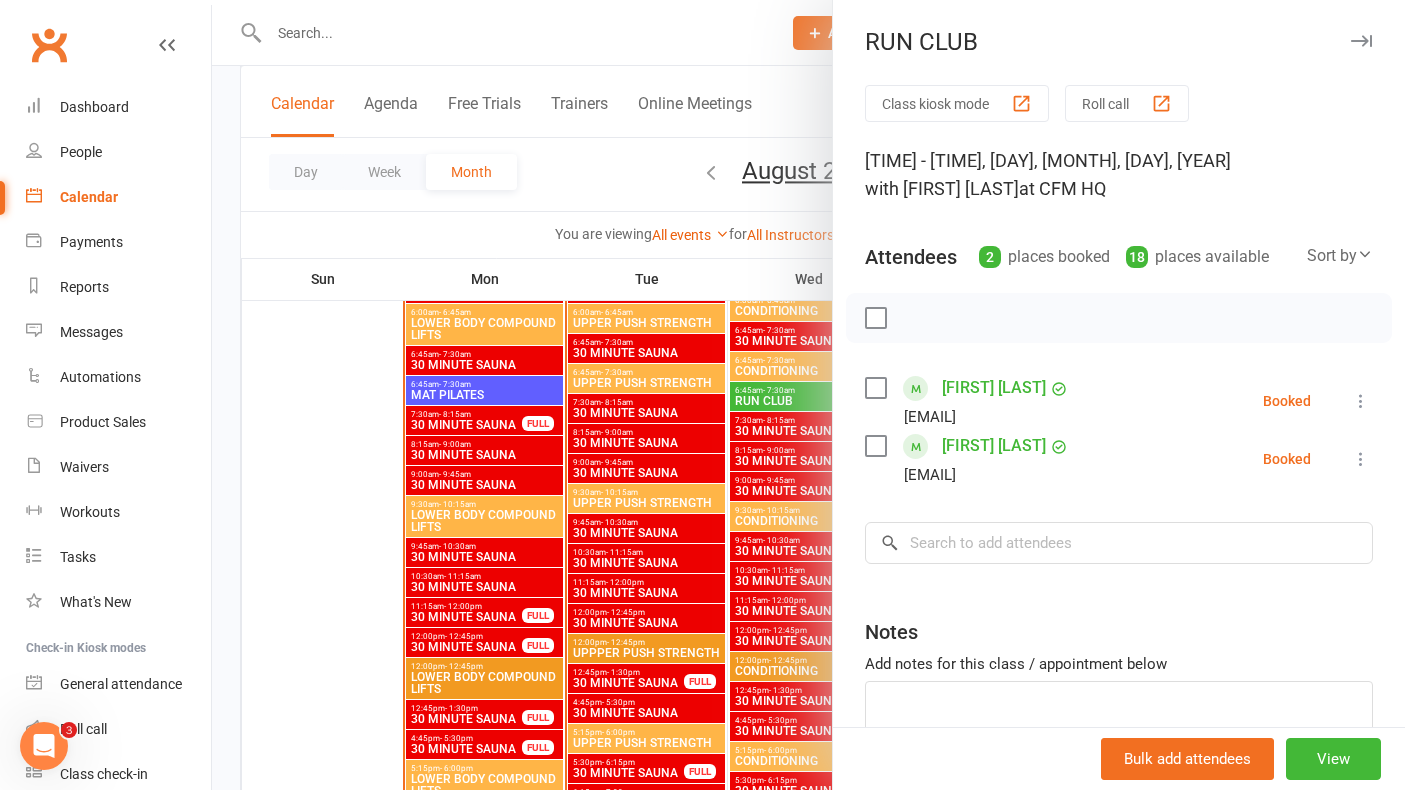 click at bounding box center (1361, 41) 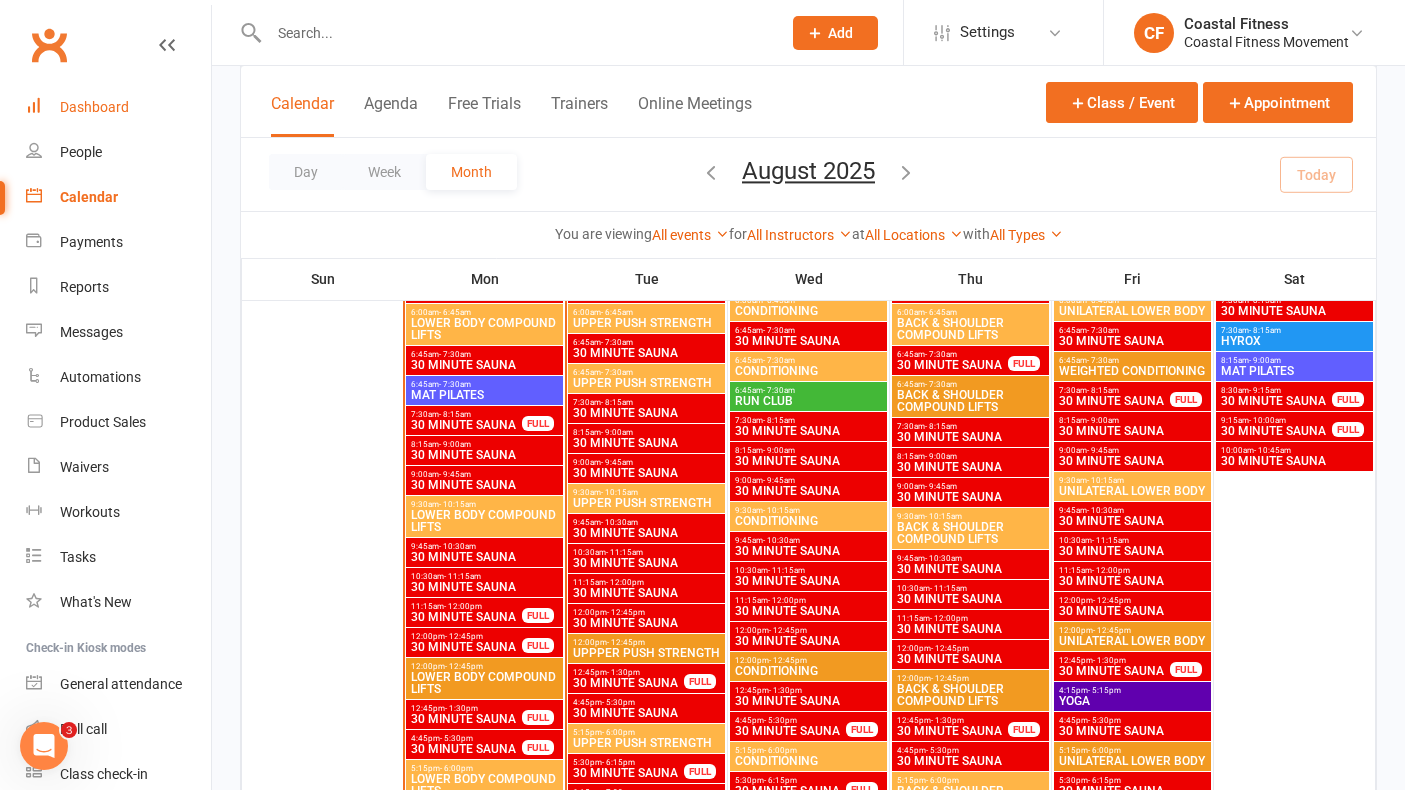 click on "Dashboard" at bounding box center [94, 107] 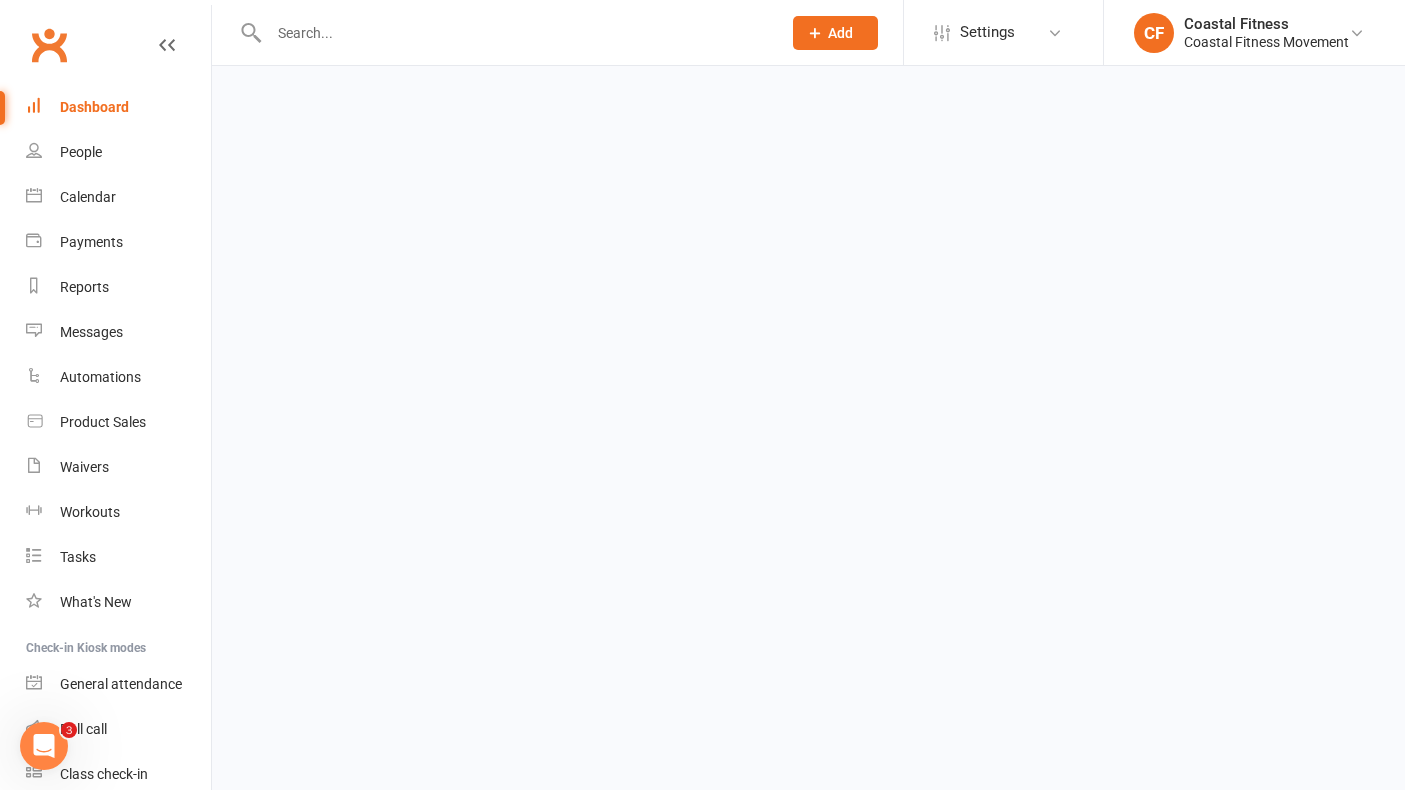 scroll, scrollTop: 0, scrollLeft: 0, axis: both 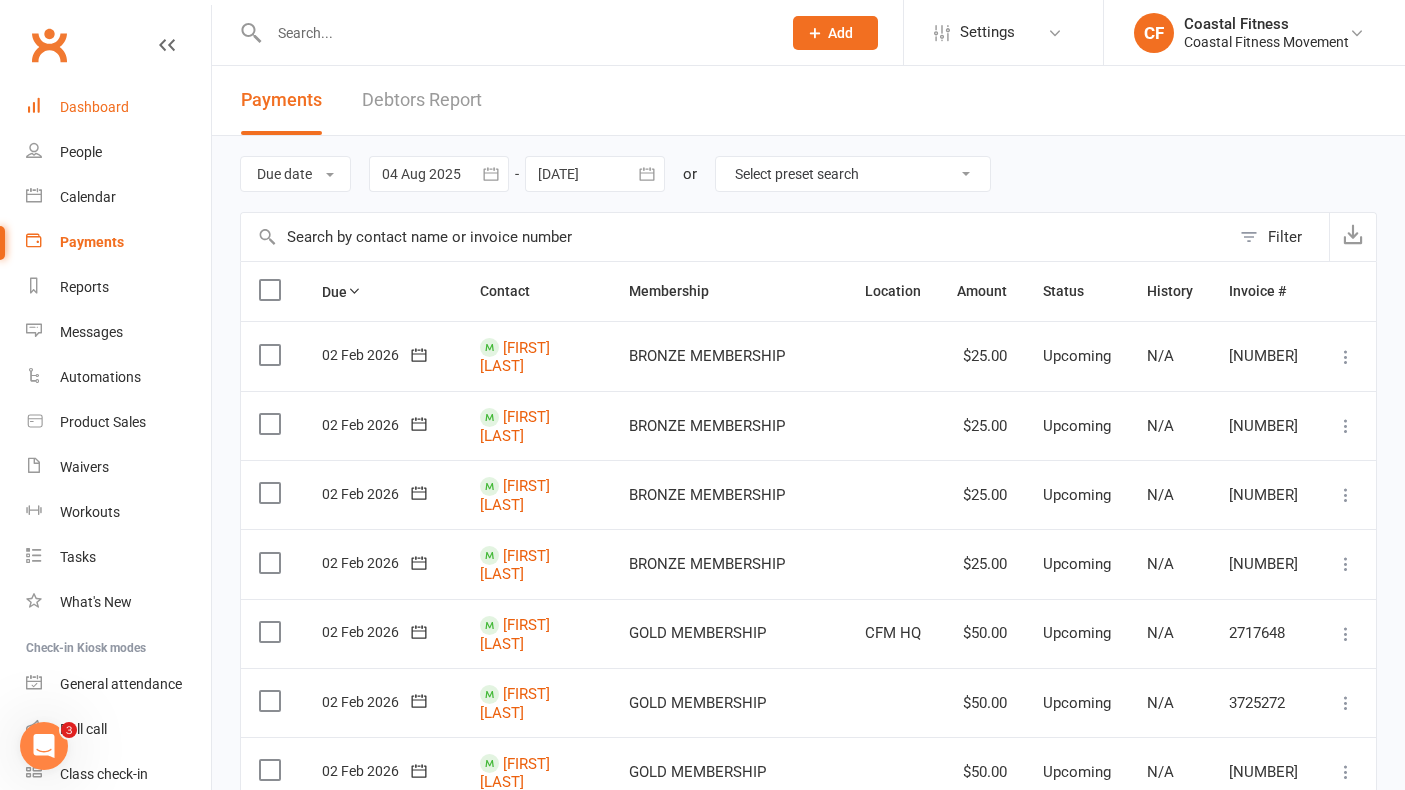 click on "Dashboard" at bounding box center [94, 107] 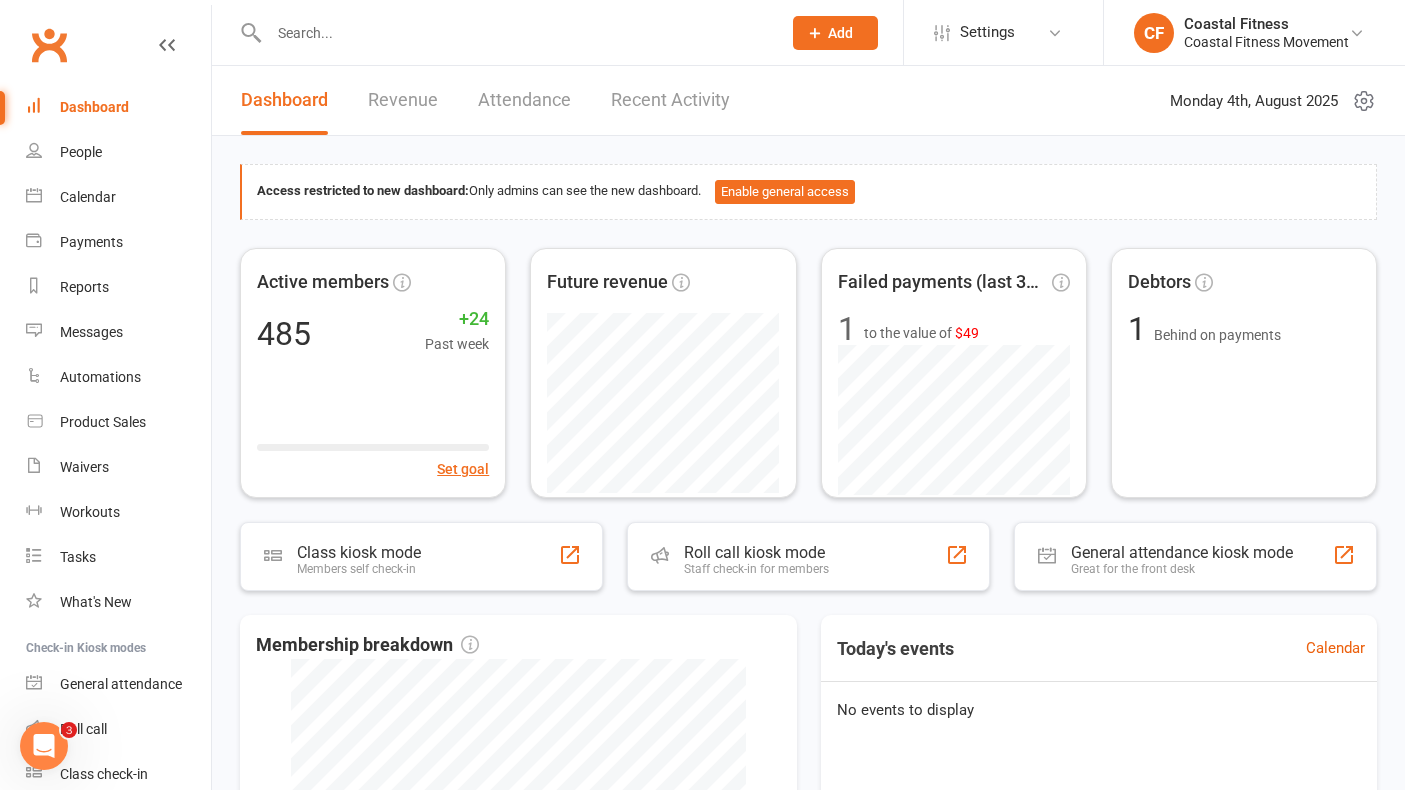 click on "Revenue" at bounding box center (403, 100) 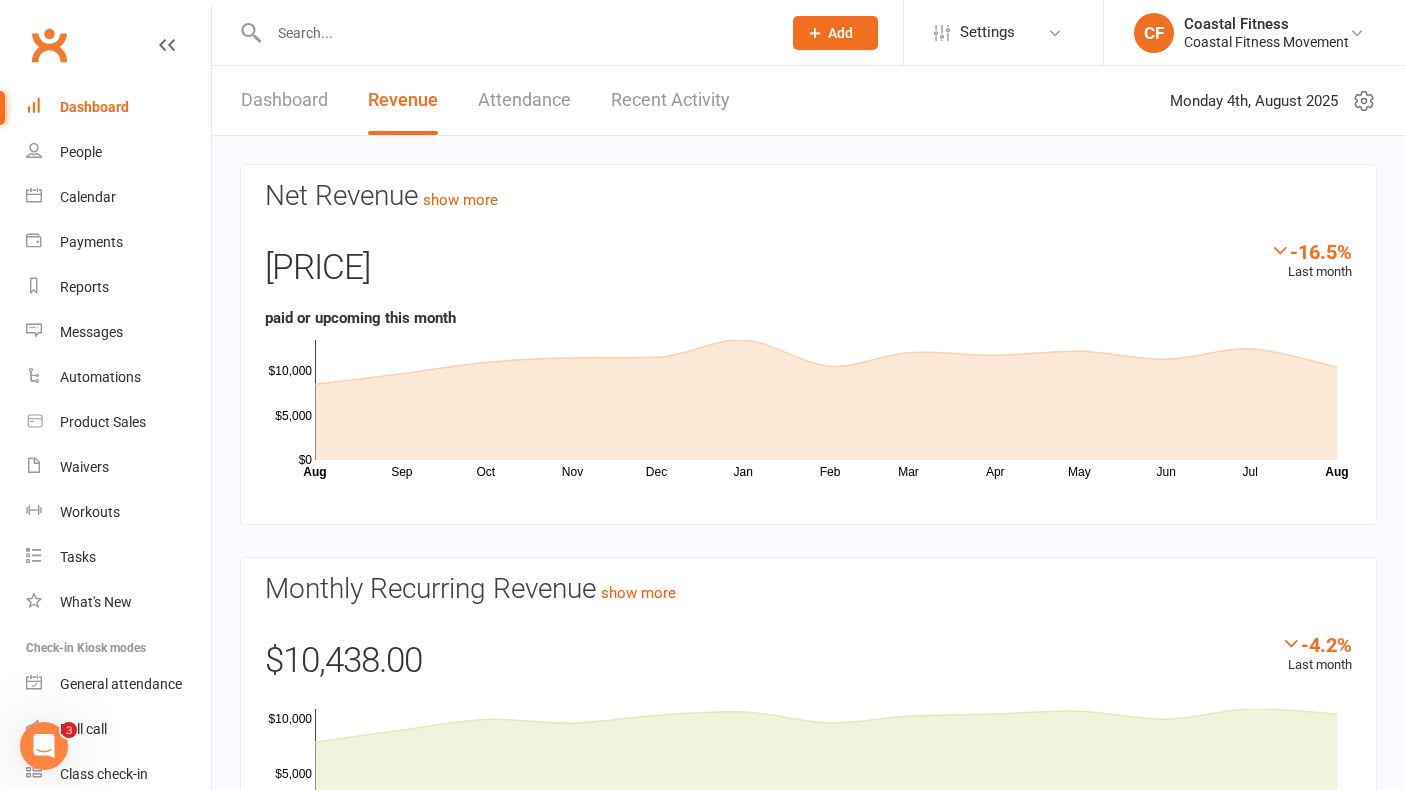 click at bounding box center [515, 33] 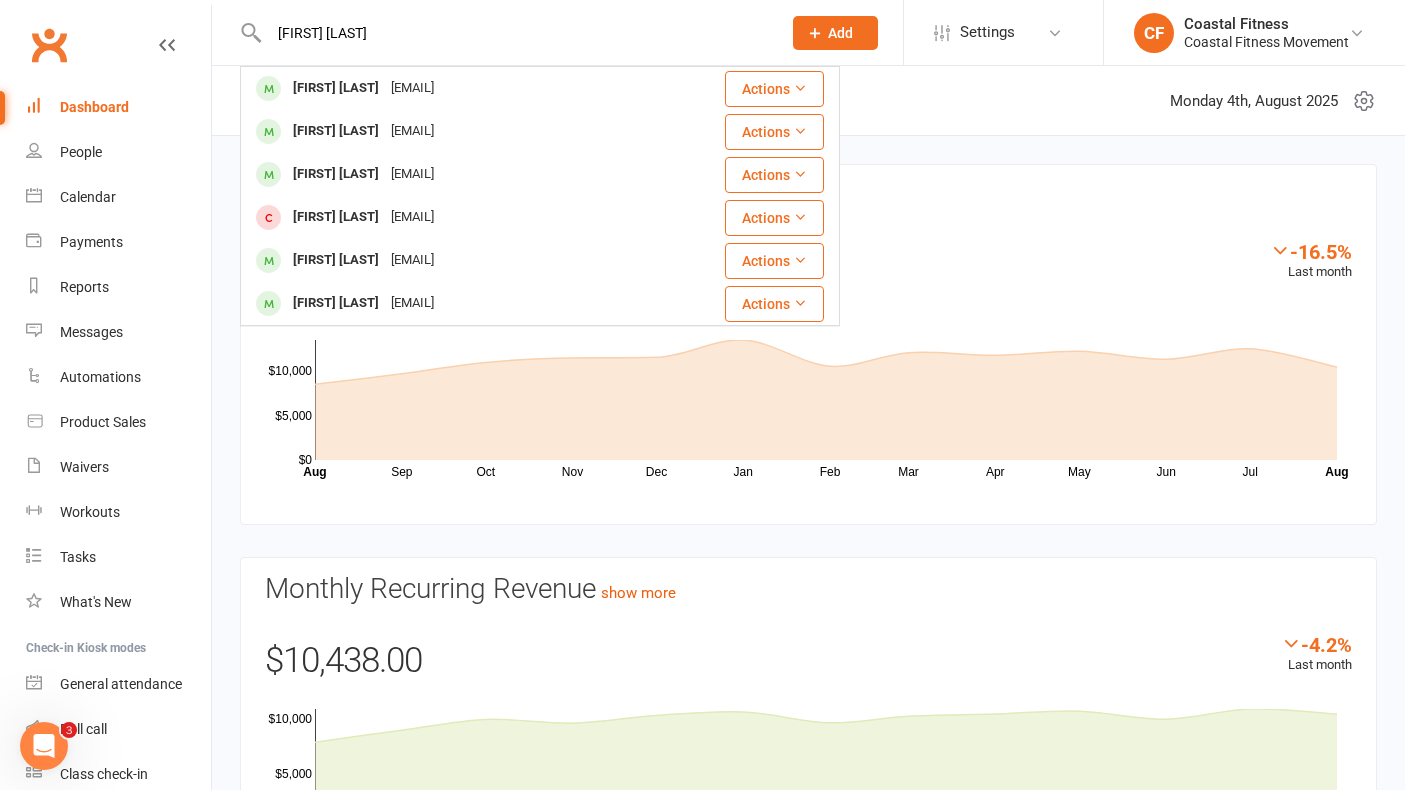 type on "[FIRST] [LAST]" 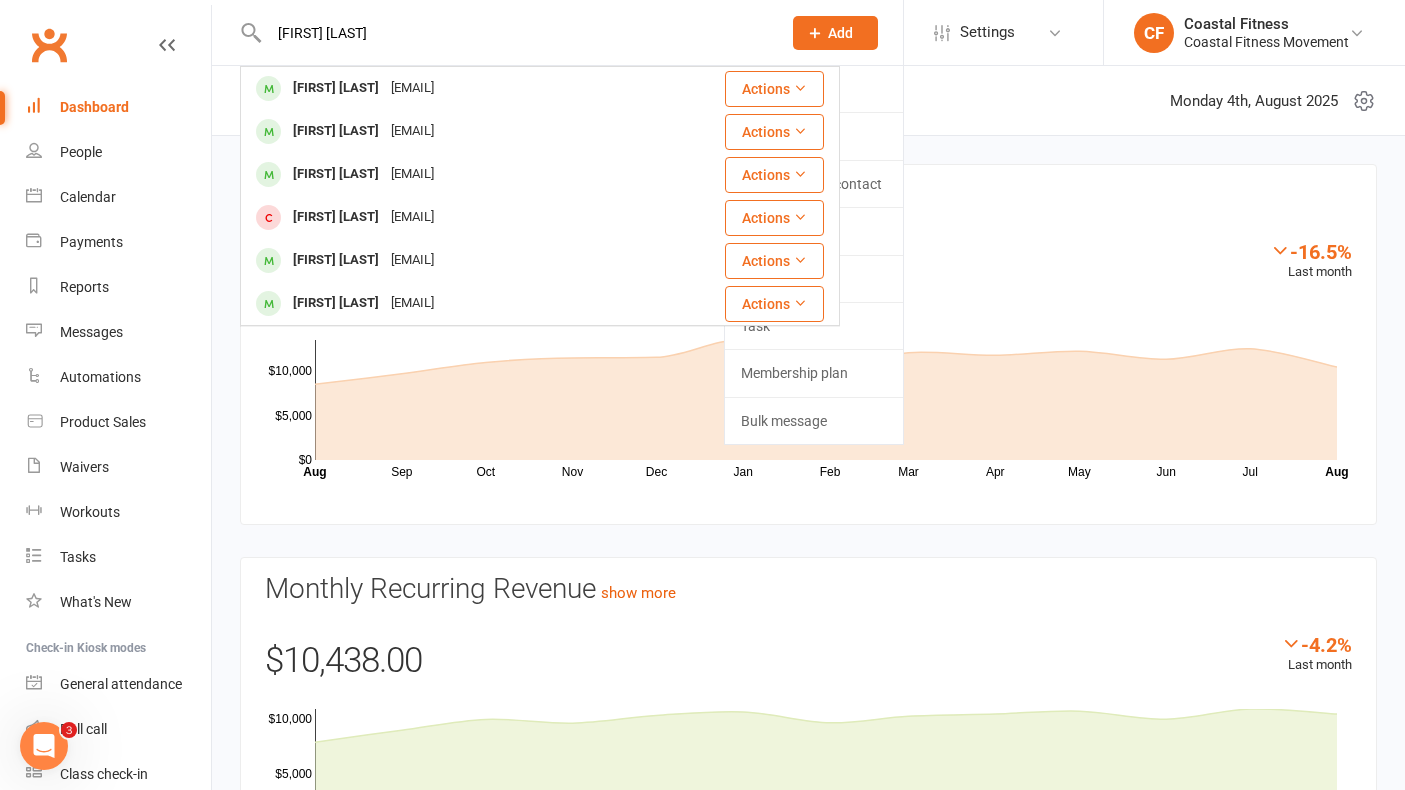 type 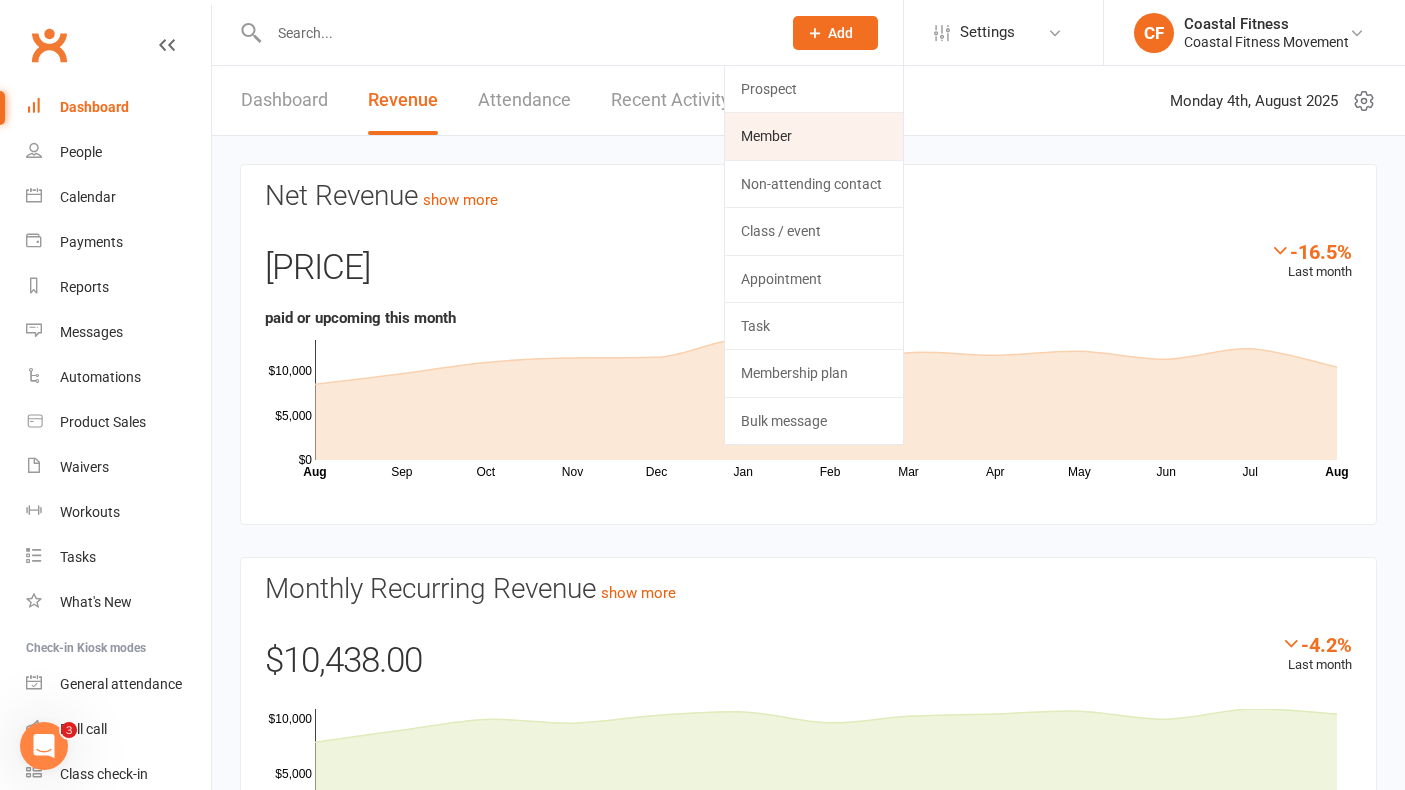 click on "Member" 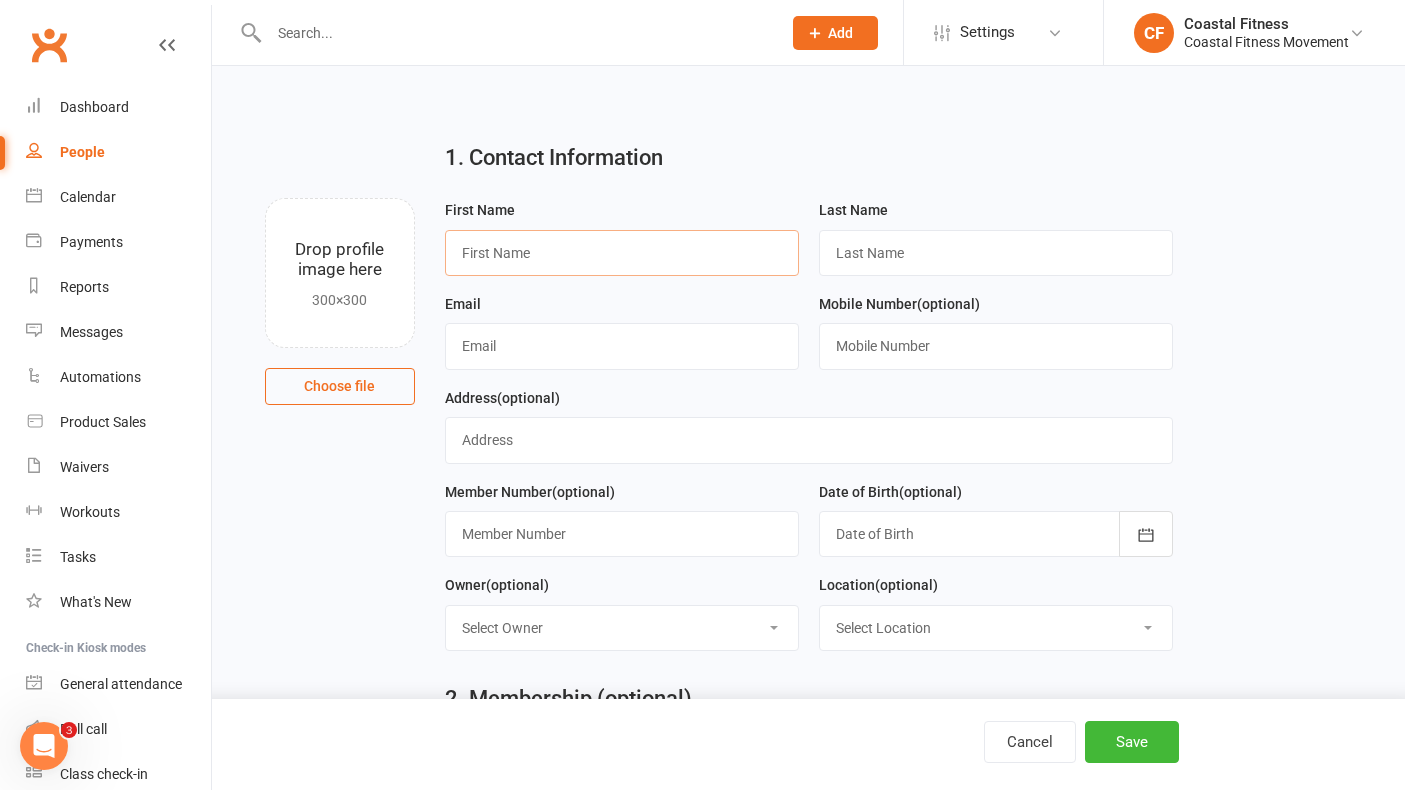 click at bounding box center [622, 253] 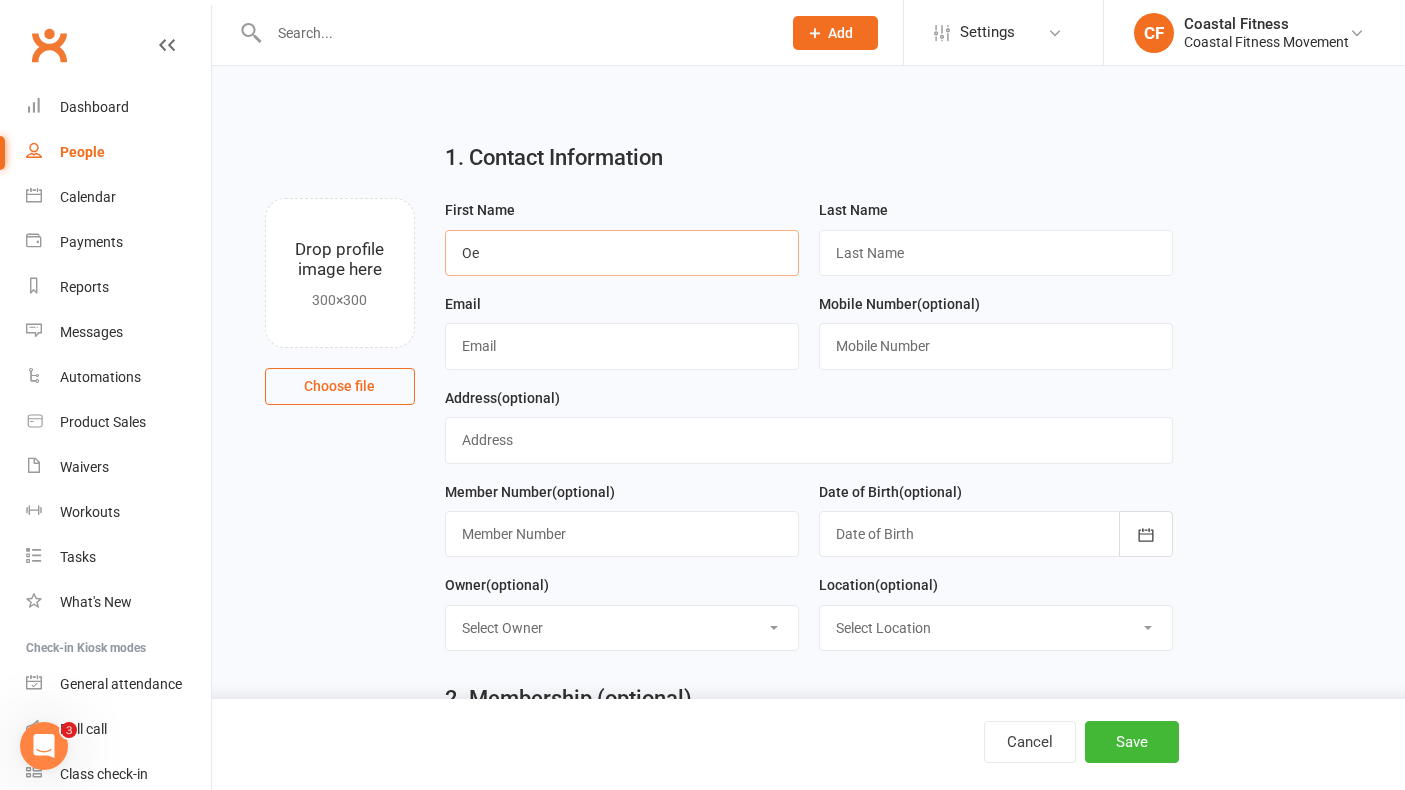 type on "O" 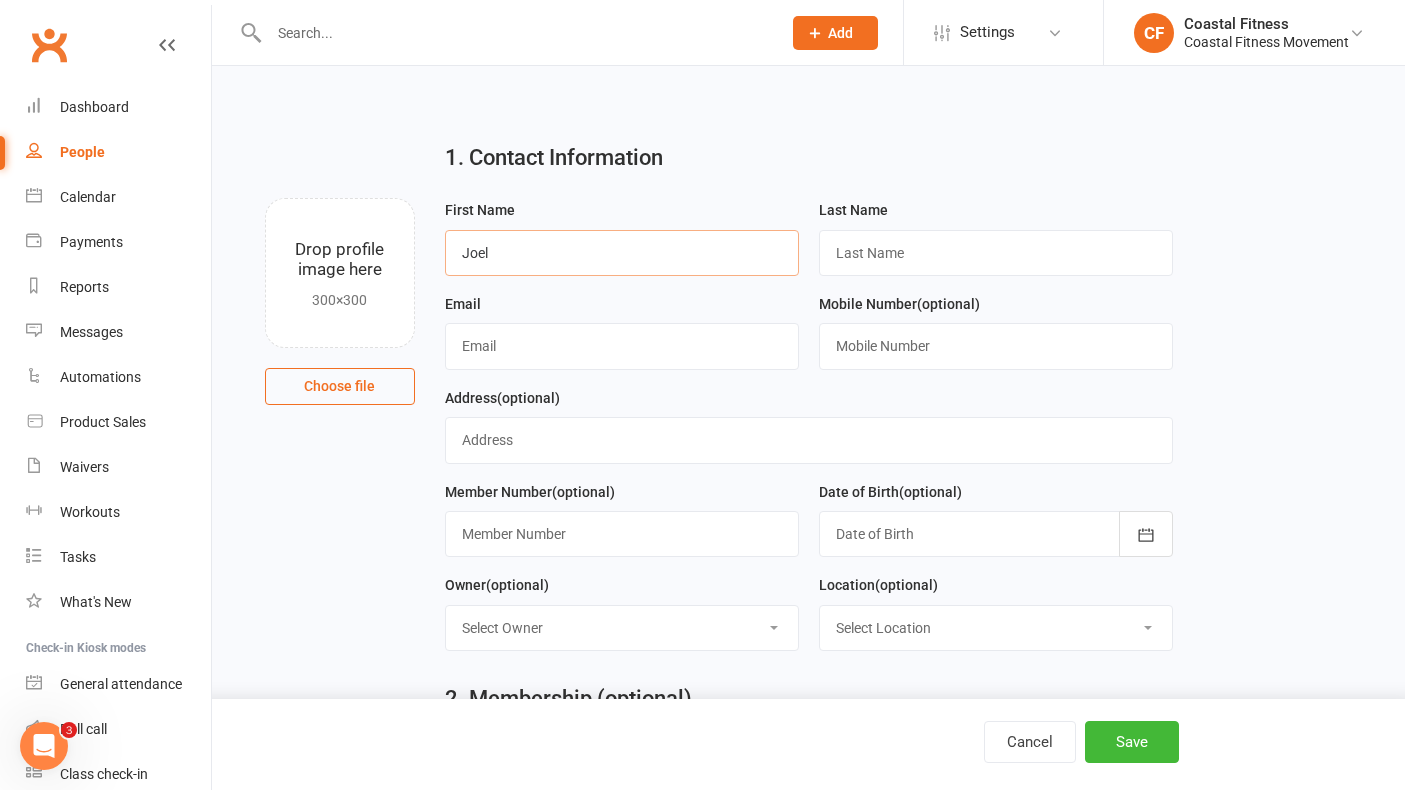 type on "Joel" 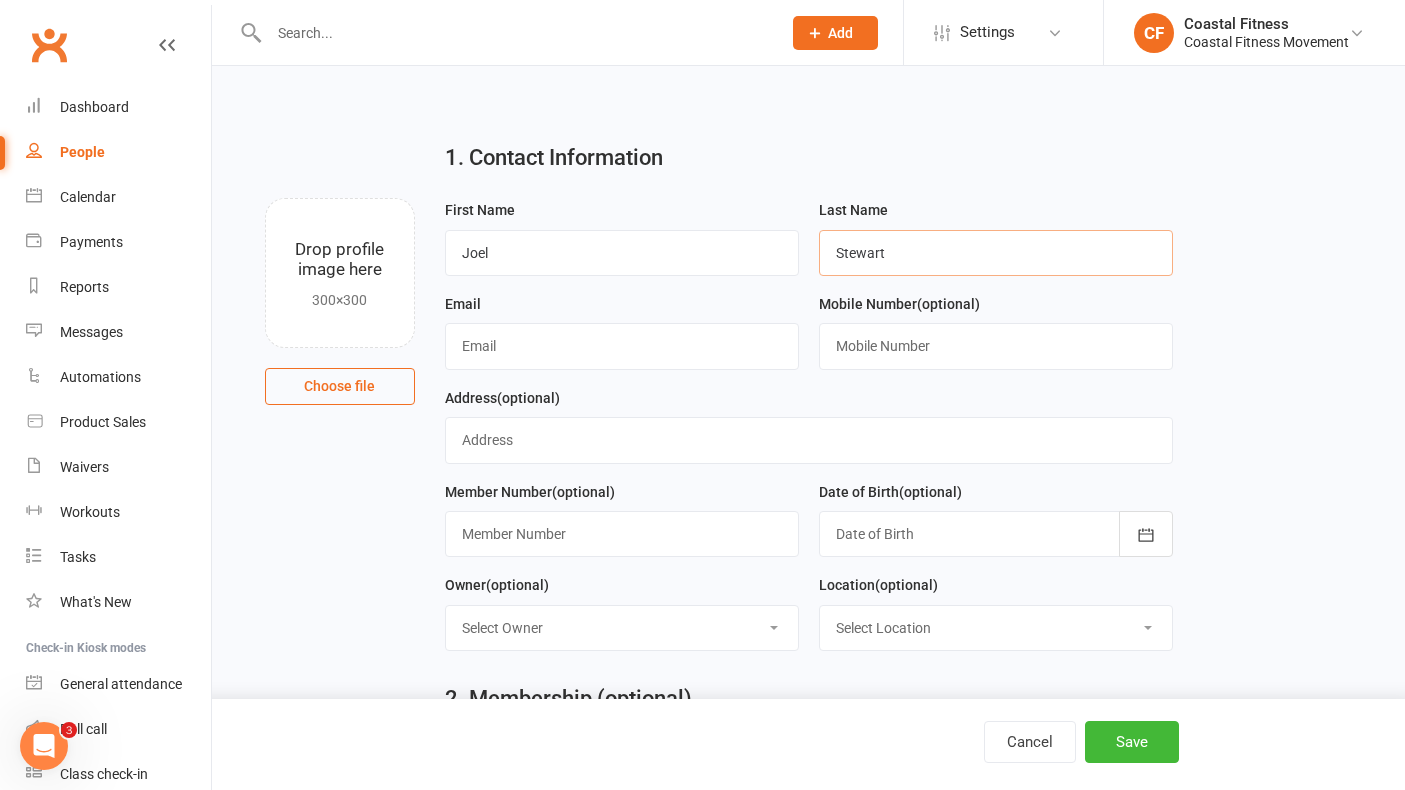 type on "Stewart" 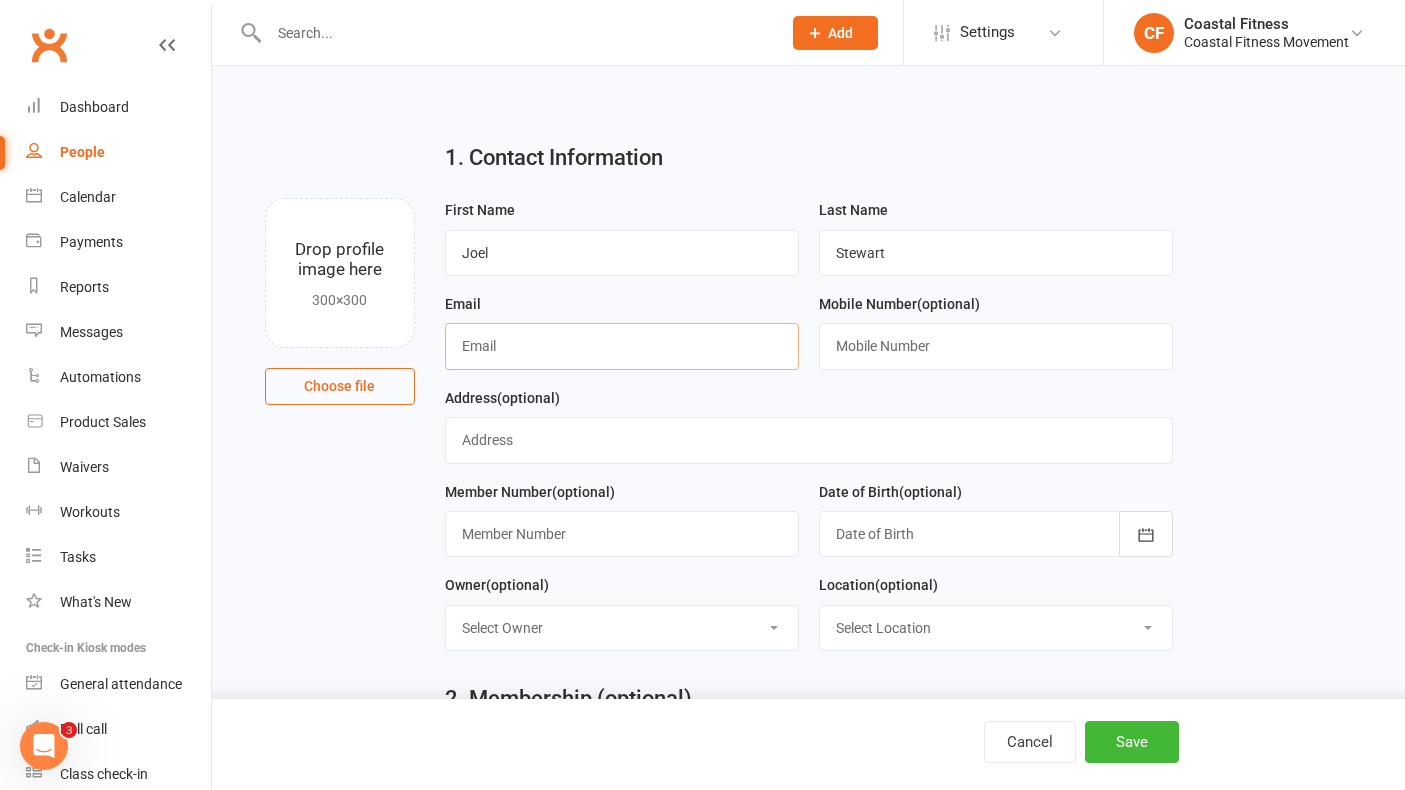 click at bounding box center (622, 346) 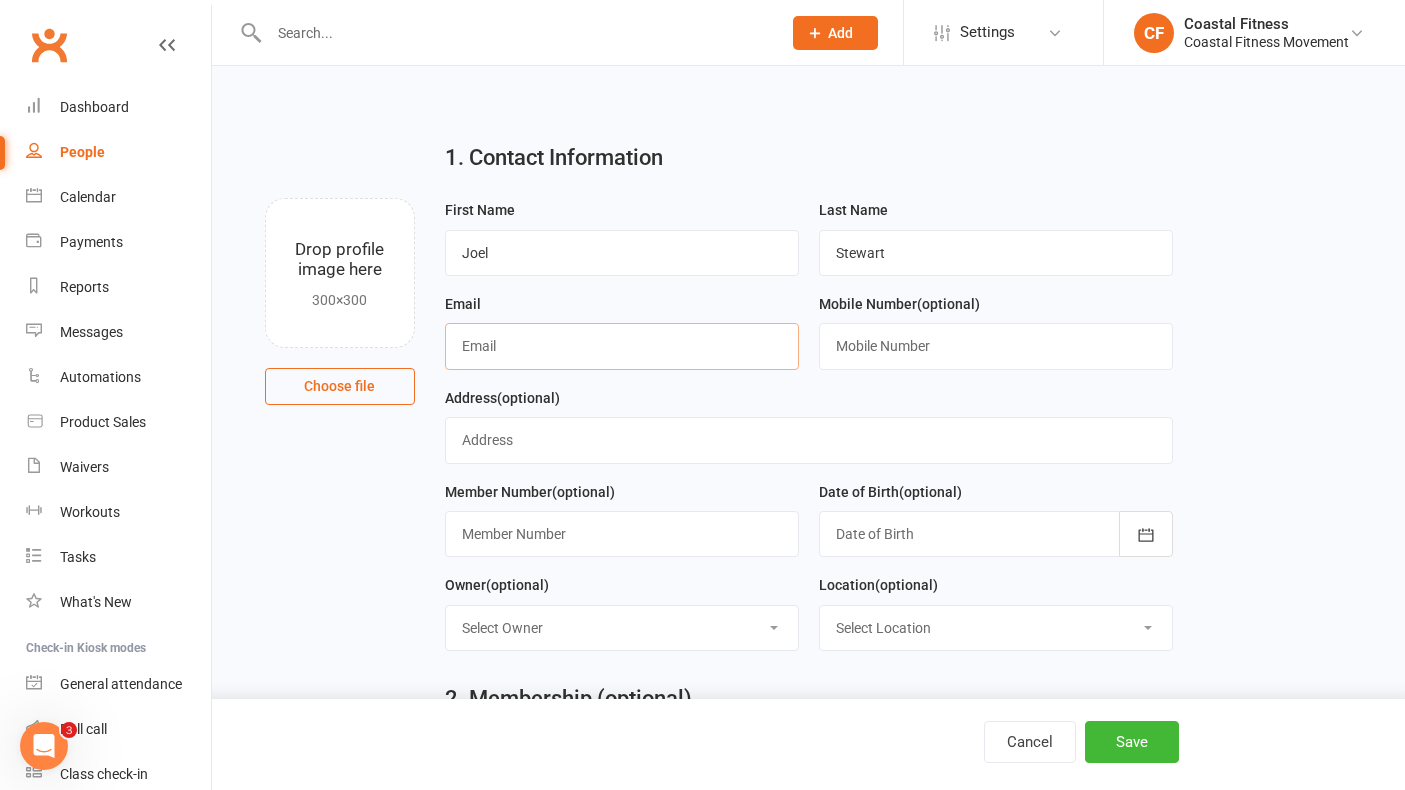 paste on "[EMAIL]" 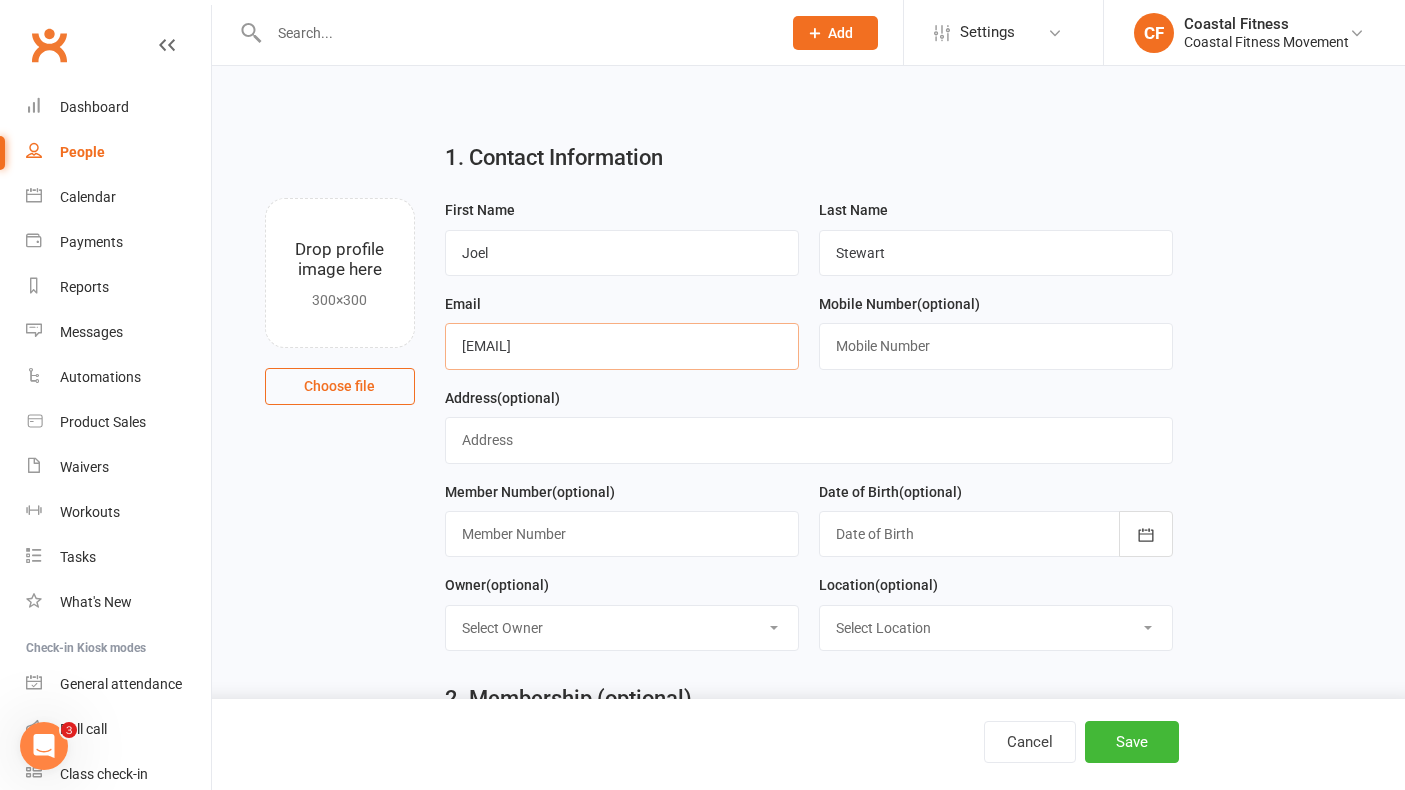 type on "[EMAIL]" 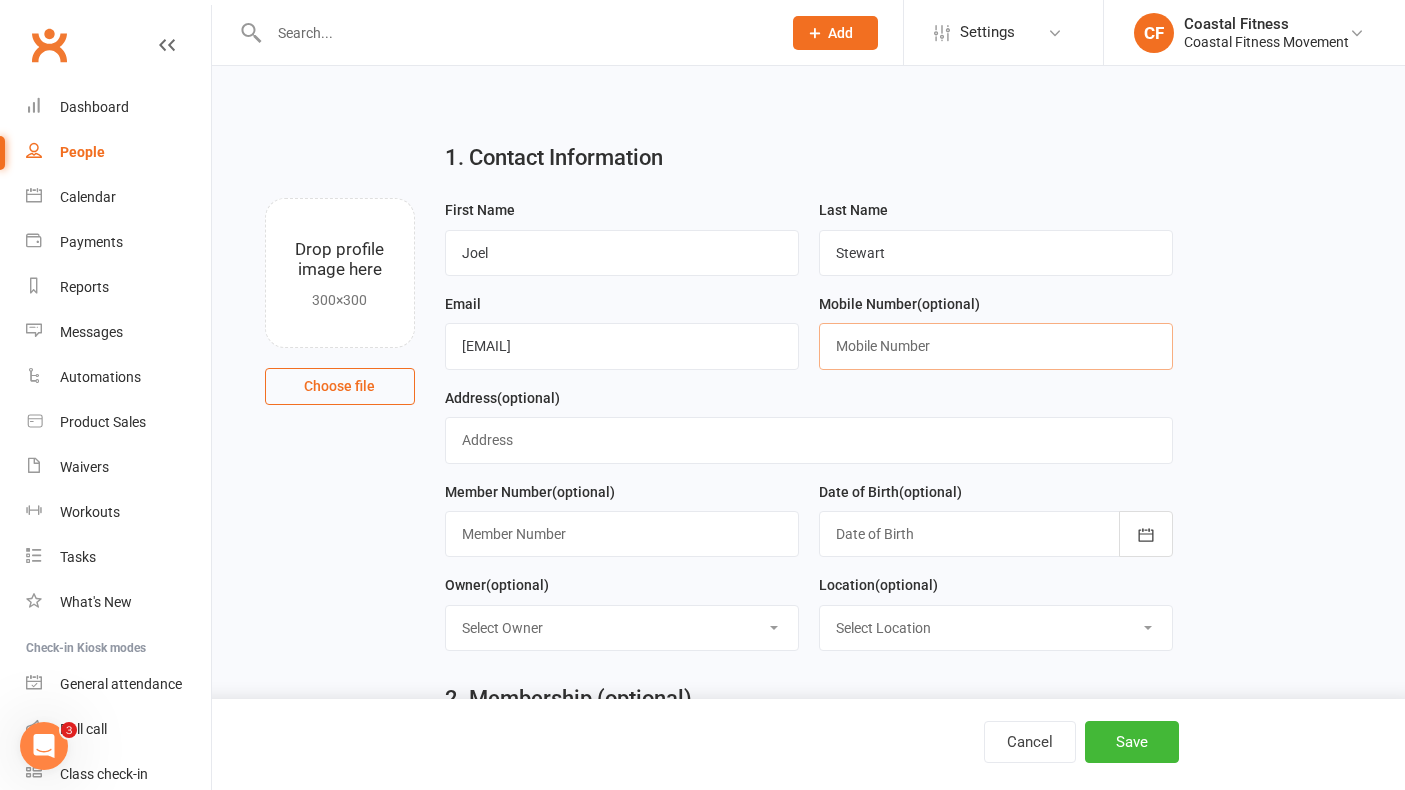 click at bounding box center (996, 346) 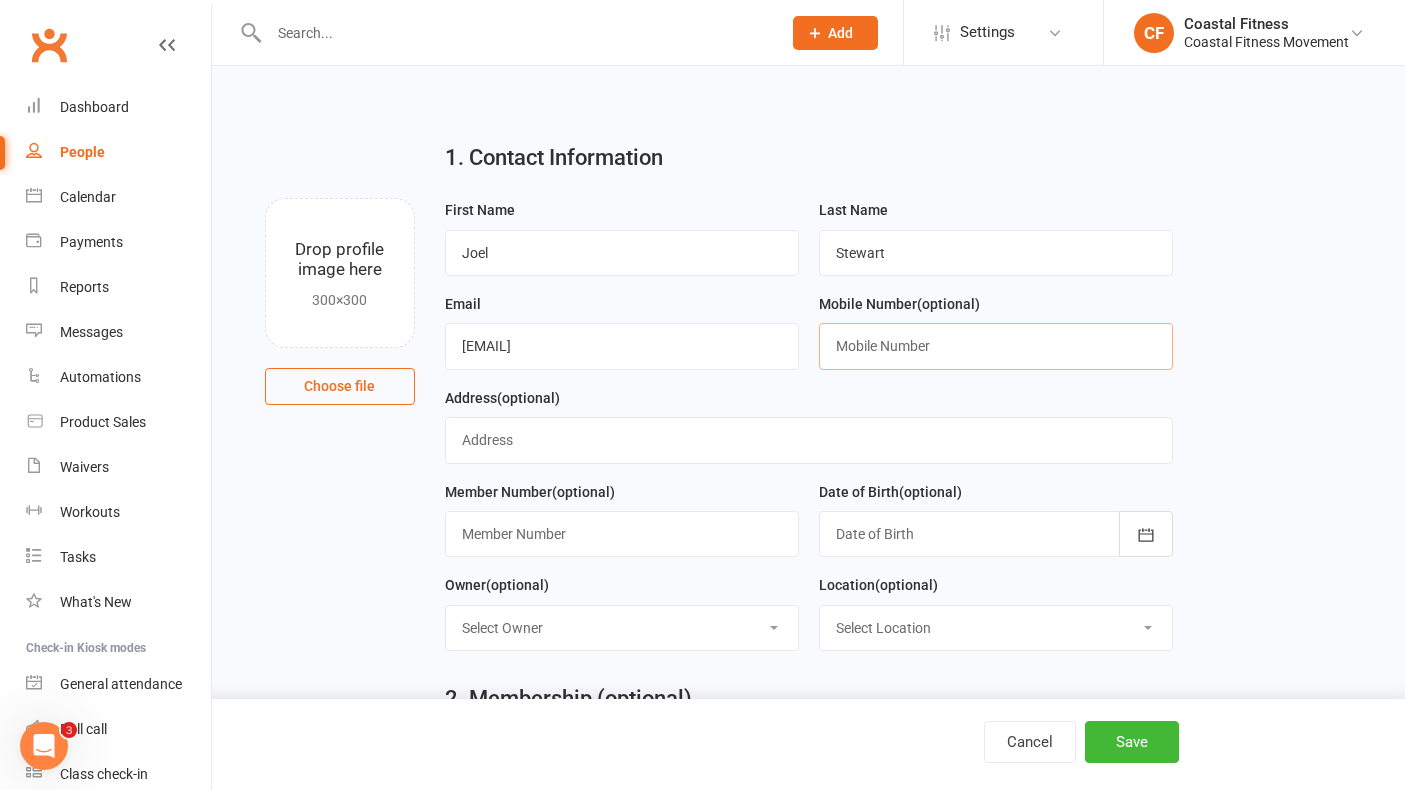 paste on "[PHONE]" 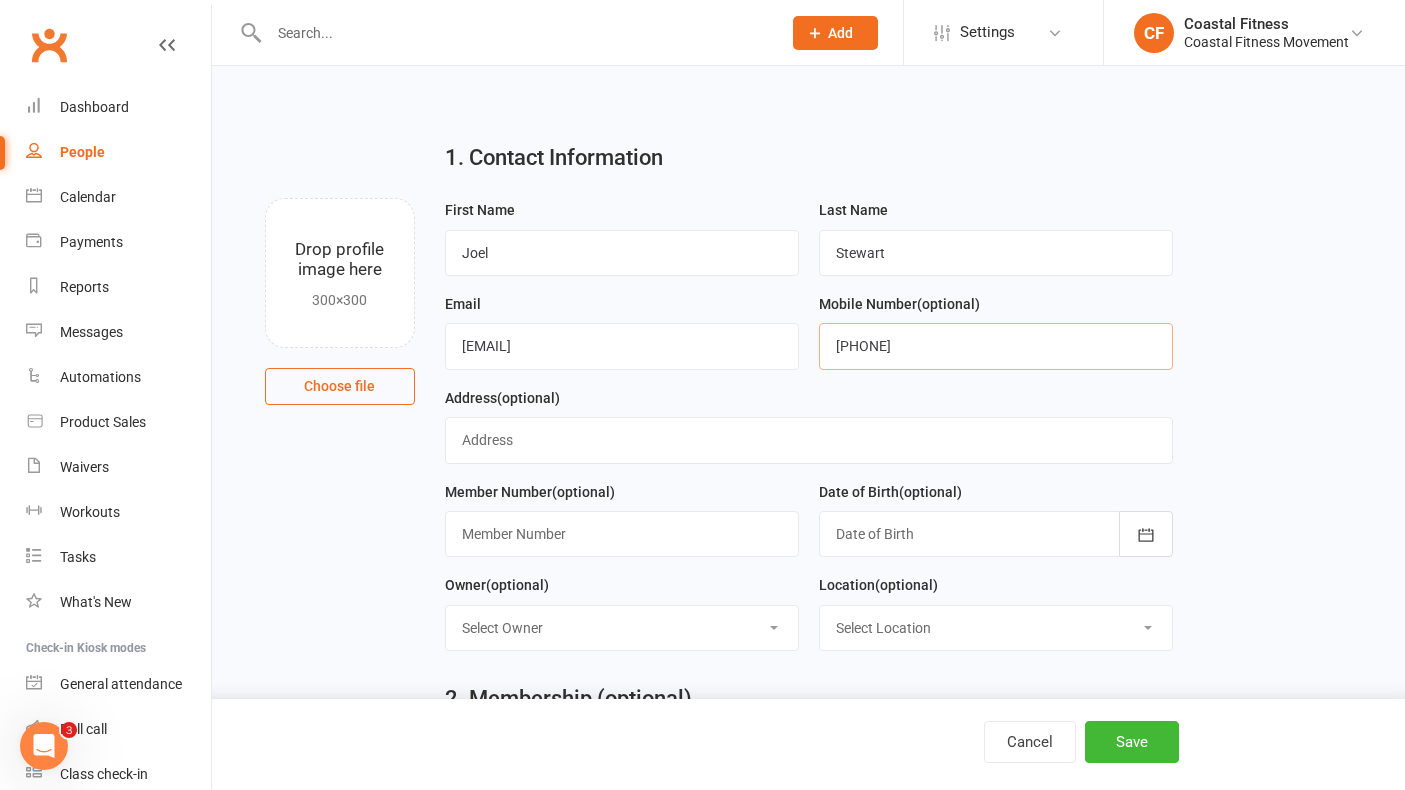 type on "[PHONE]" 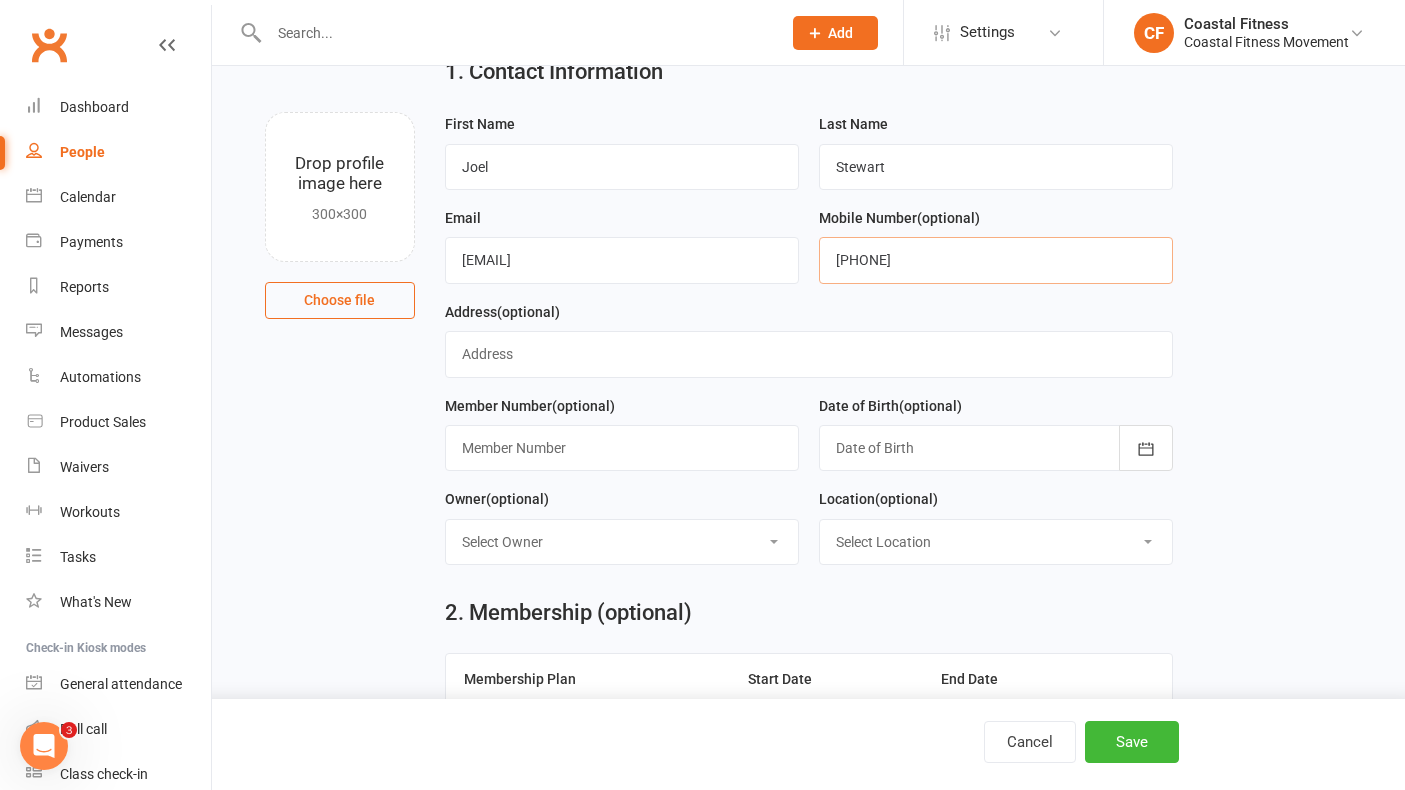 scroll, scrollTop: 87, scrollLeft: 0, axis: vertical 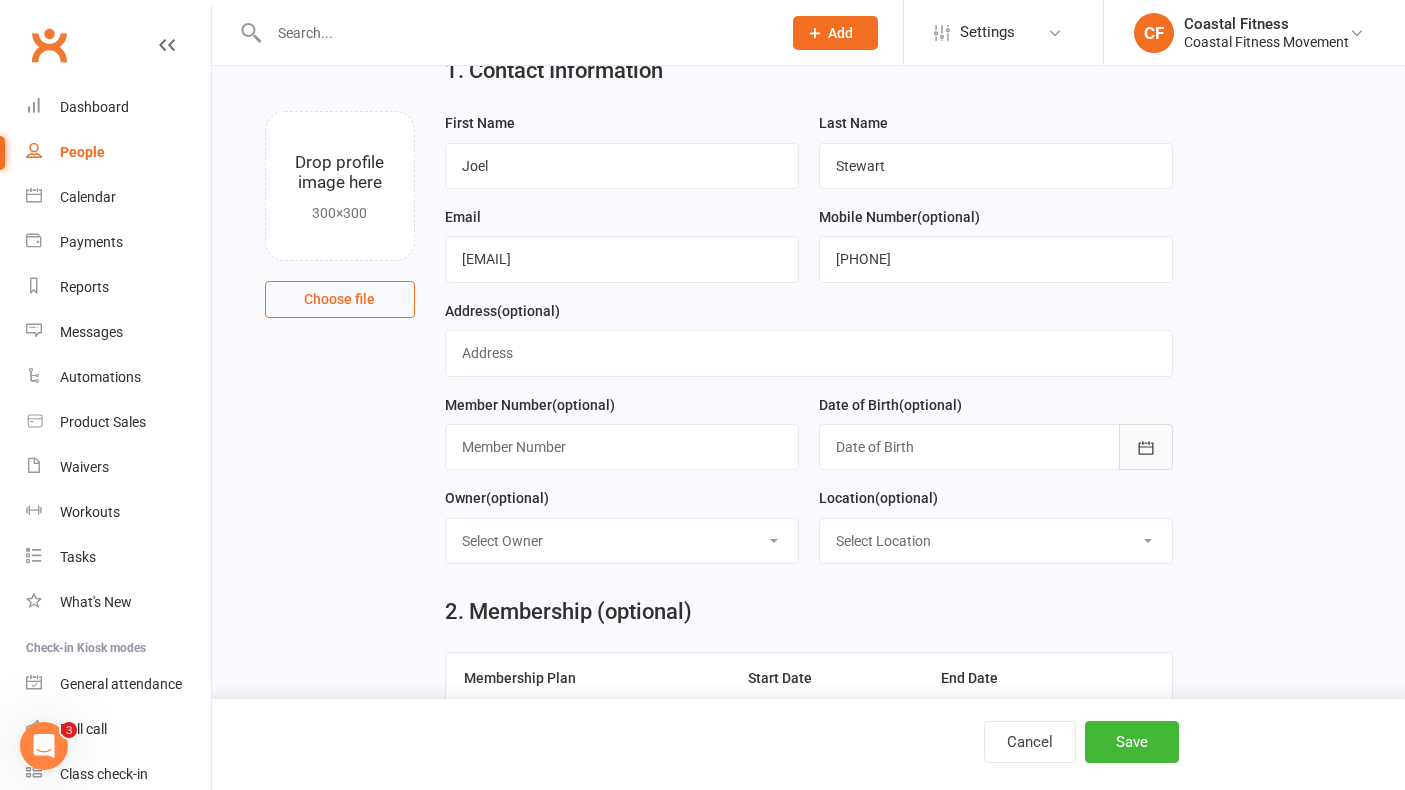 click at bounding box center (1146, 447) 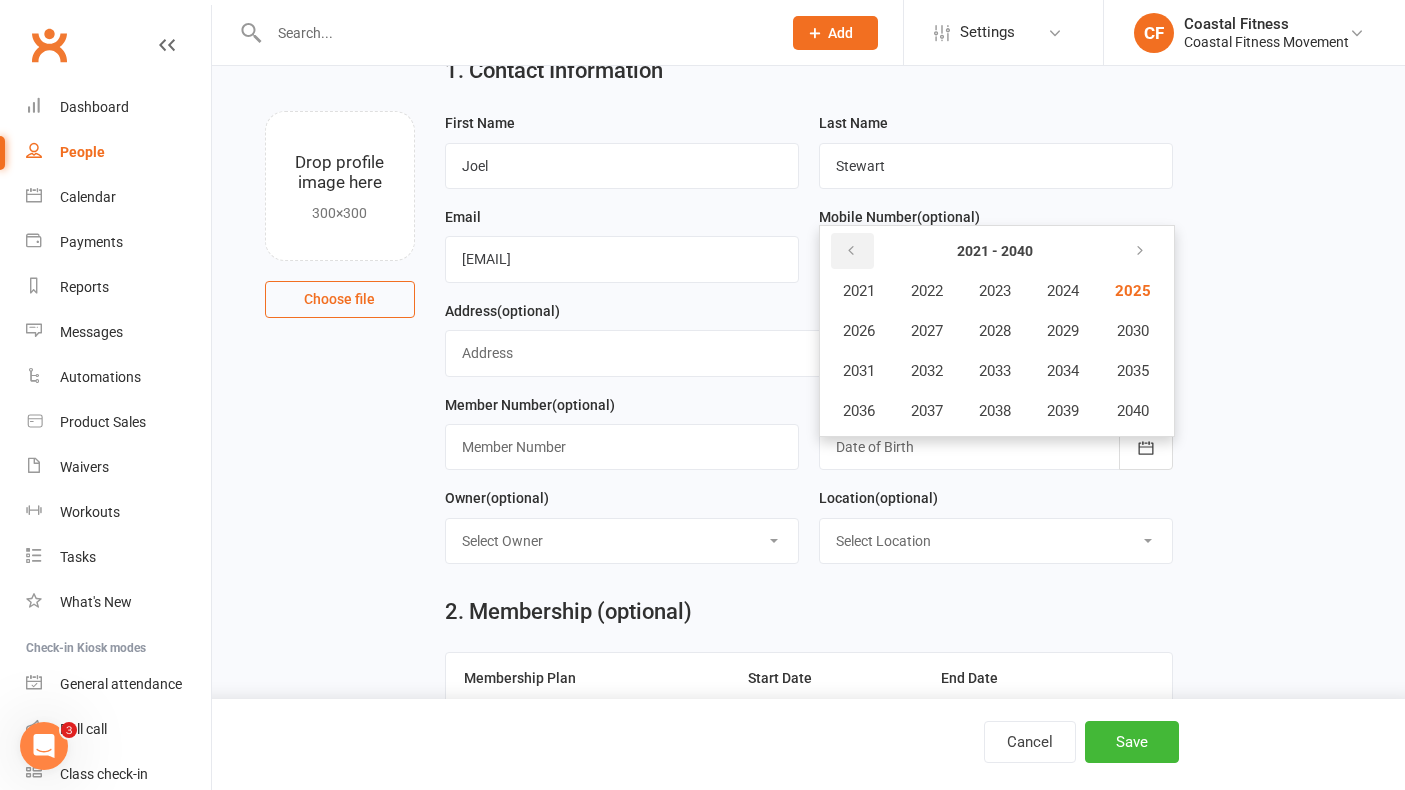 click at bounding box center [851, 251] 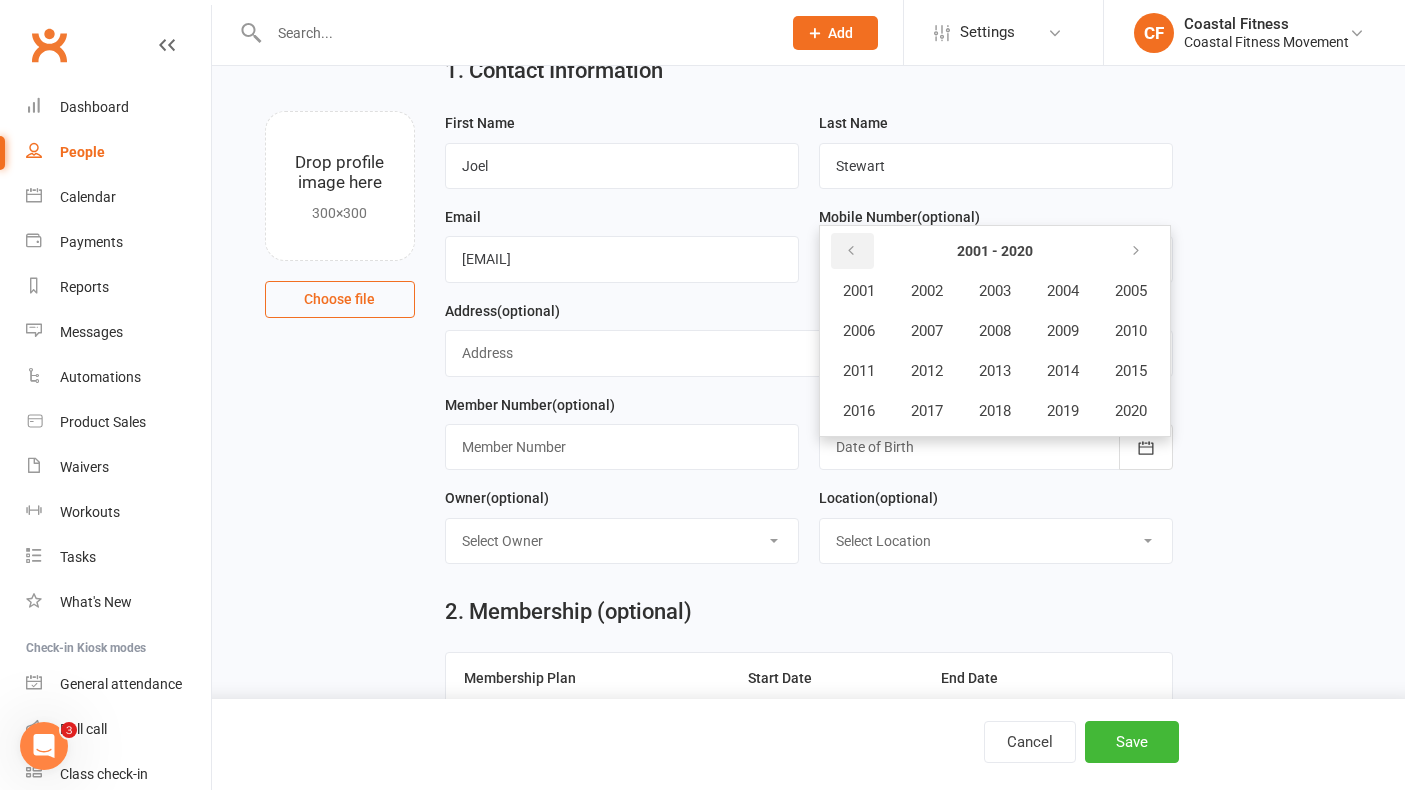 click at bounding box center (851, 251) 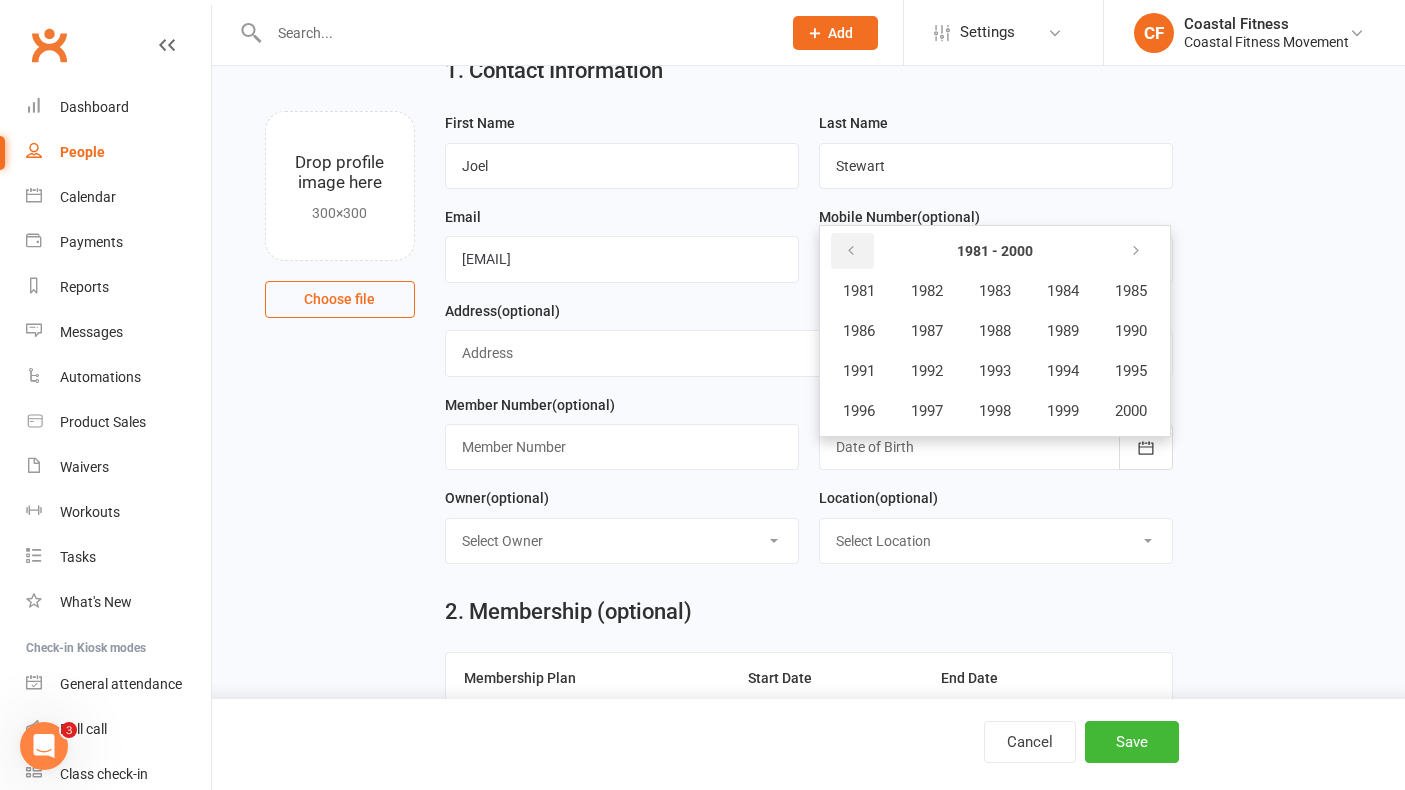 click at bounding box center (851, 251) 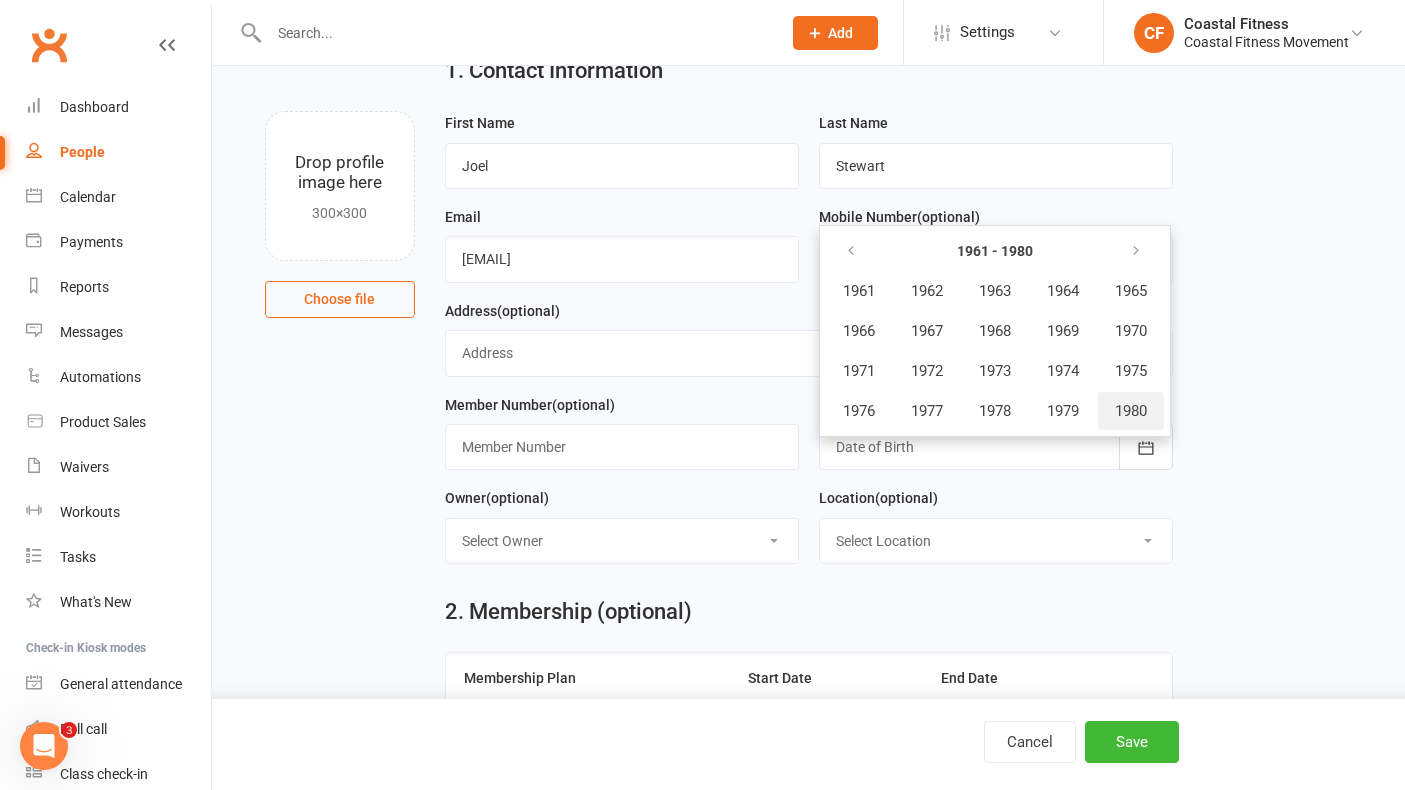 click on "1980" at bounding box center (1131, 411) 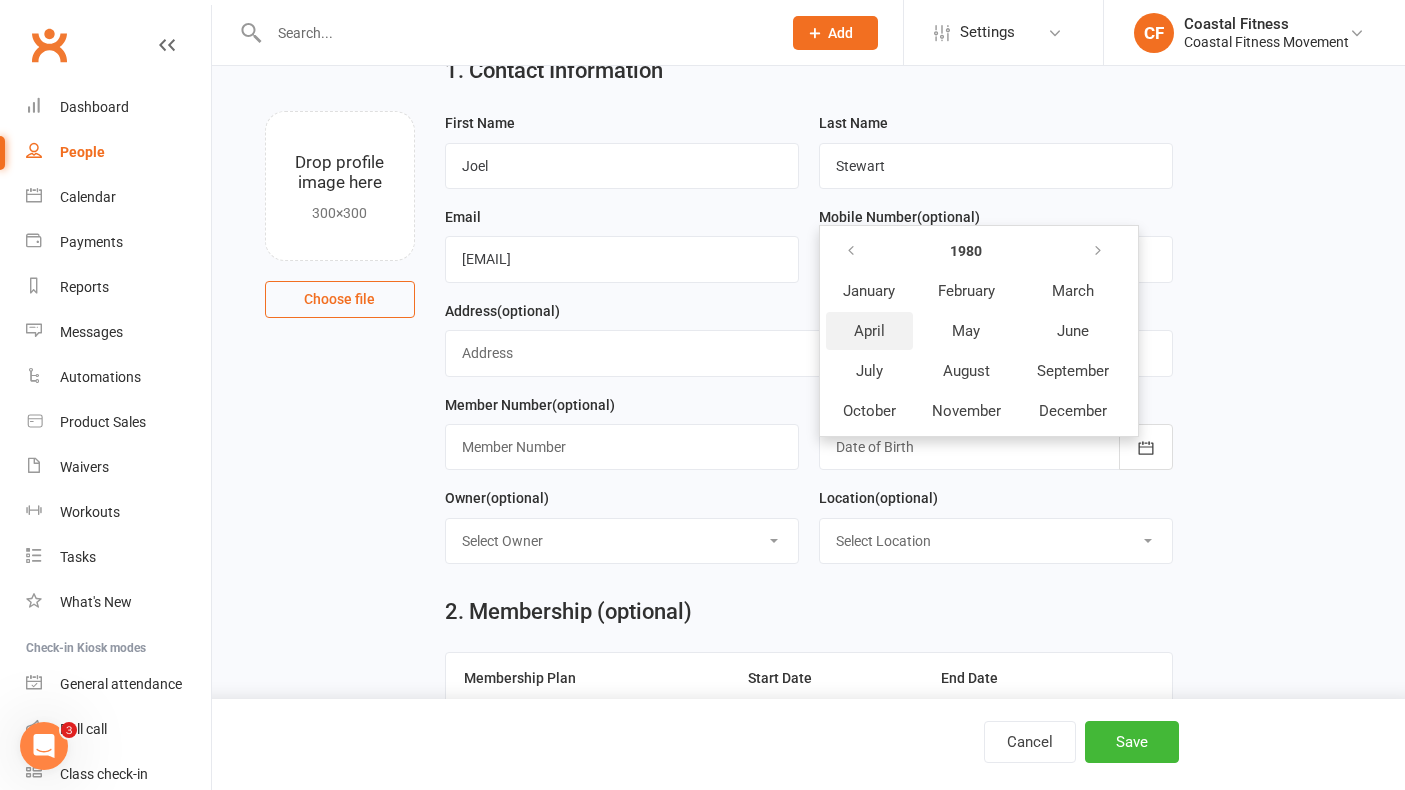 click on "April" at bounding box center [869, 331] 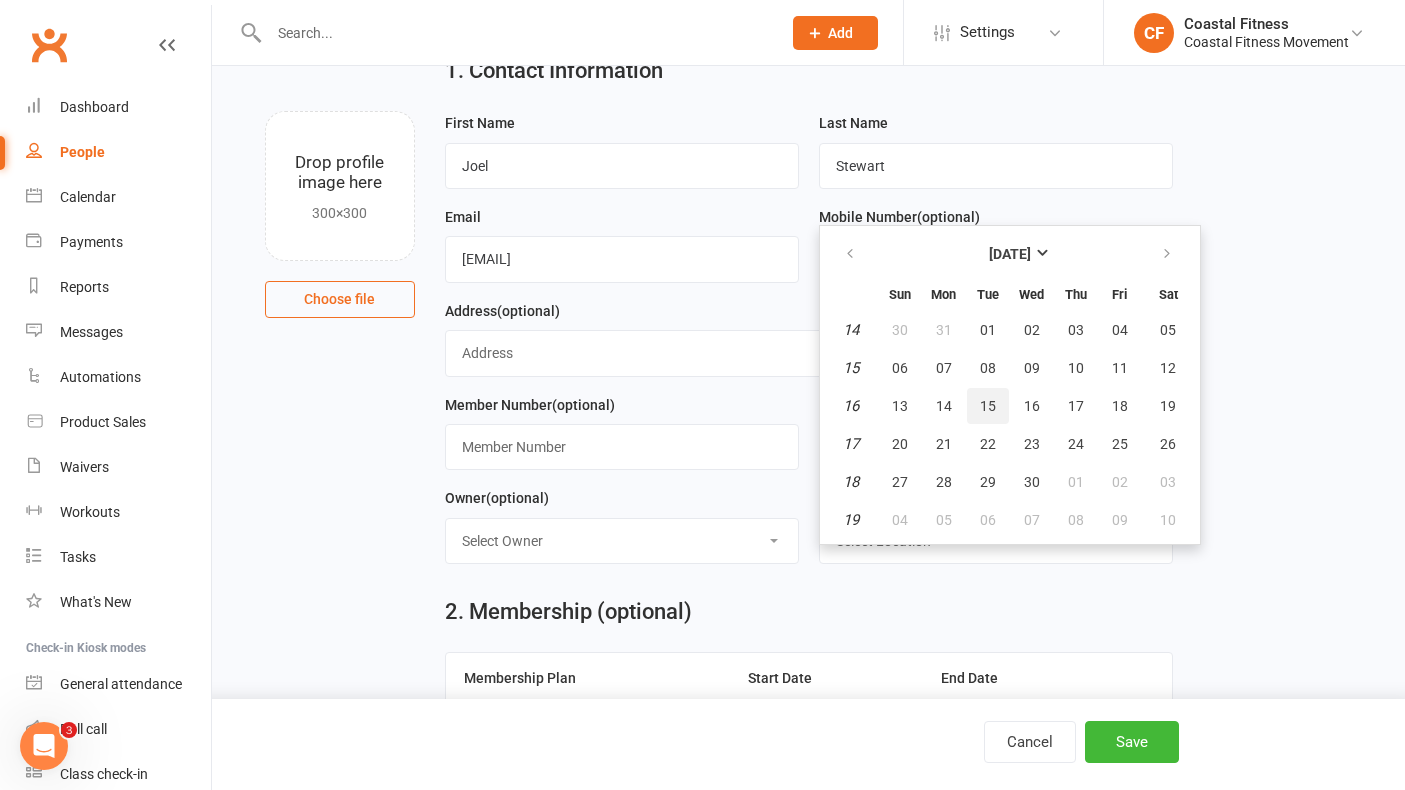 click on "15" at bounding box center [988, 406] 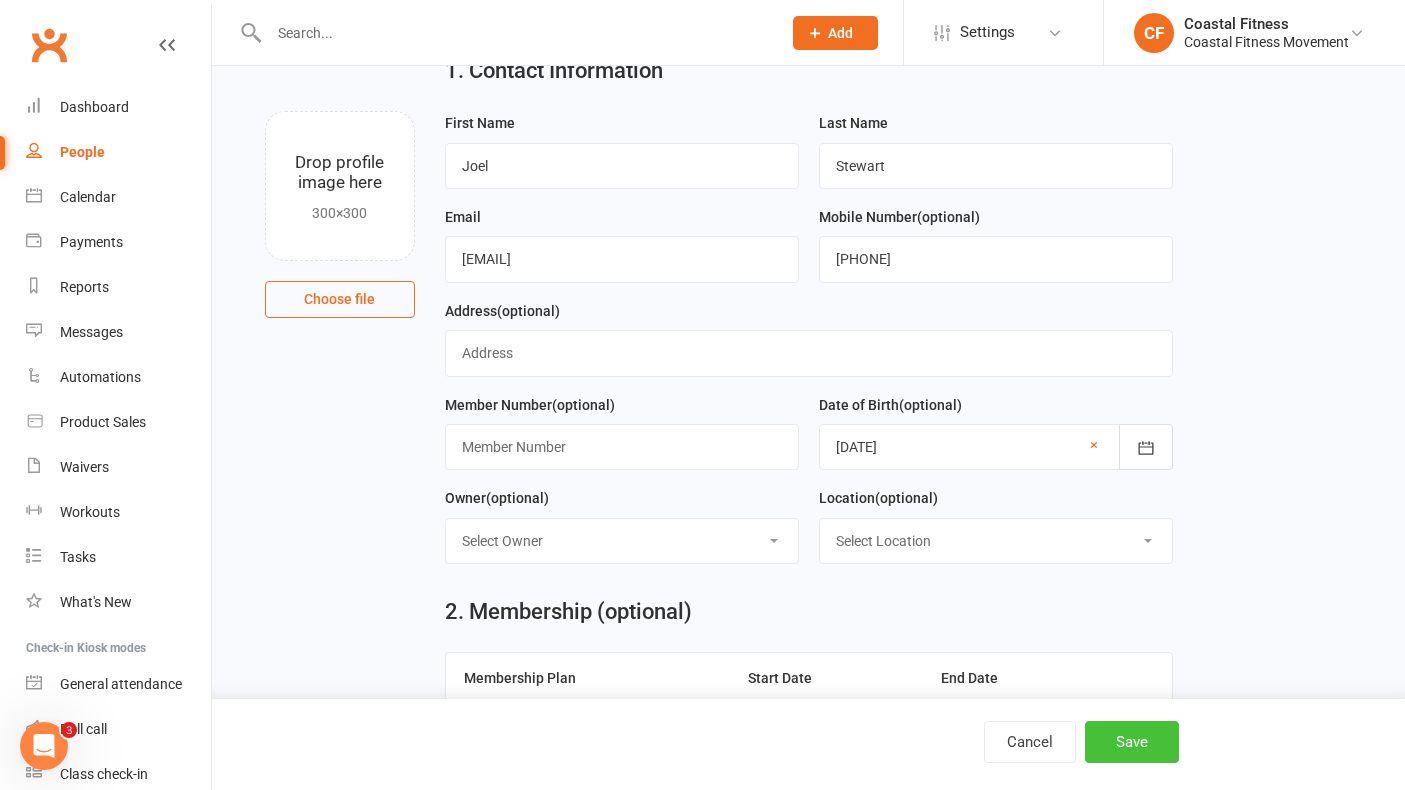 click on "Save" at bounding box center (1132, 742) 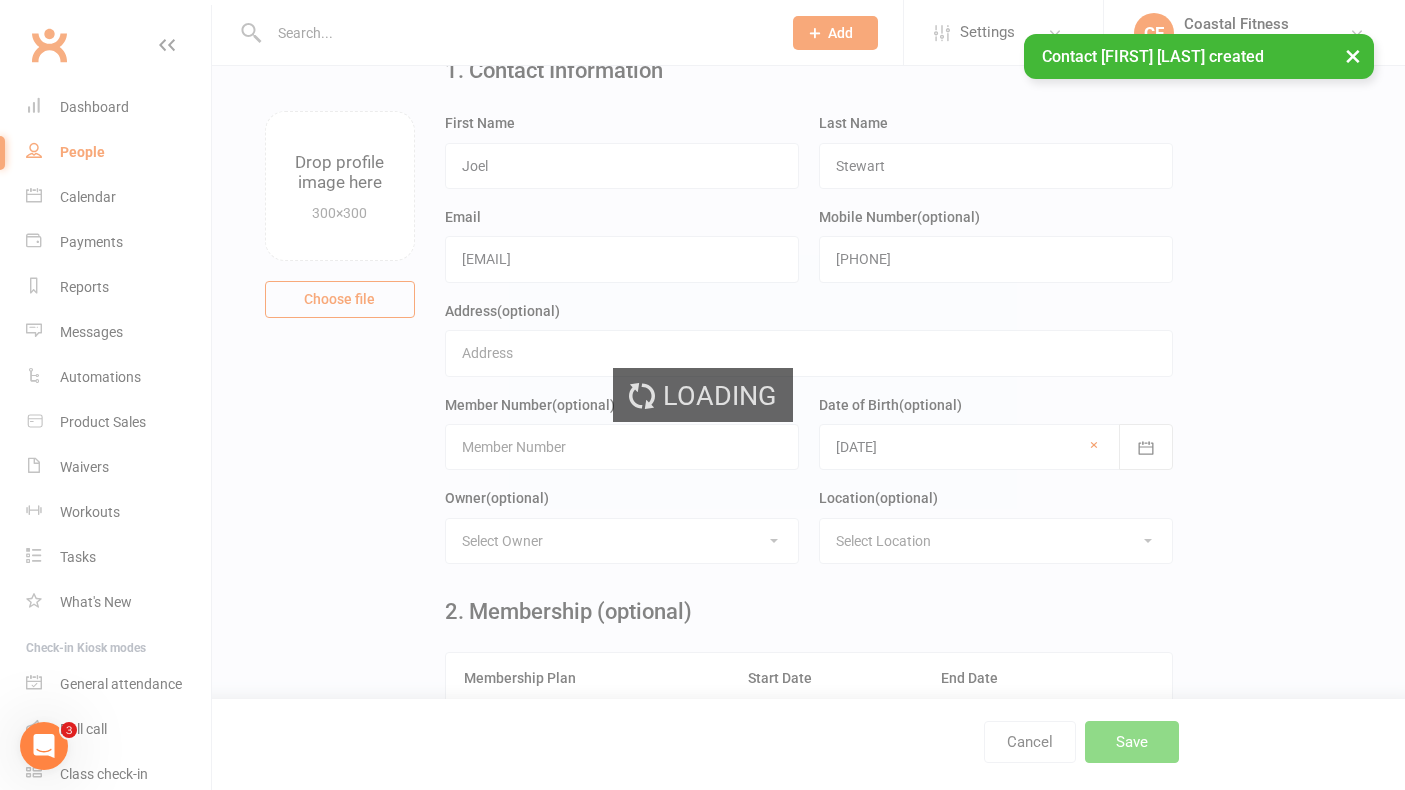 scroll, scrollTop: 0, scrollLeft: 0, axis: both 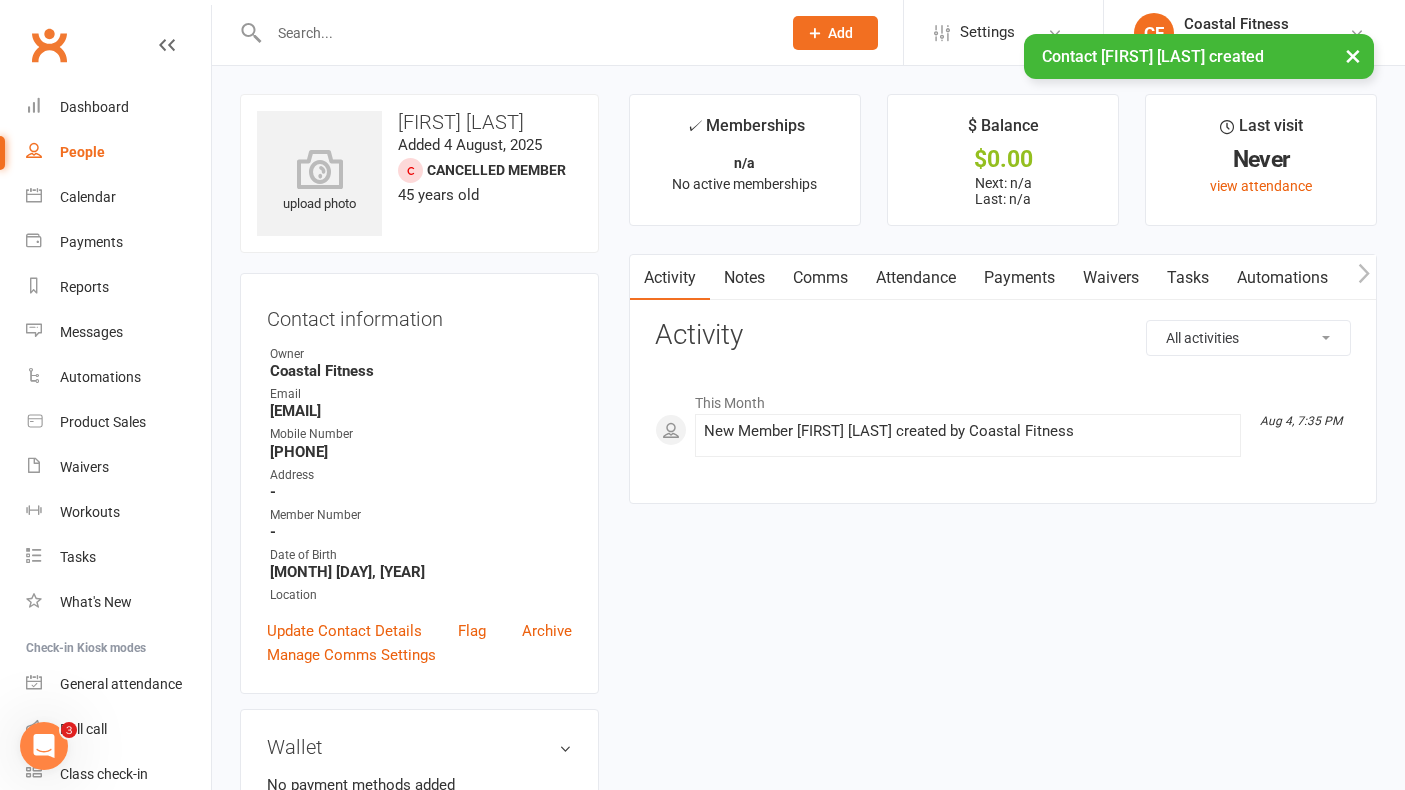 click on "Waivers" at bounding box center [1111, 278] 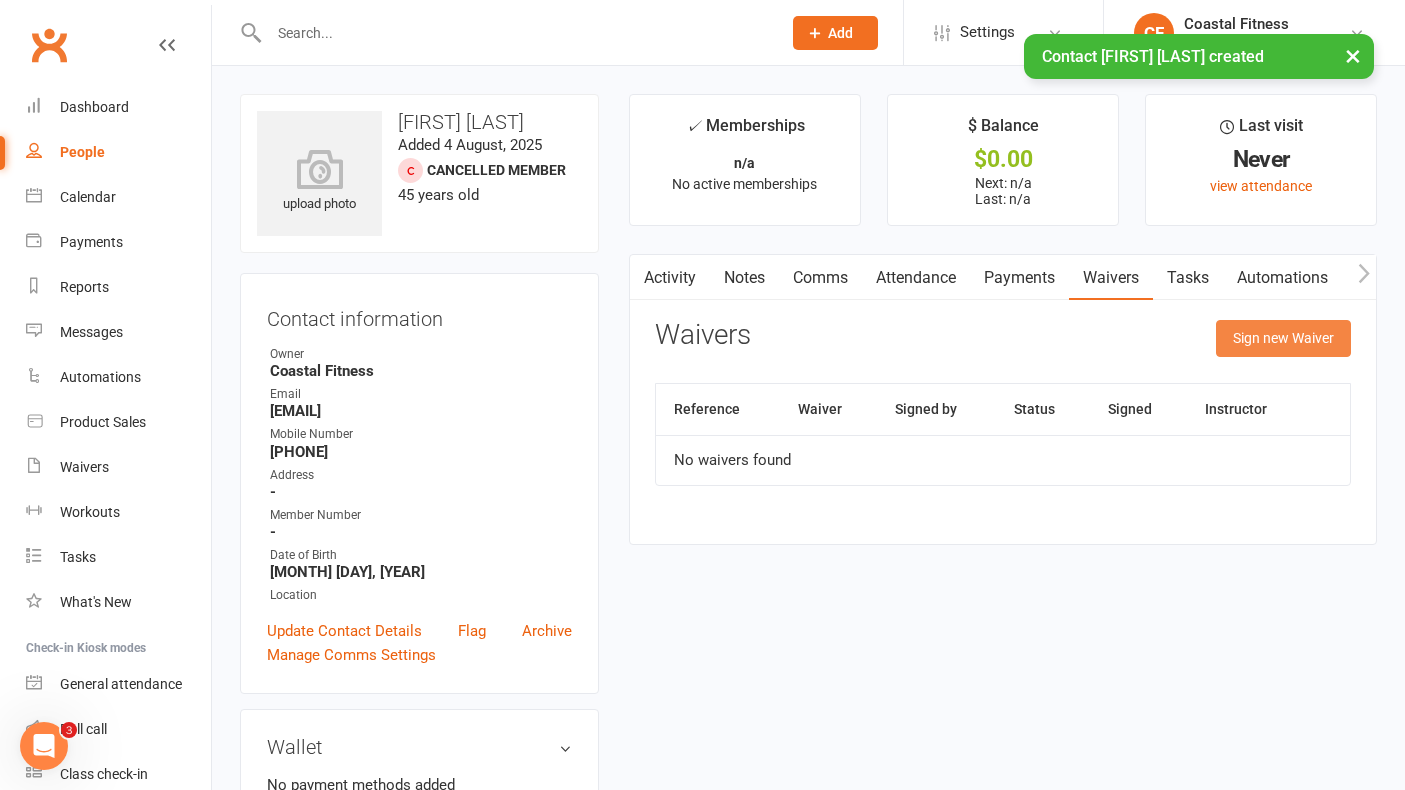 click on "Sign new Waiver" at bounding box center [1283, 338] 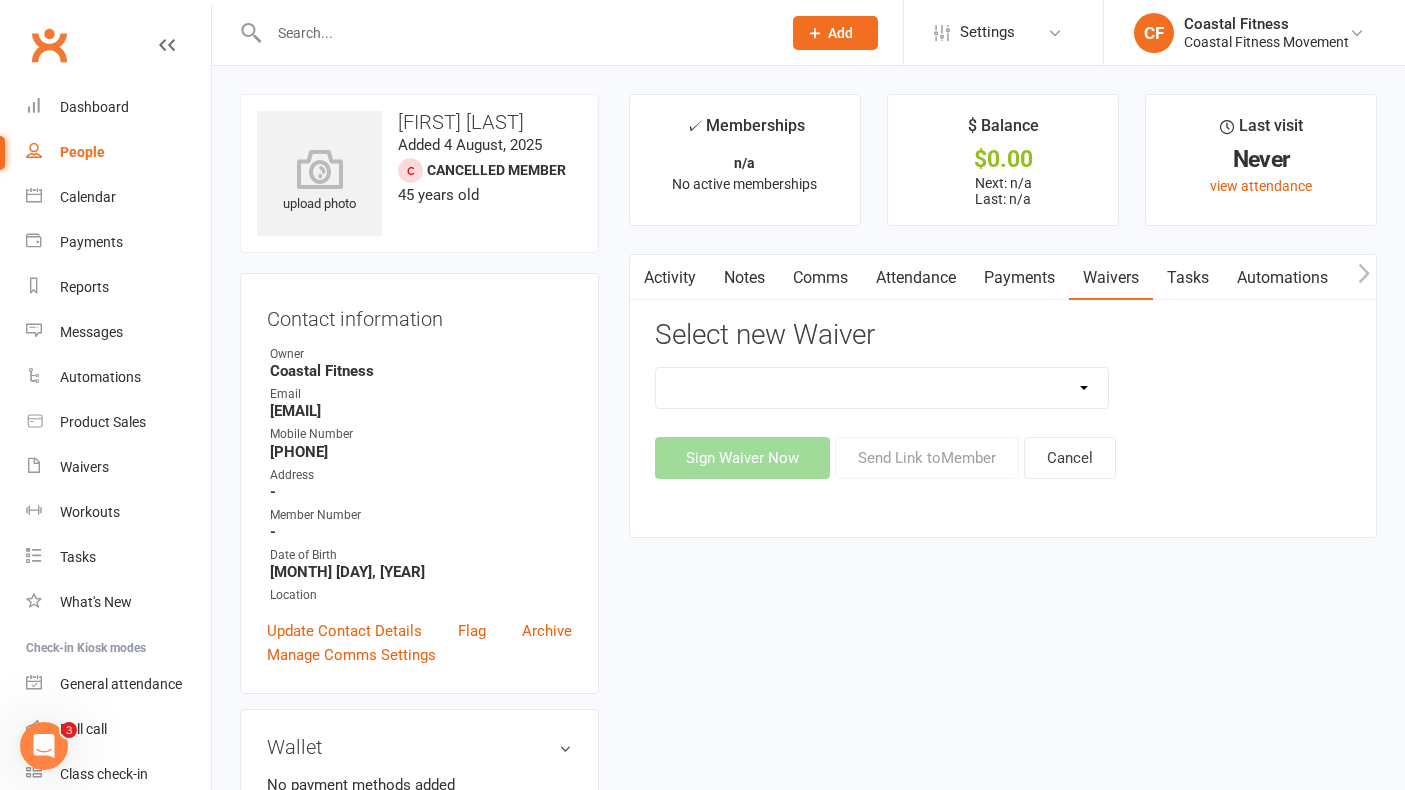 click on "5 x SAUNA PASS 7 DAY CASUAL PASS 7 DAY FREE TRIAL BRING A FRIEND FOR FREE BRONZE MEMBERSHIP CASUAL SESSION CFM FITNESS PASSPORT MEMBERSHIP CFM FITNESS PASSPORT RENEWAL CHALLENGE - FP CHALLENGE - NON MEMBERS EDEN SPA HOUSE EXTENDED ACCESS GOLD FORTNIGHTLY MEMBERSHIP GOLD MEMBERSHIP MULTI SESSION PASS PLATINUM MEMBERSHIP SAUNA PASS SILVER MEMBERSHIP STUDENT GOLD MEMBERSHIP TWILIGHT MEMBERSHIP XMAS PARTY" at bounding box center (882, 388) 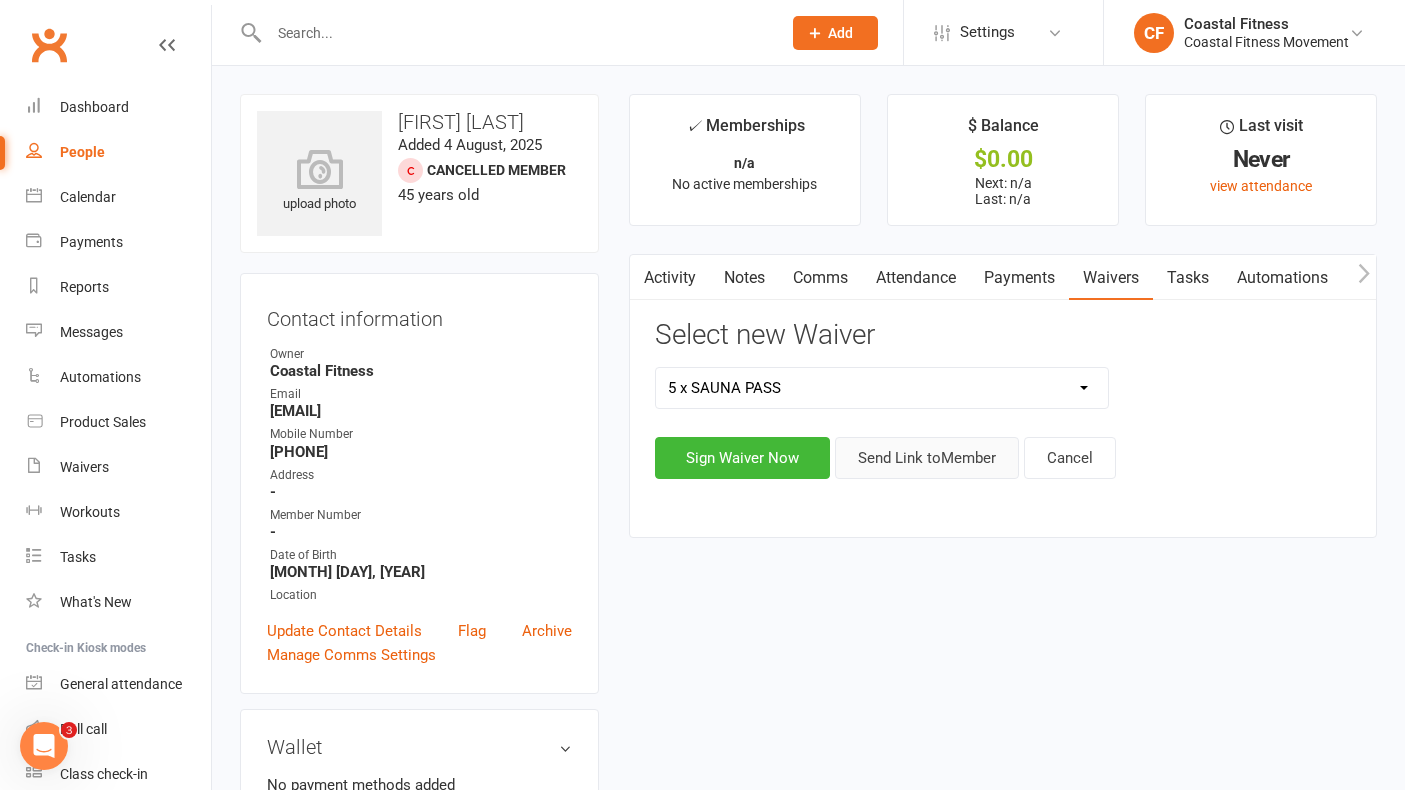 click on "Send Link to  Member" at bounding box center (927, 458) 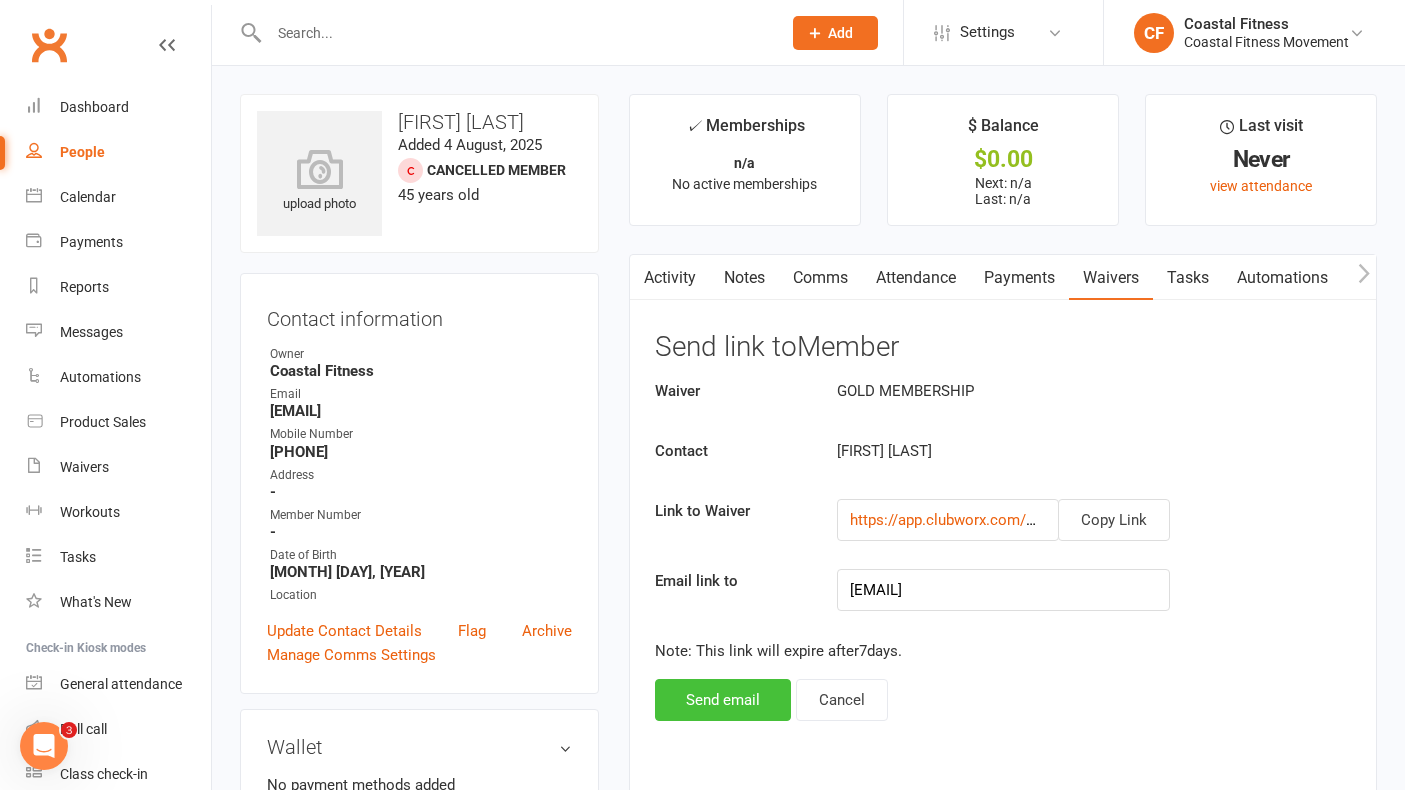 click on "Send email" at bounding box center (723, 700) 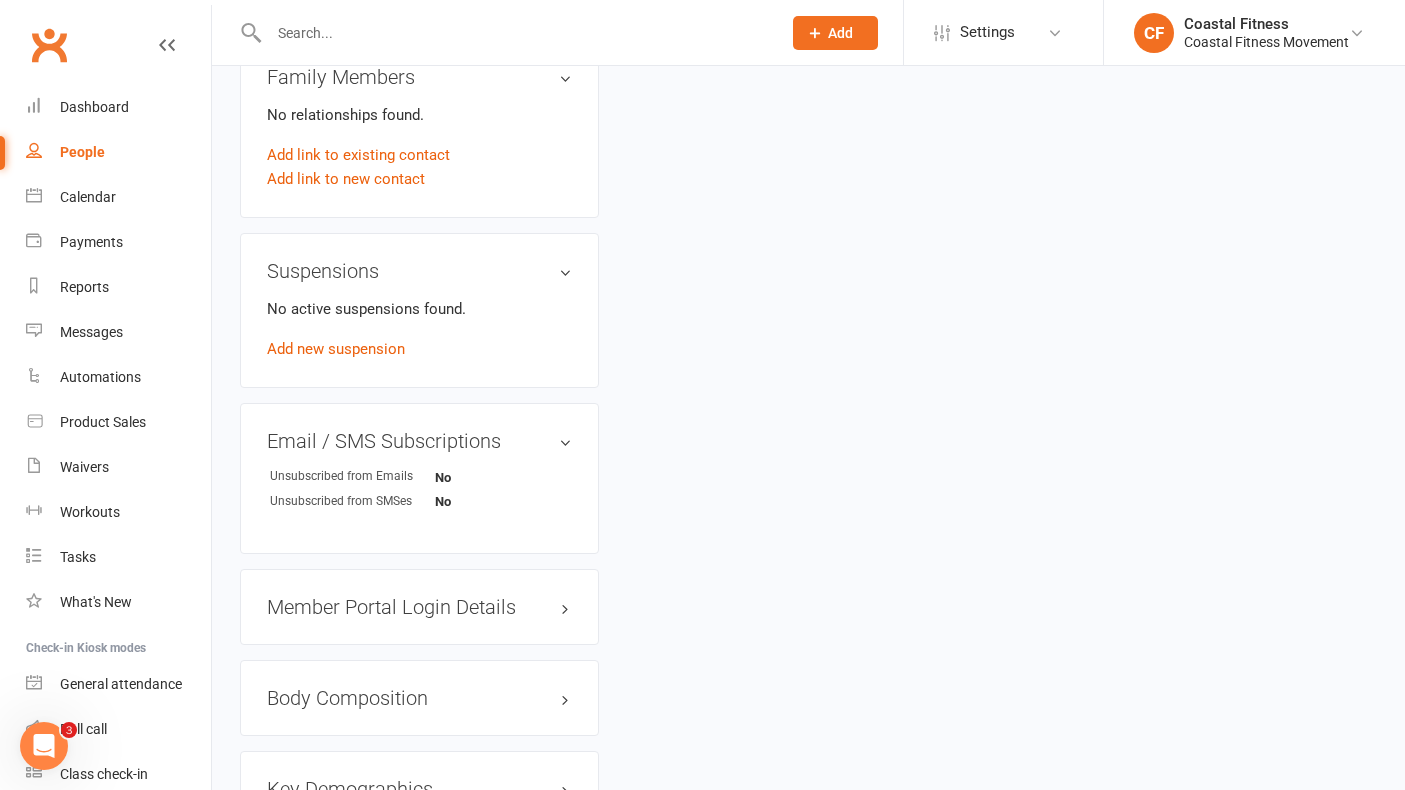 scroll, scrollTop: 1056, scrollLeft: 0, axis: vertical 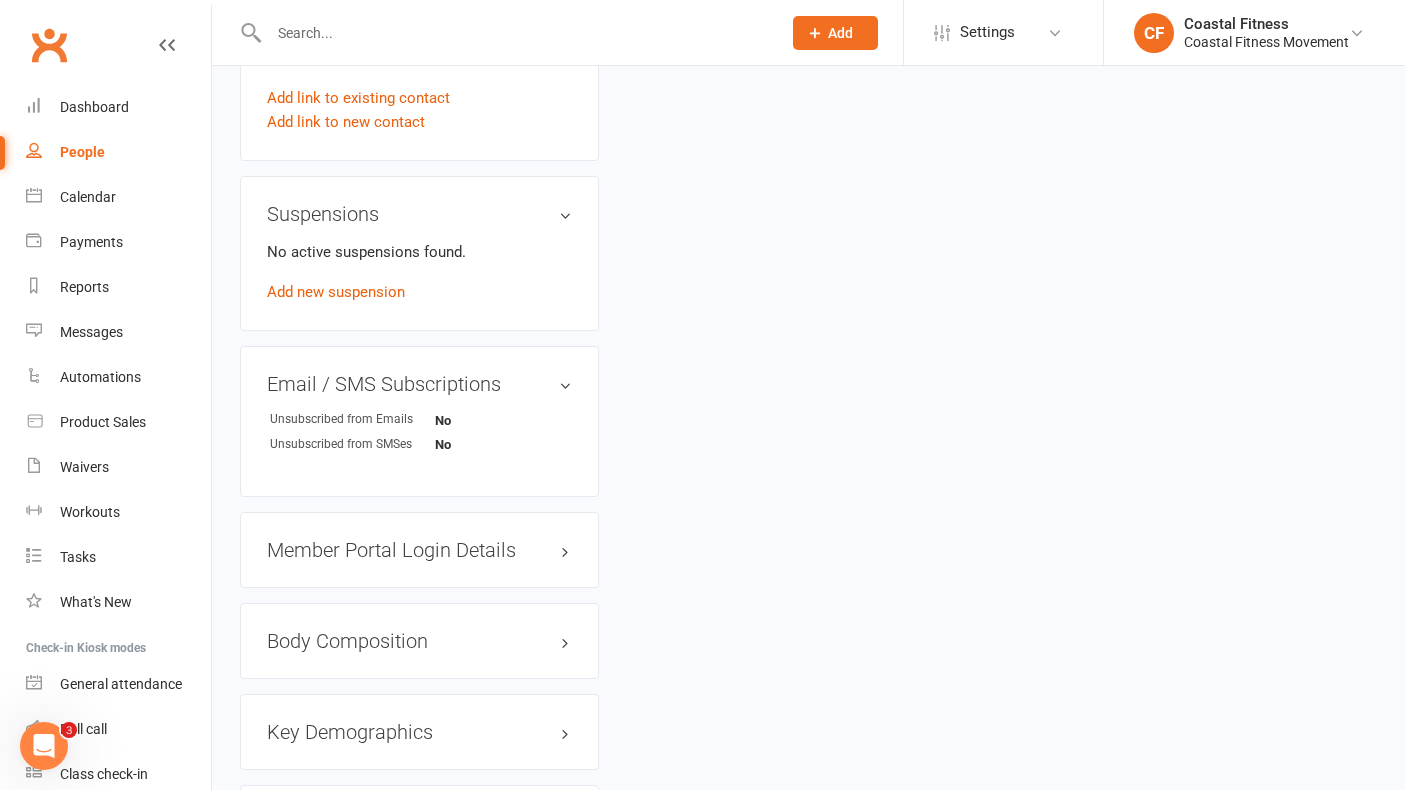 click on "Member Portal Login Details" at bounding box center [419, 550] 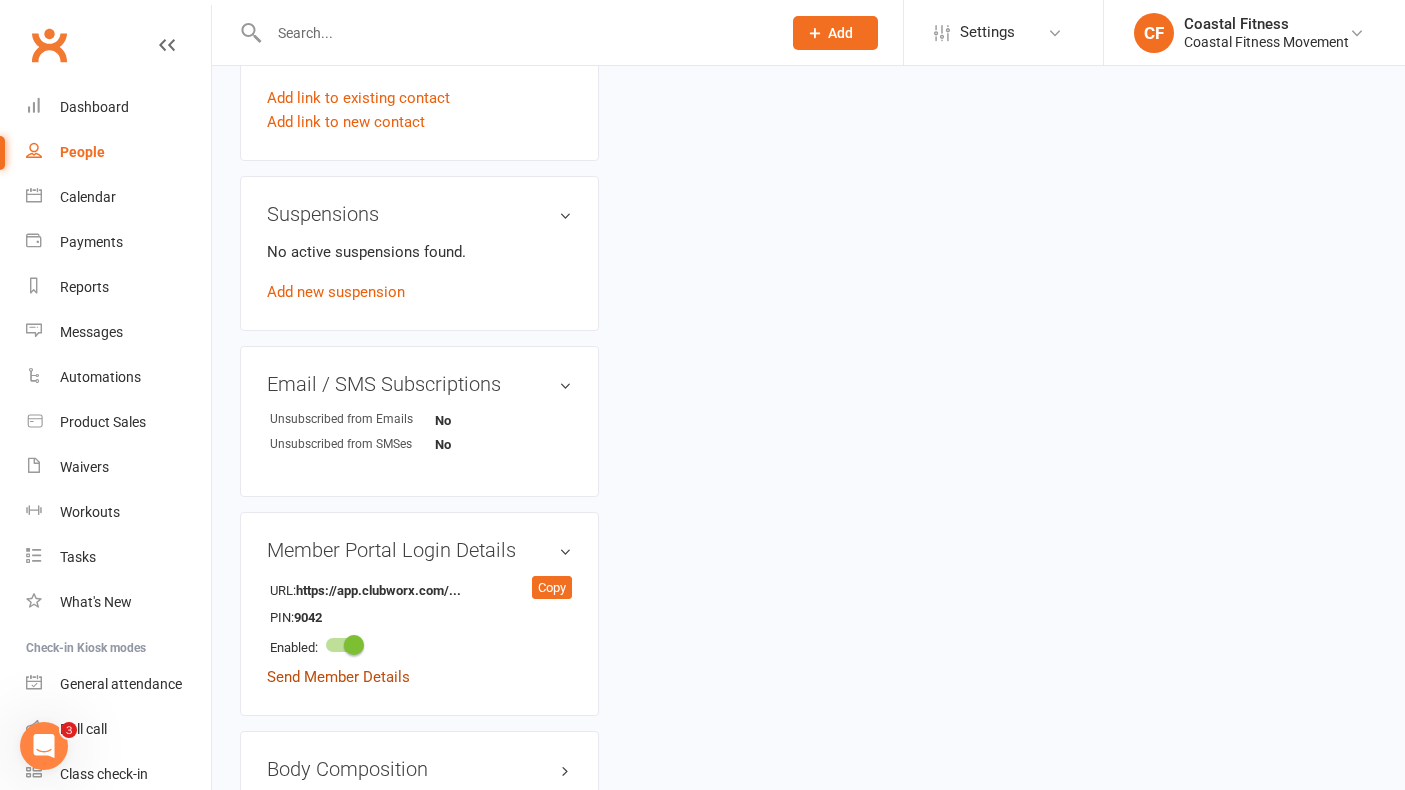 click on "Send Member Details" at bounding box center [338, 677] 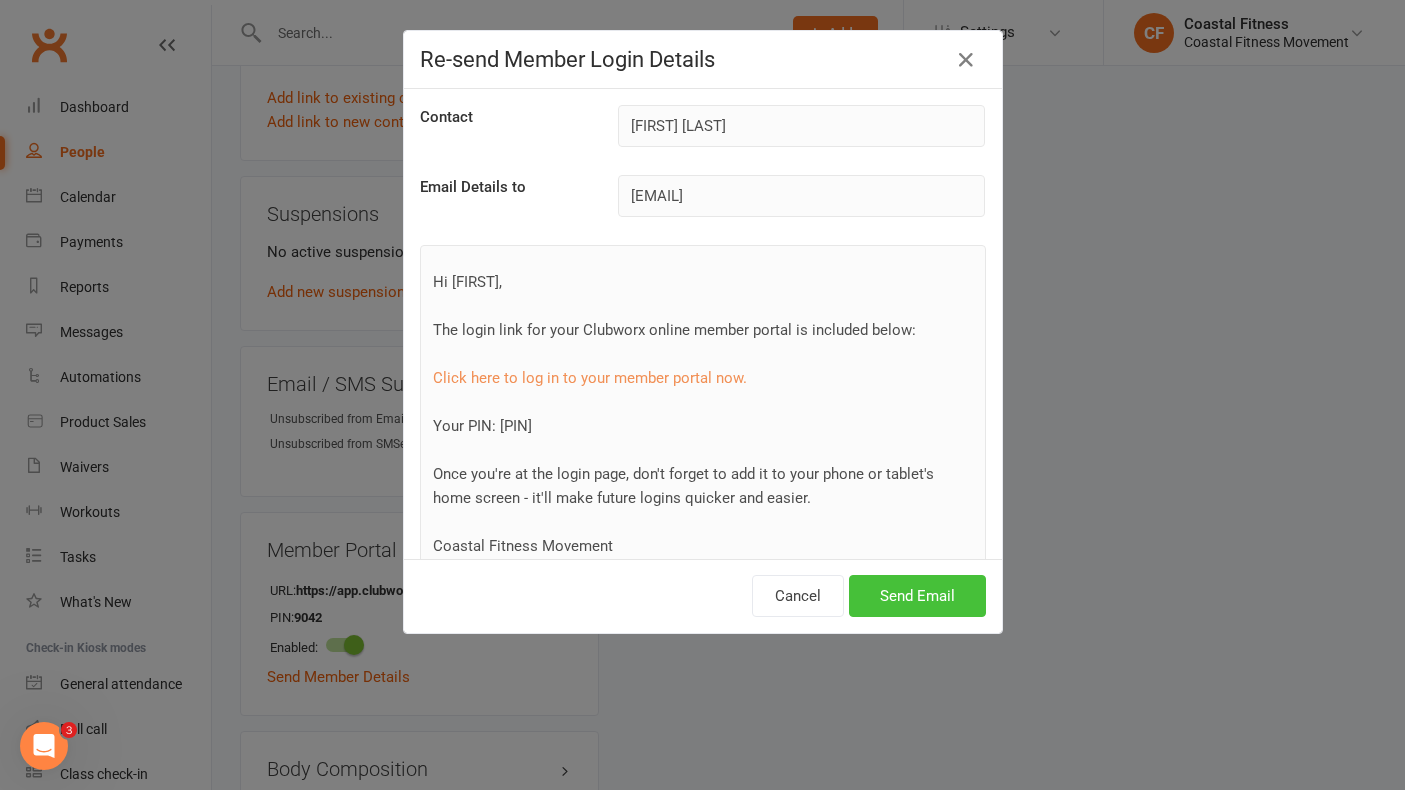 click on "Send Email" at bounding box center (917, 596) 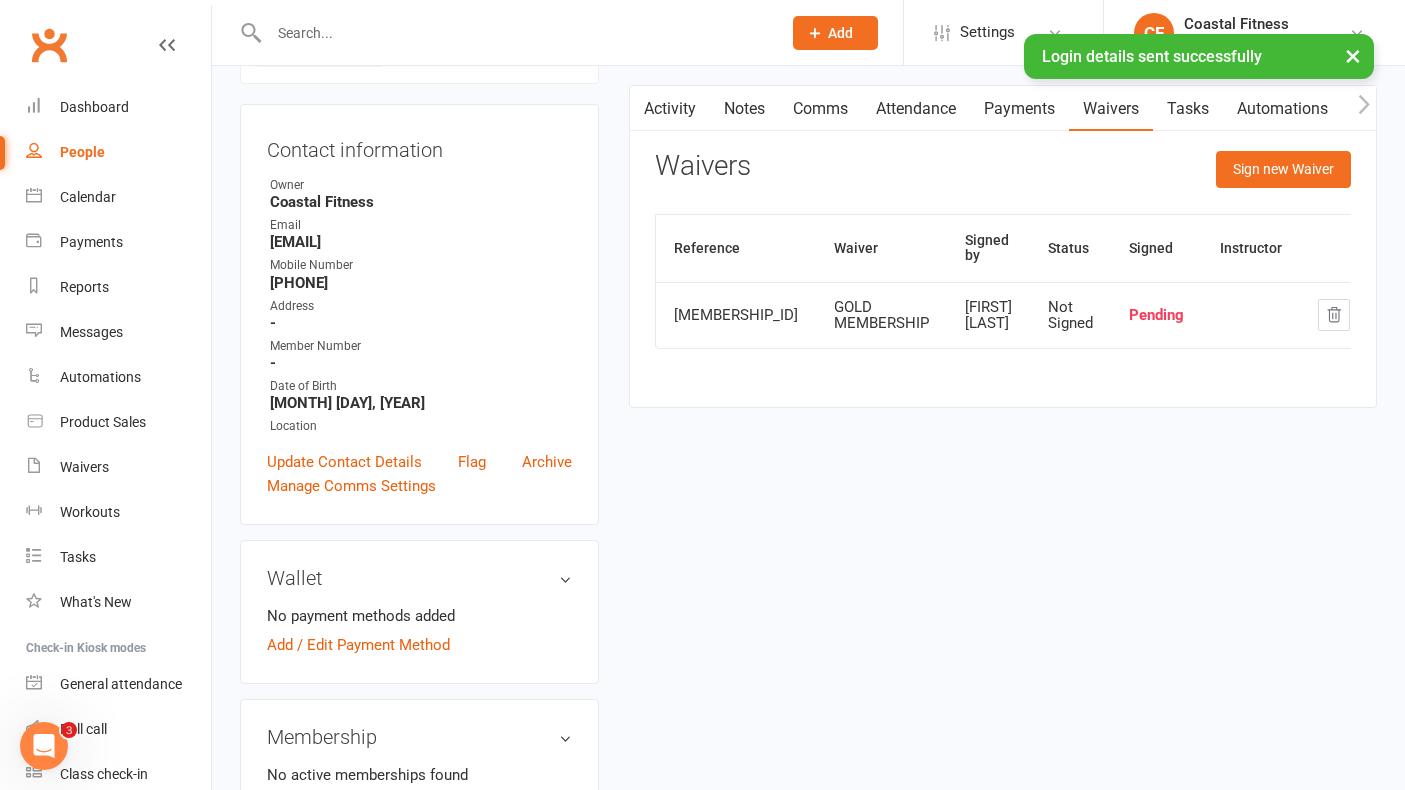 scroll, scrollTop: 176, scrollLeft: 0, axis: vertical 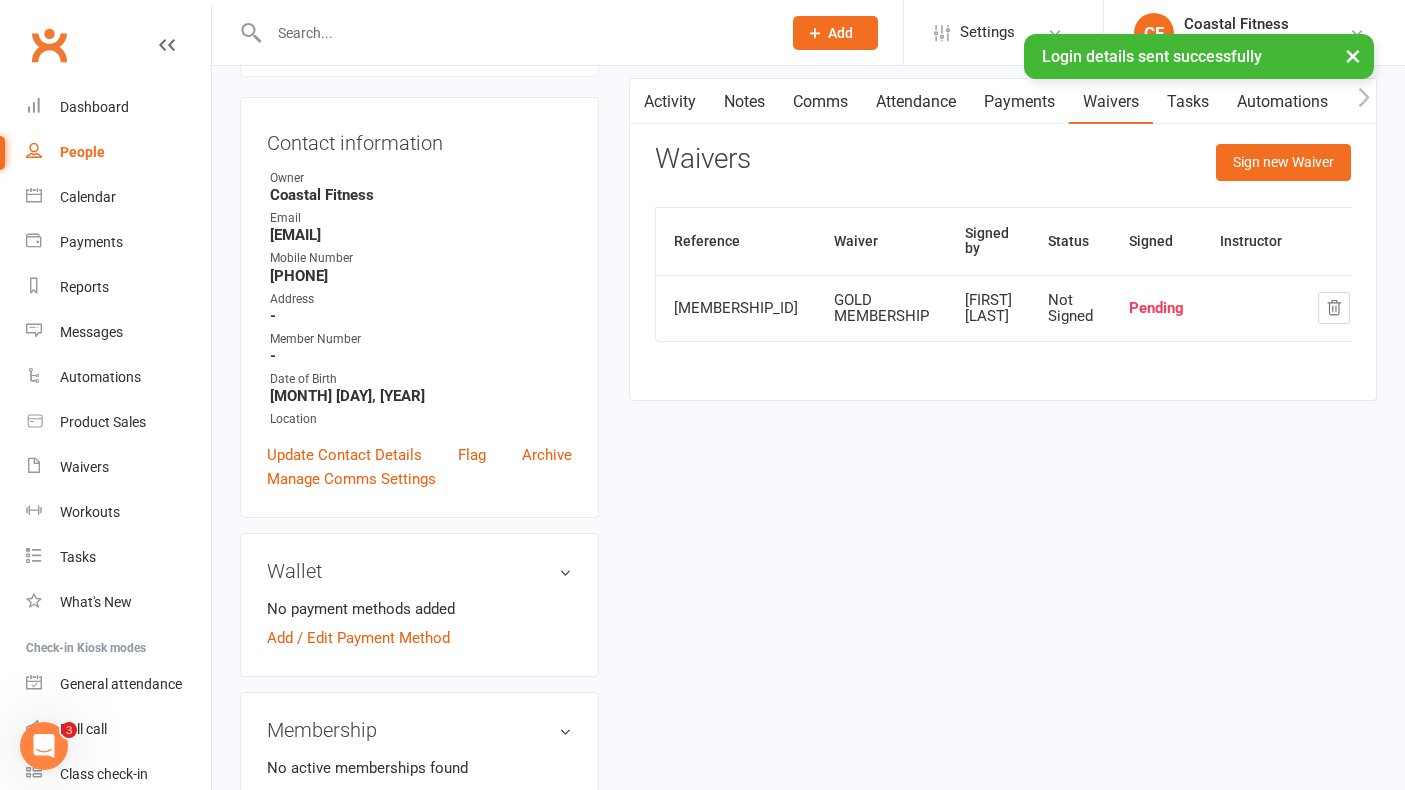 click on "Comms" at bounding box center [820, 102] 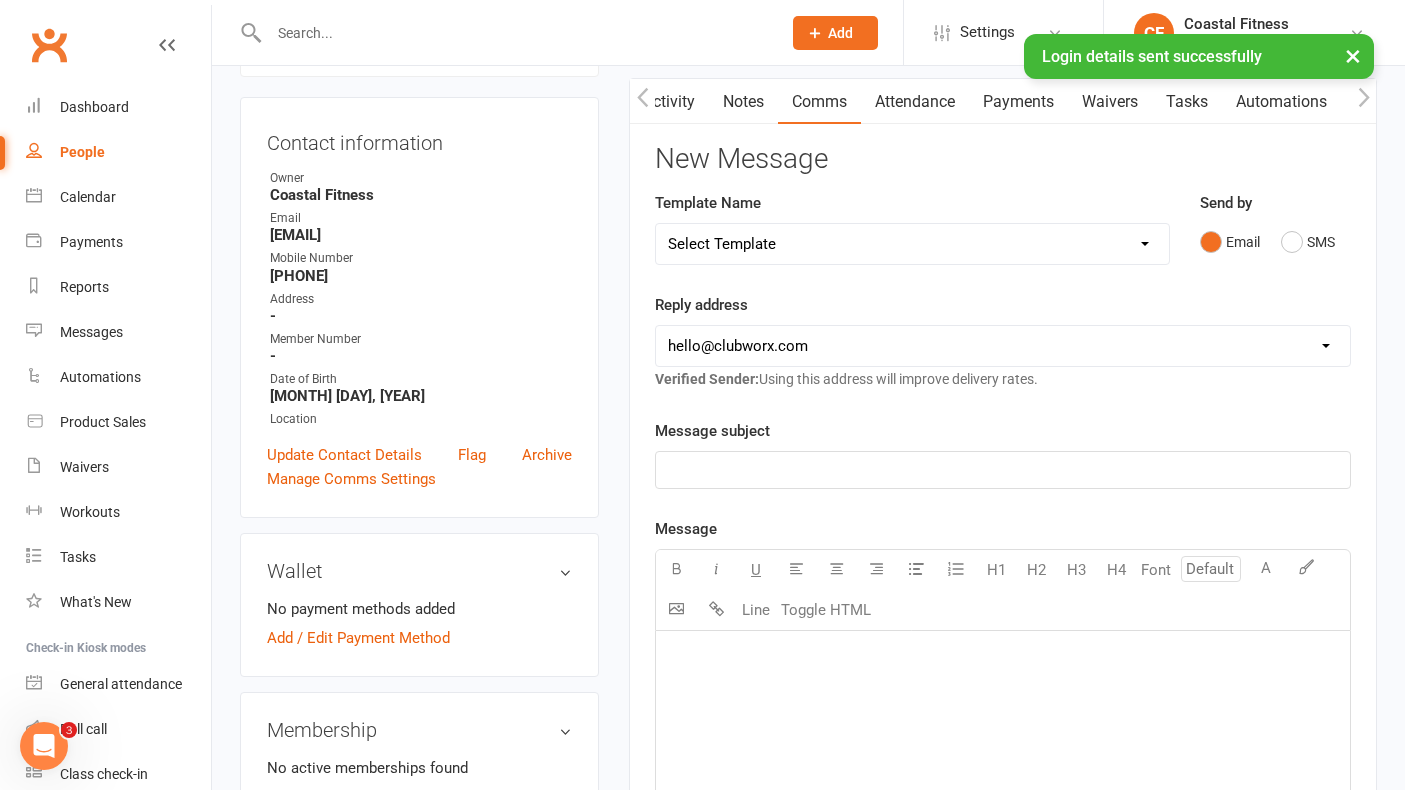 click on "Select Template [Email] CFM 7 day trial [SMS] Failure to scan FP [Email] It's time to renew your membership! [SMS] Failed Payment [SMS] WELCOME TO CFM - FITNESS PASSPORT [SMS] WELCOME TO CFM - MEMBER" at bounding box center [912, 244] 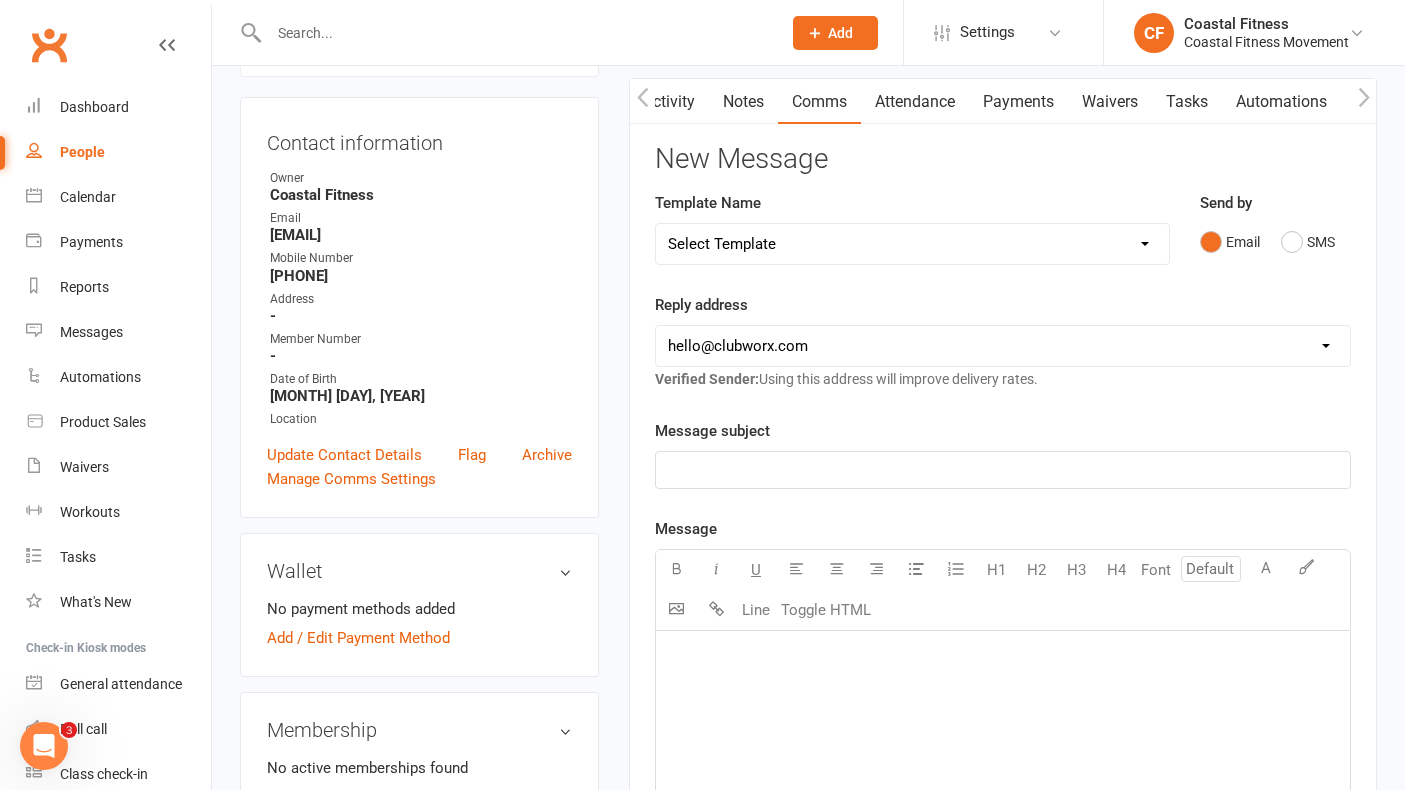 select on "5" 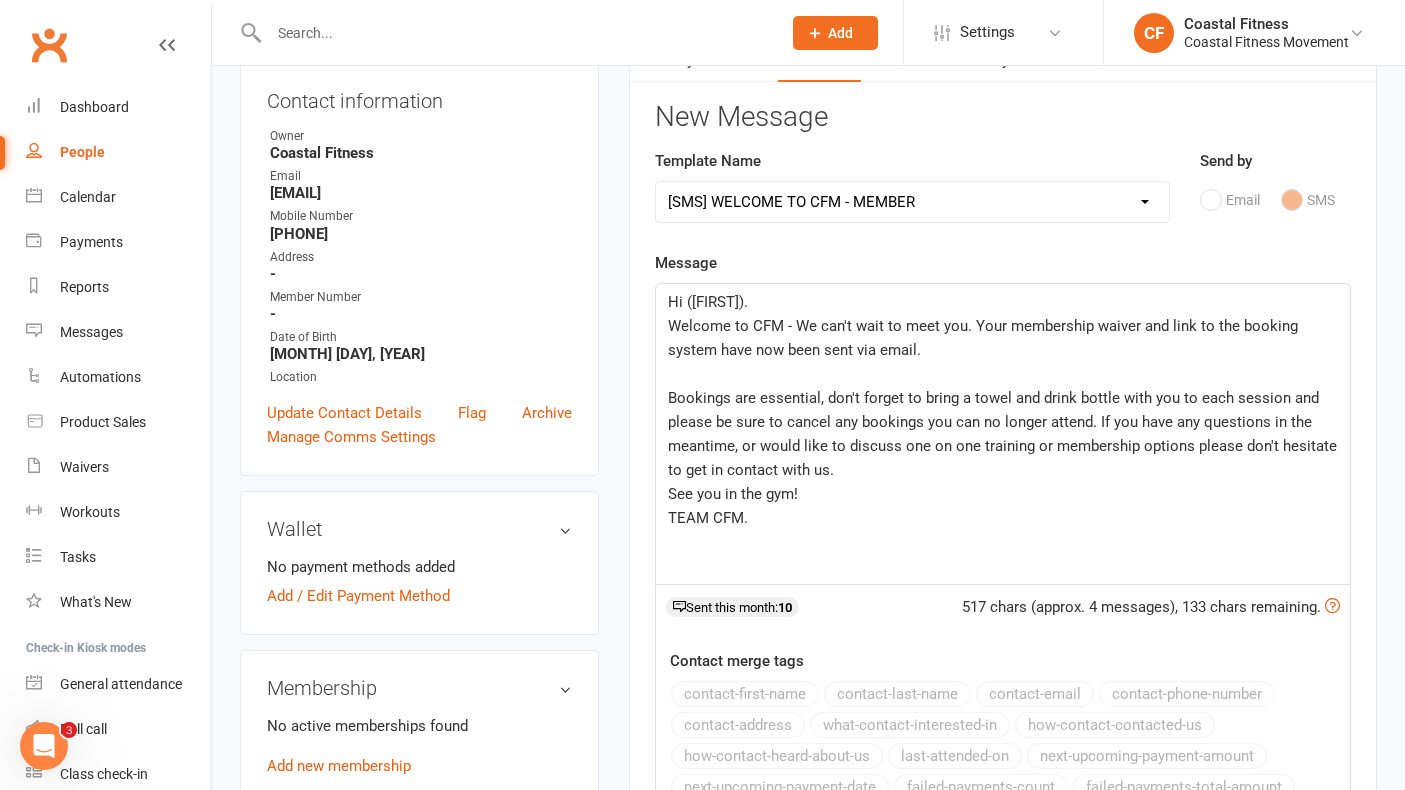 scroll, scrollTop: 222, scrollLeft: 0, axis: vertical 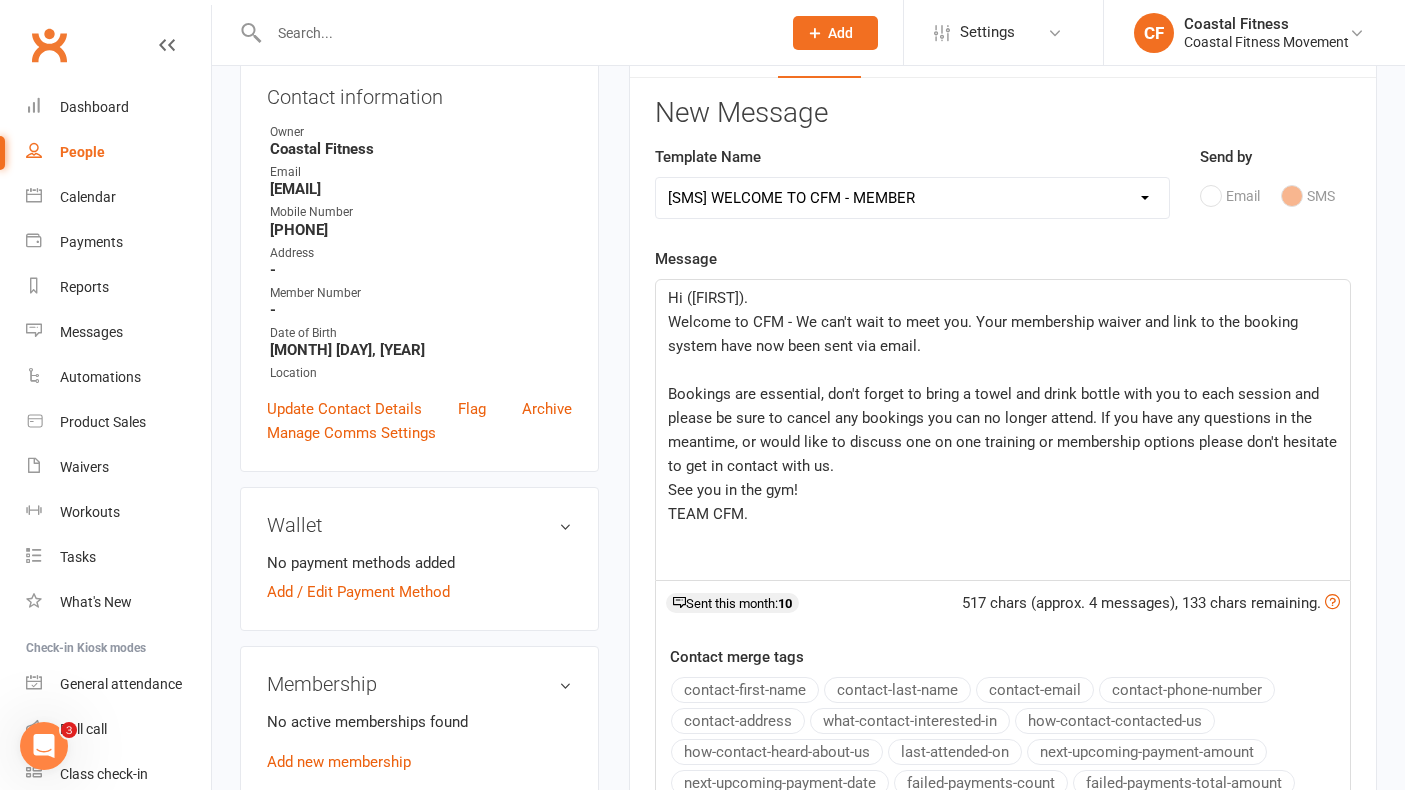 click on "Hi ([FIRST])." 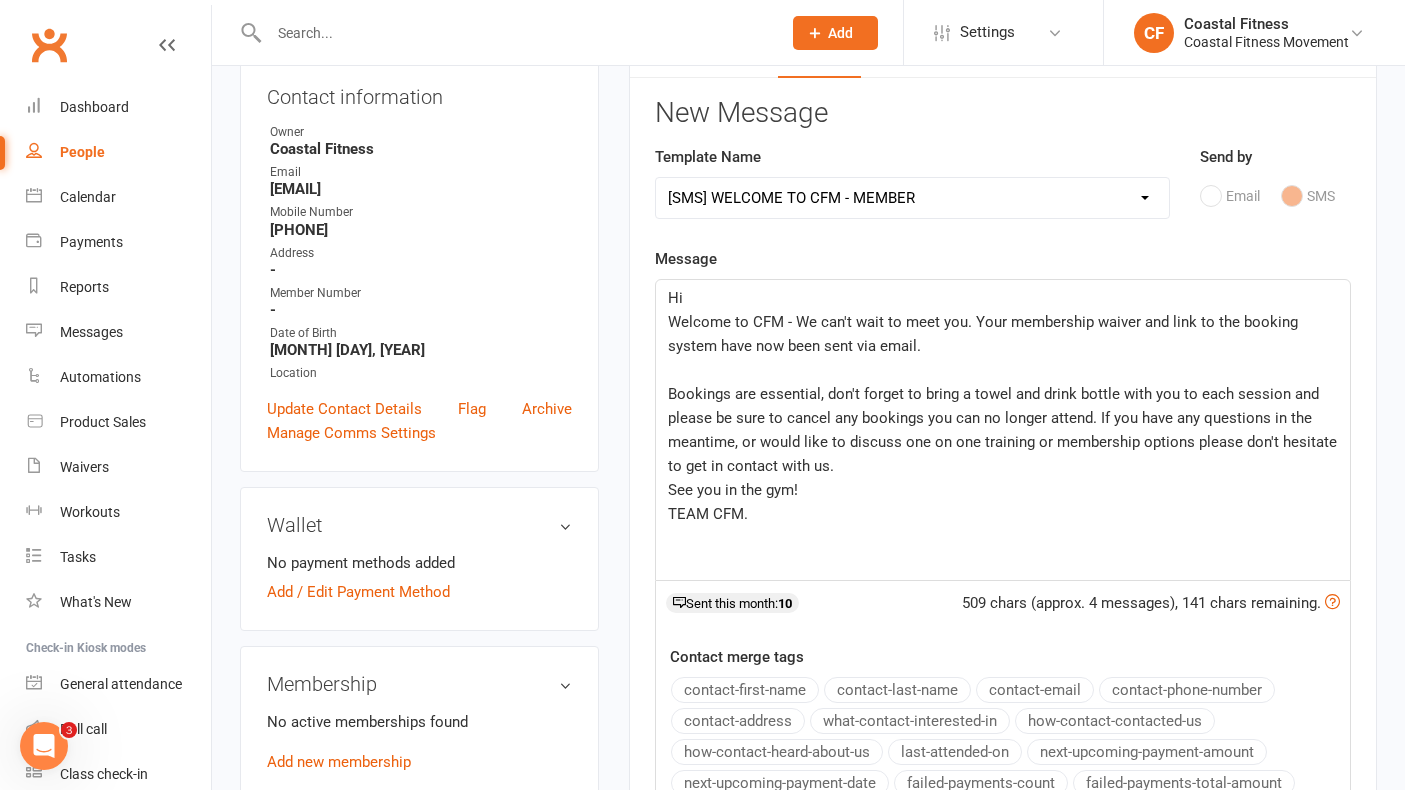 type 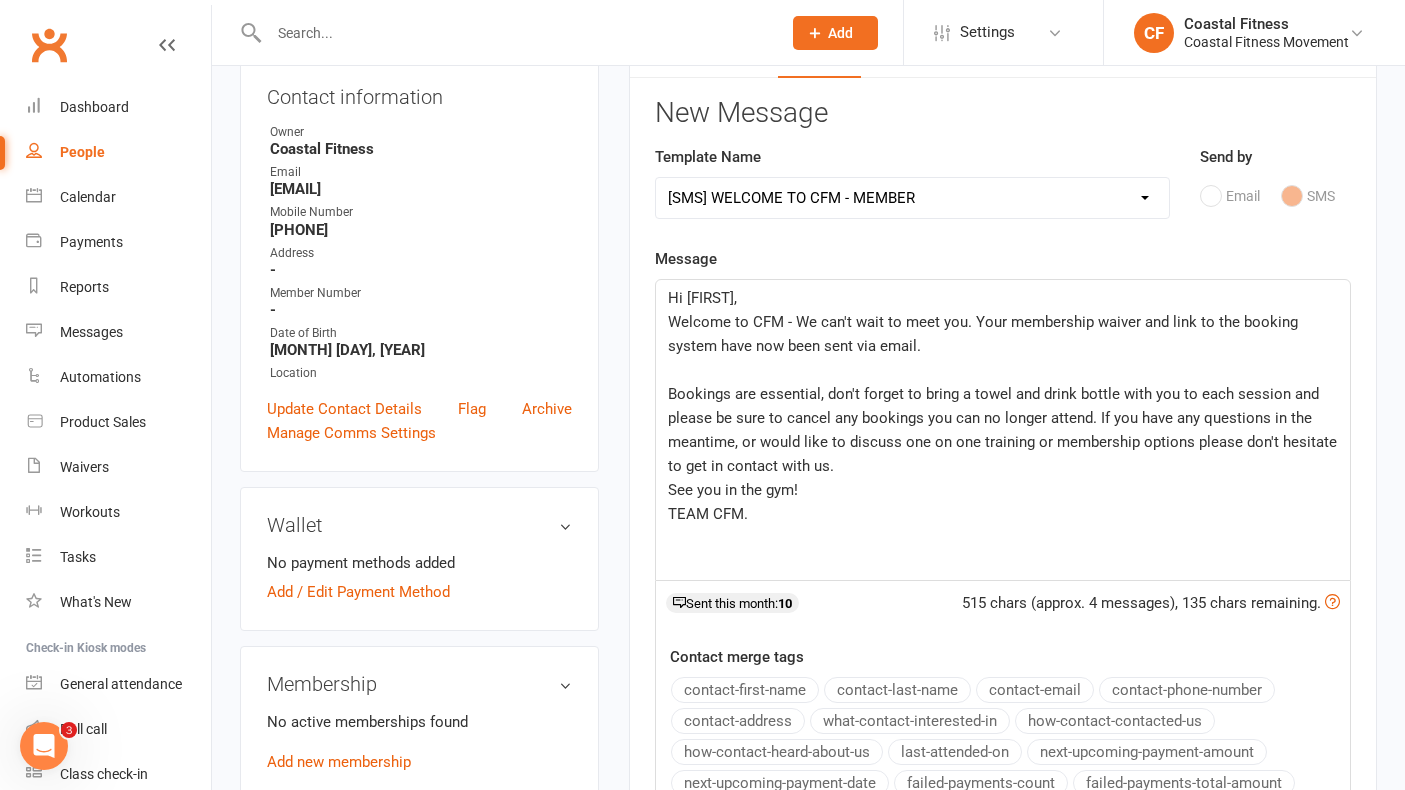 click on "Welcome to CFM - We can't wait to meet you. Your membership waiver and link to the booking system have now been sent via email." 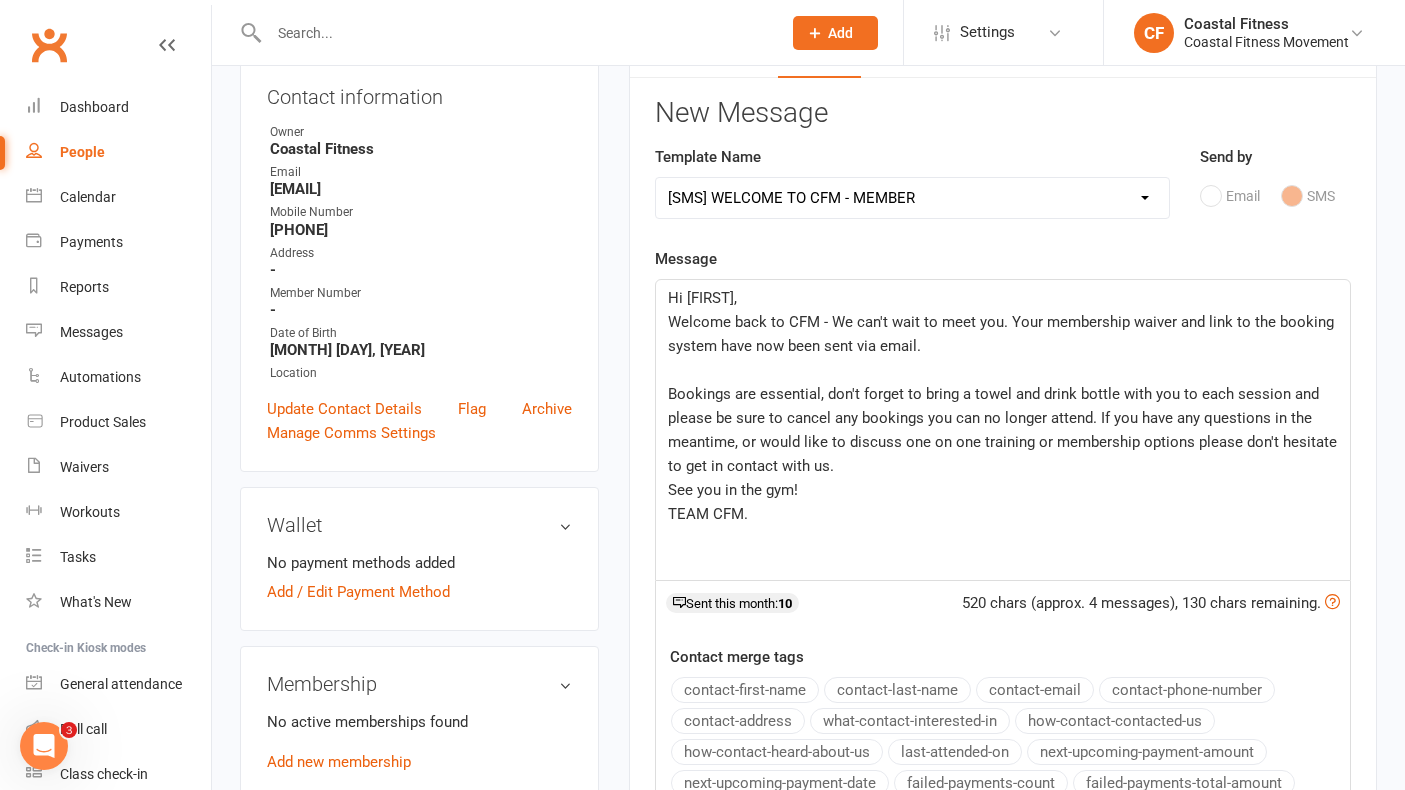 click on "Welcome back to CFM - We can't wait to meet you. Your membership waiver and link to the booking system have now been sent via email." 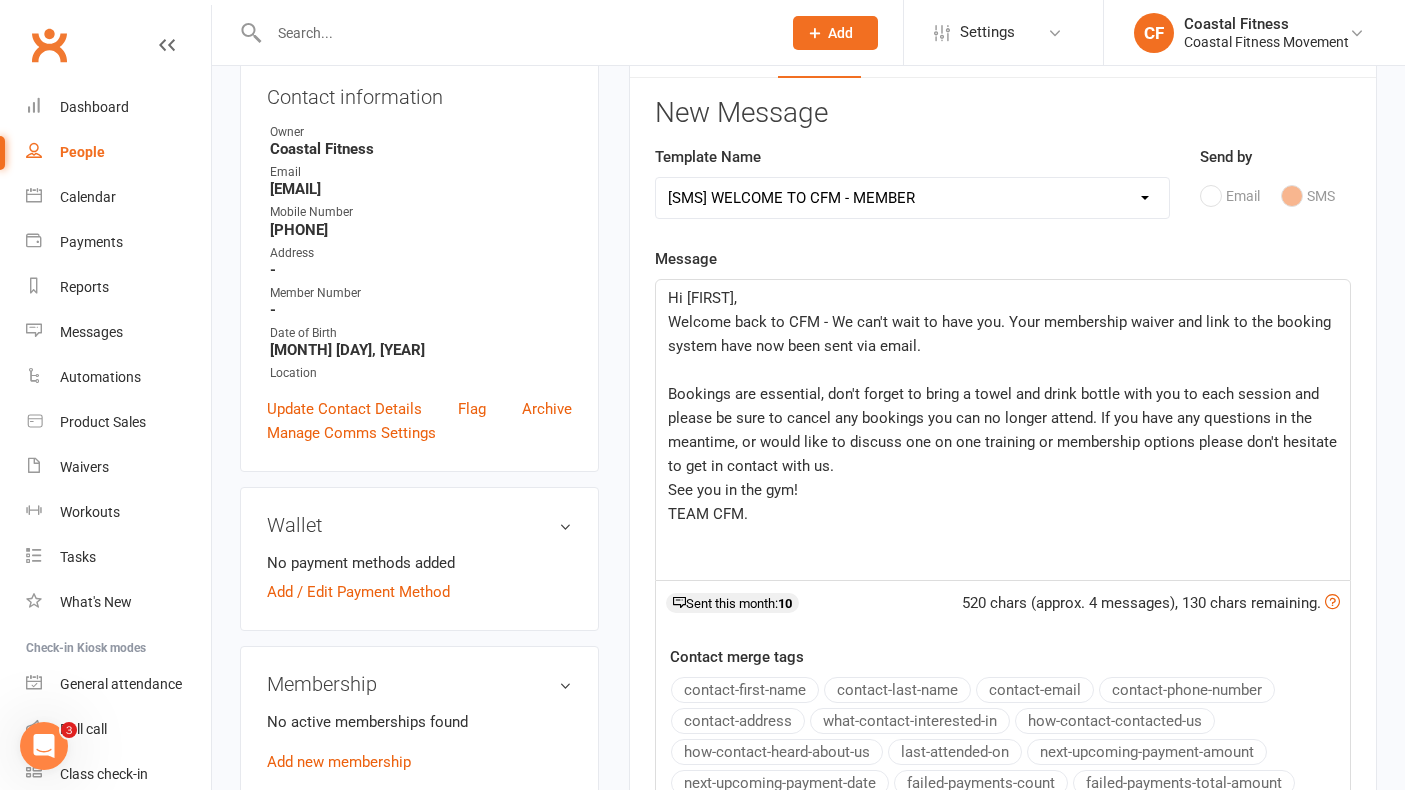 click on "Welcome back to CFM - We can't wait to have you. Your membership waiver and link to the booking system have now been sent via email." 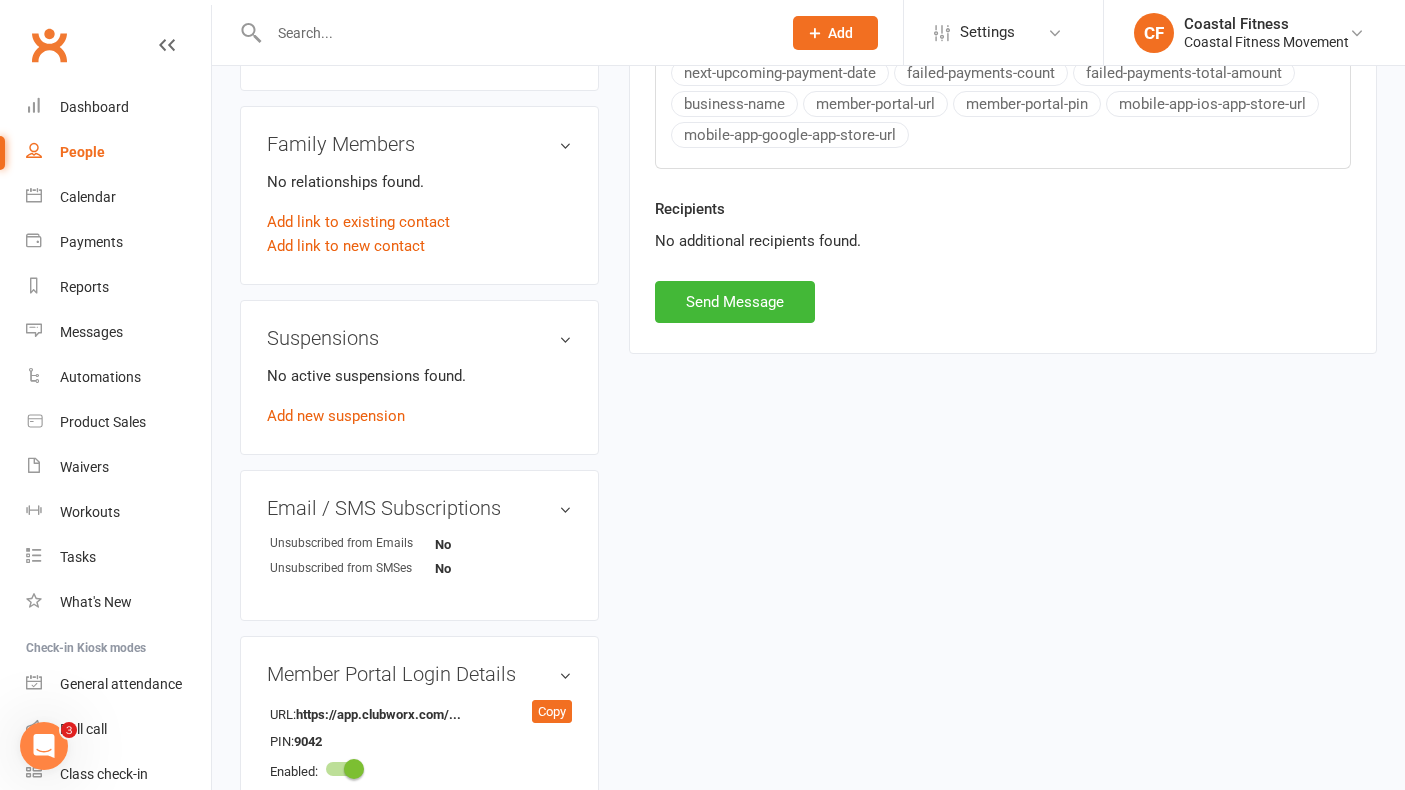 scroll, scrollTop: 902, scrollLeft: 0, axis: vertical 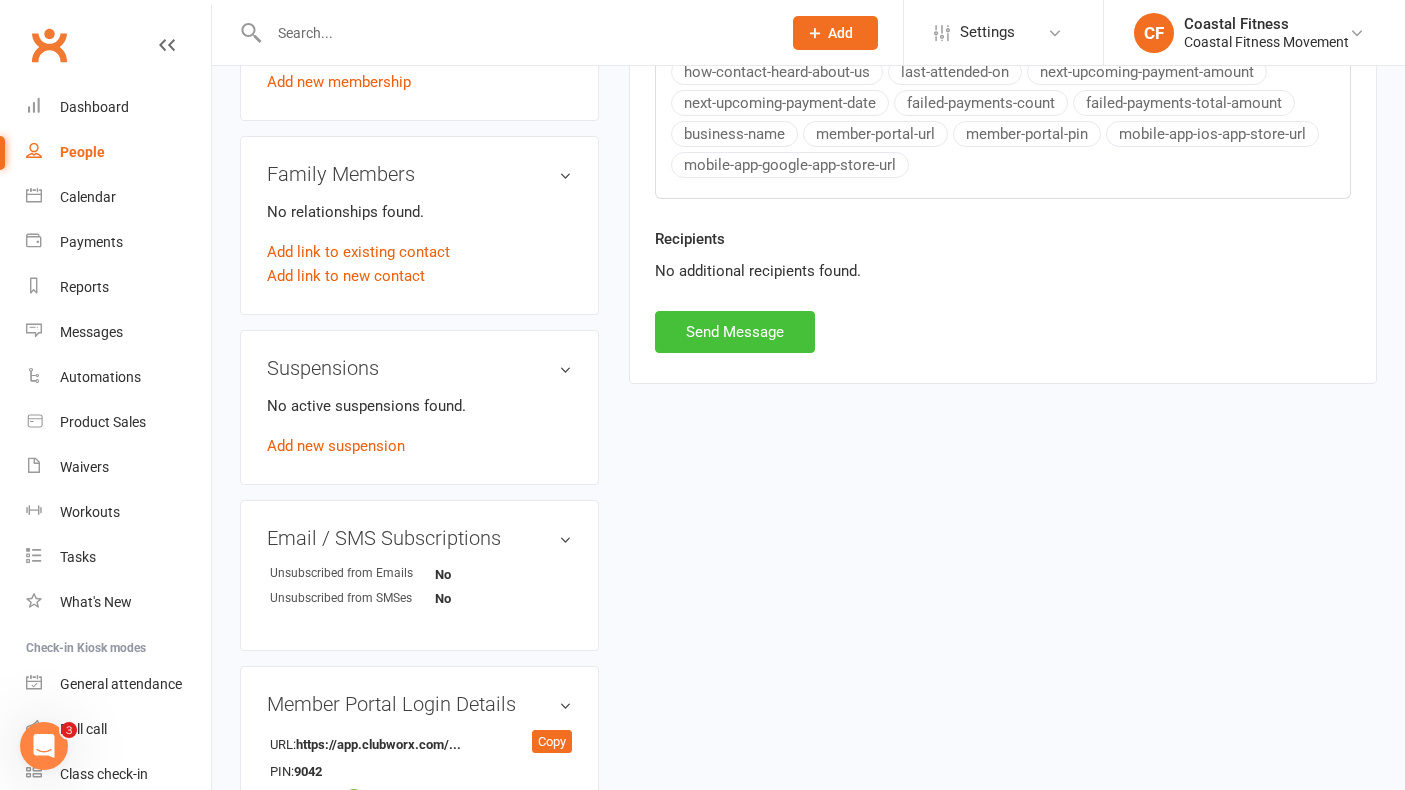 click on "Send Message" at bounding box center [735, 332] 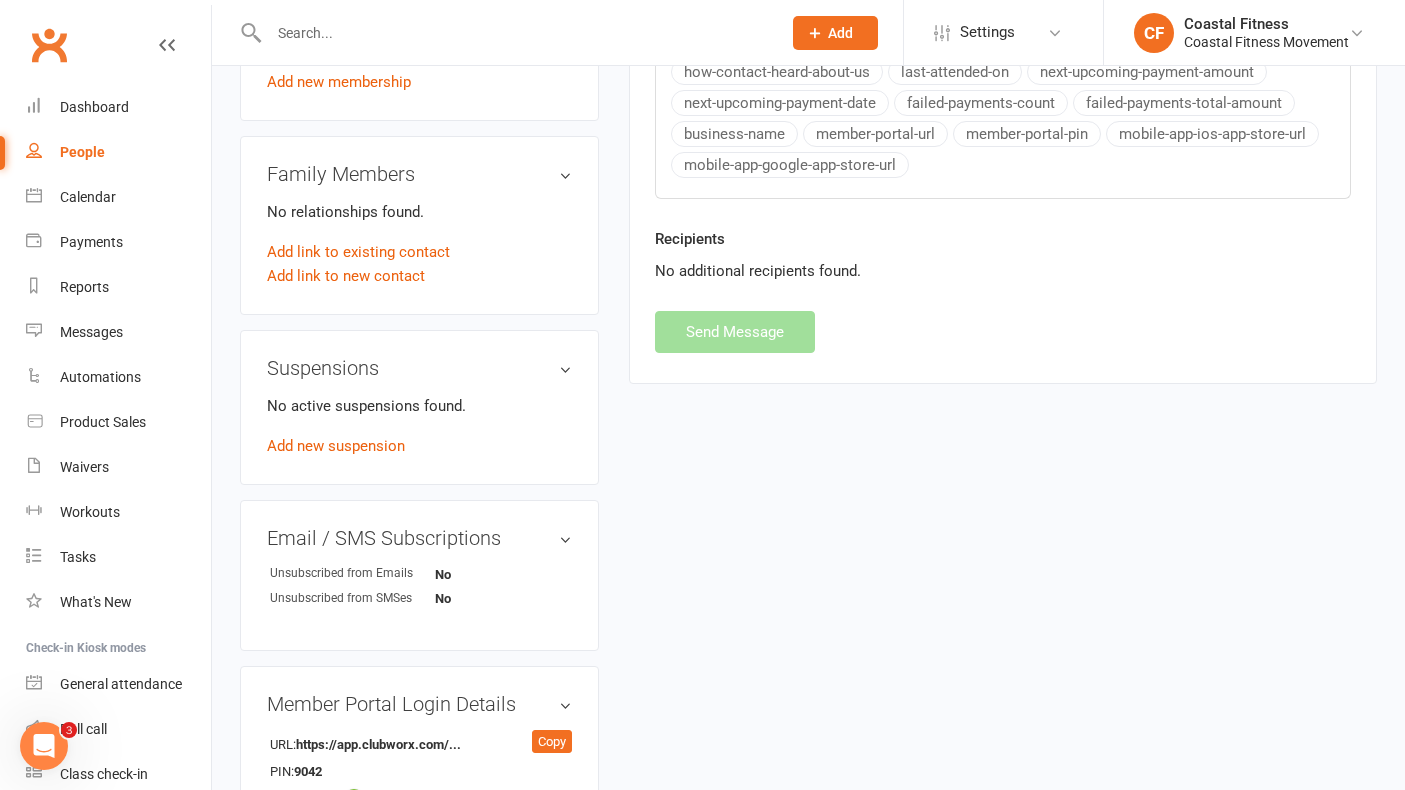 select 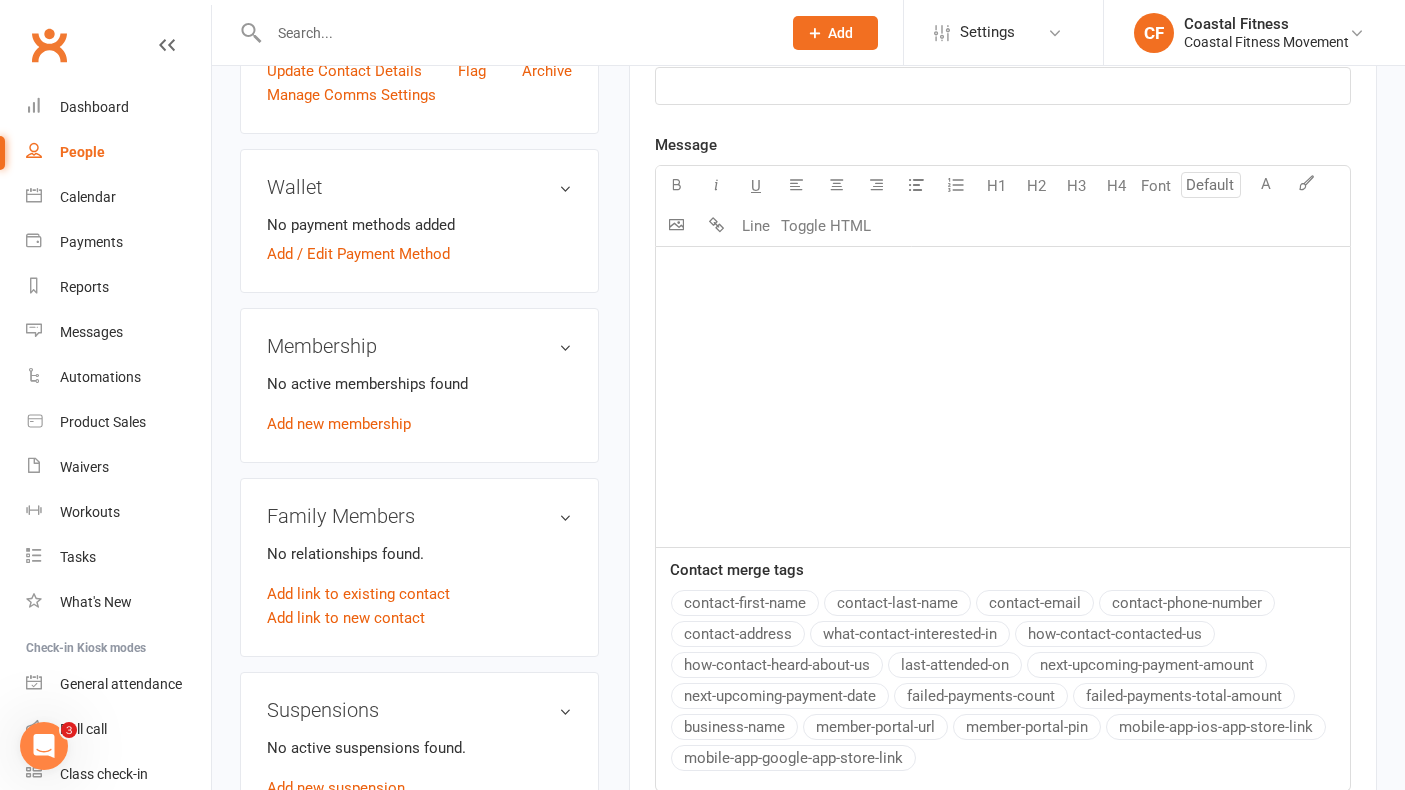 scroll, scrollTop: 0, scrollLeft: 0, axis: both 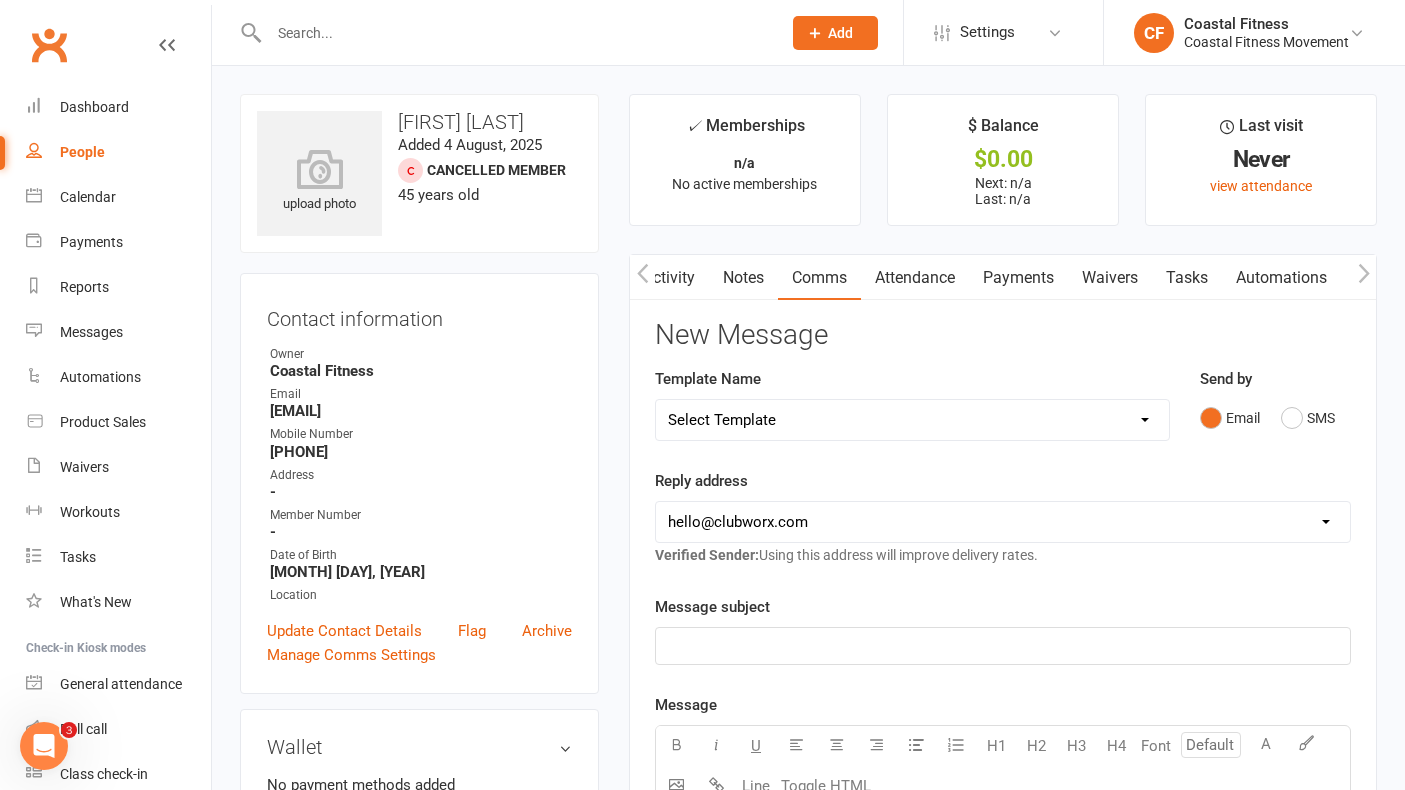 click on "Add" 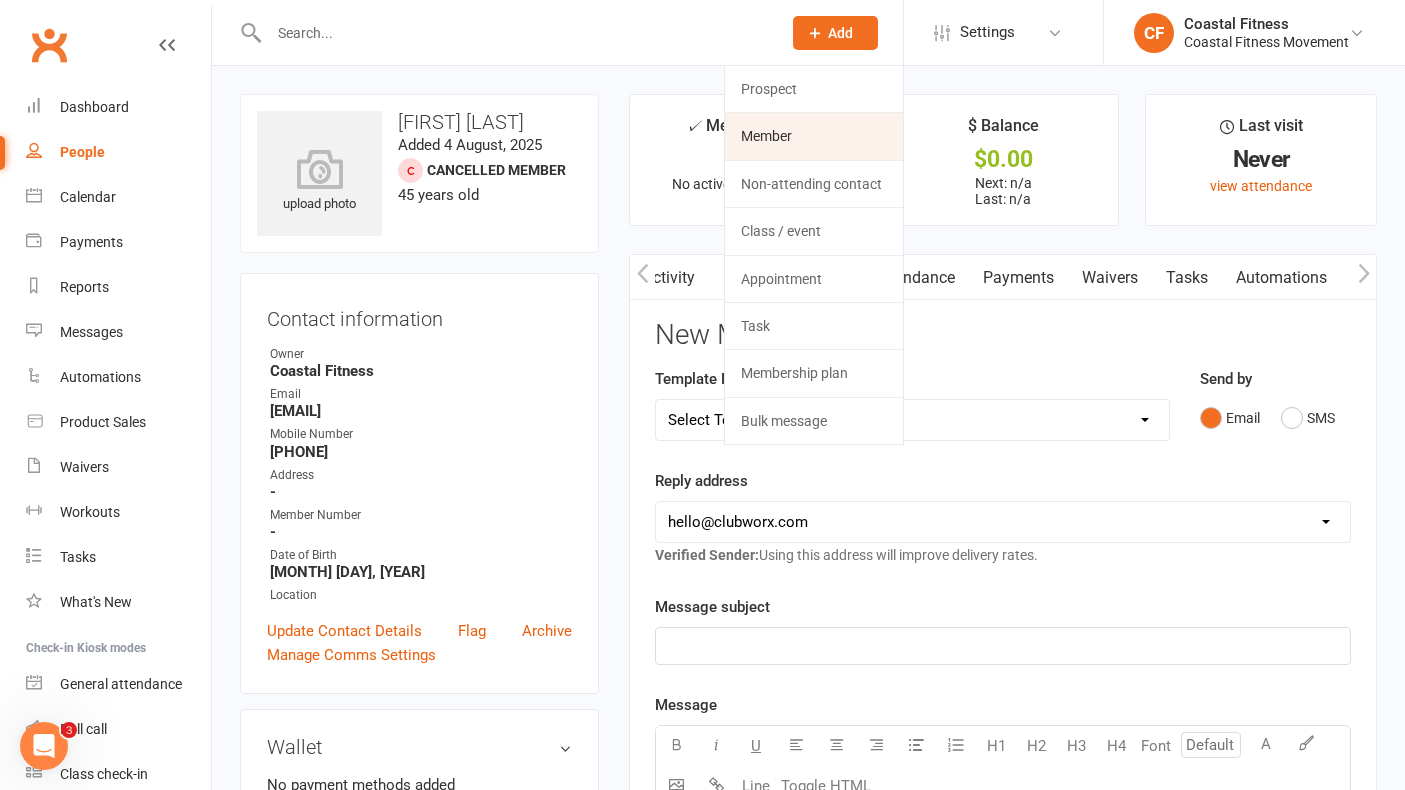 click on "Member" 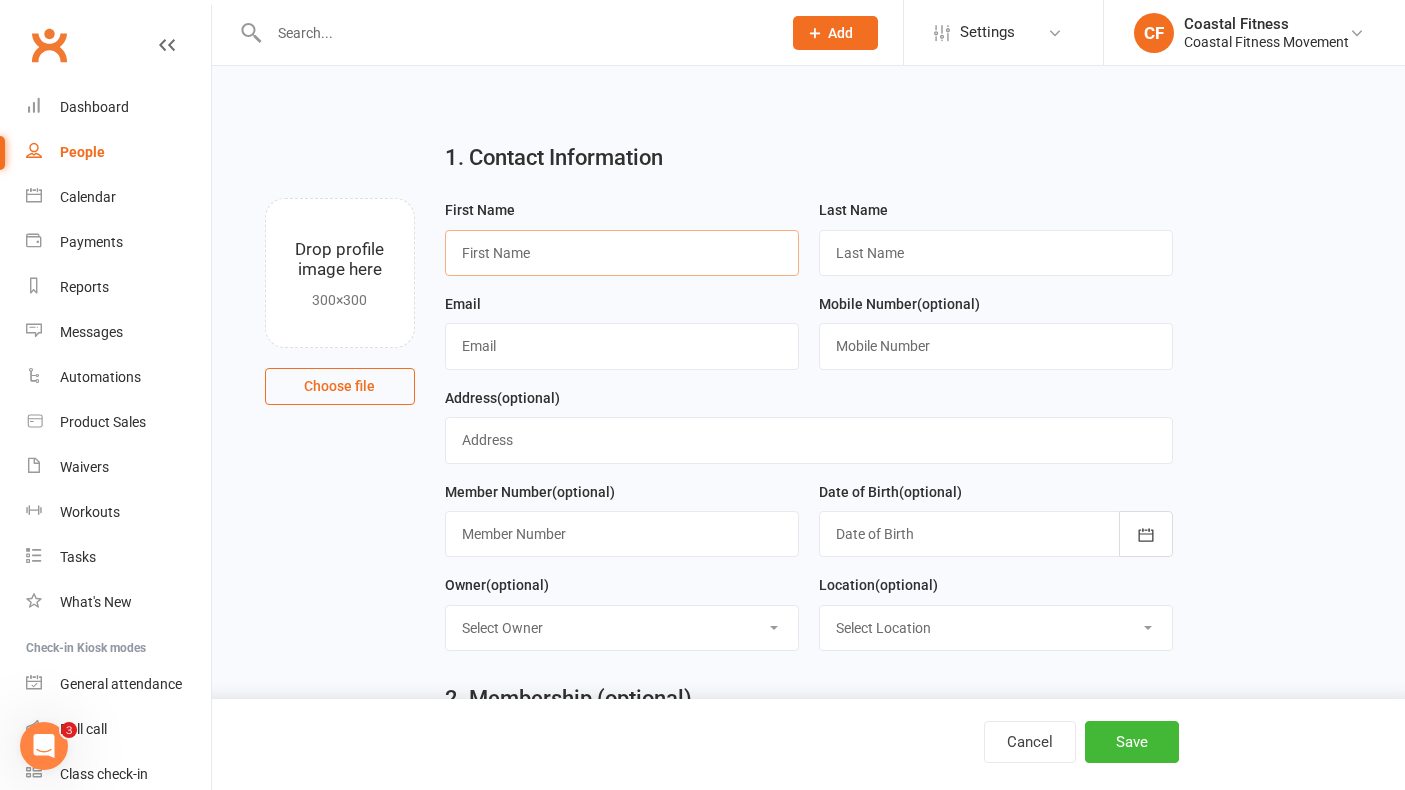 click at bounding box center (622, 253) 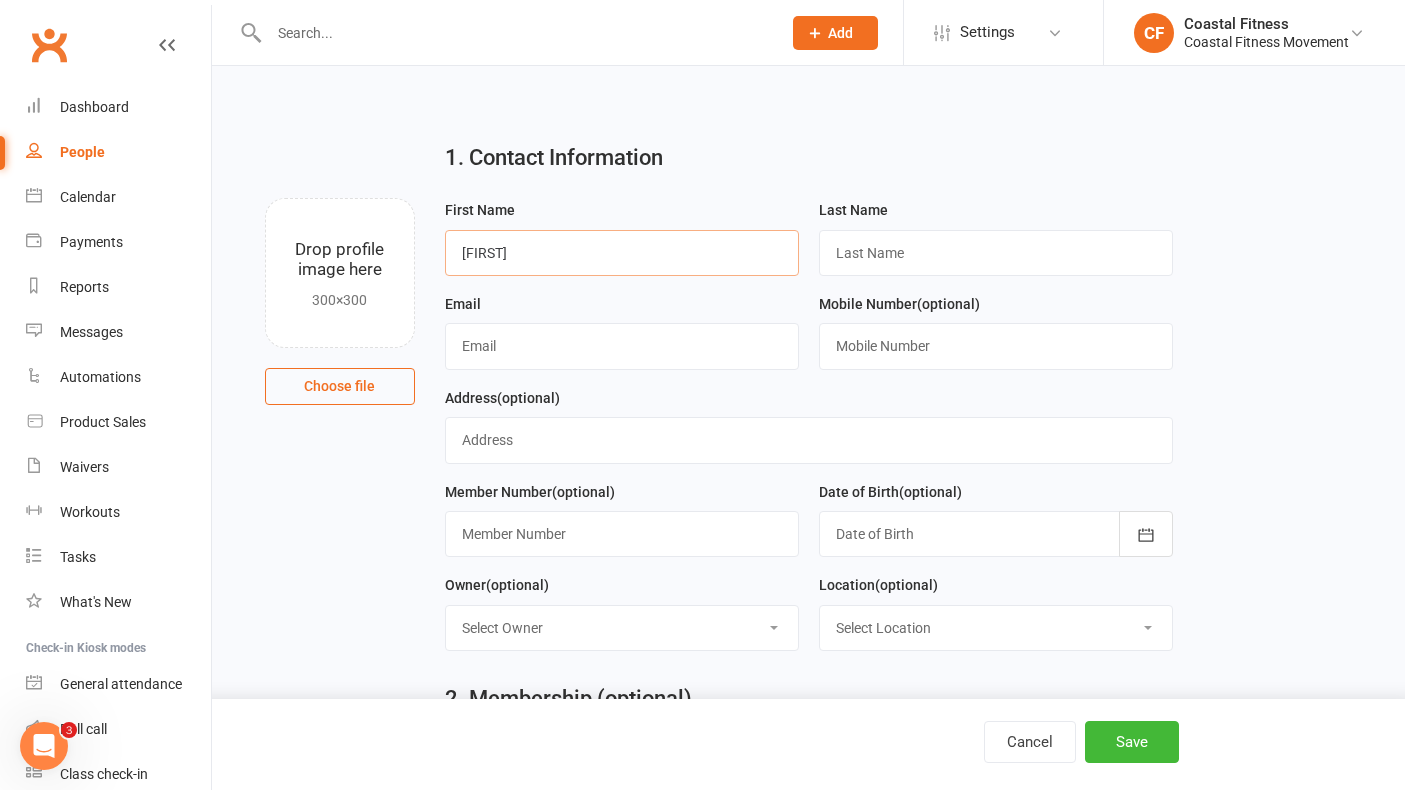 type on "[FIRST]" 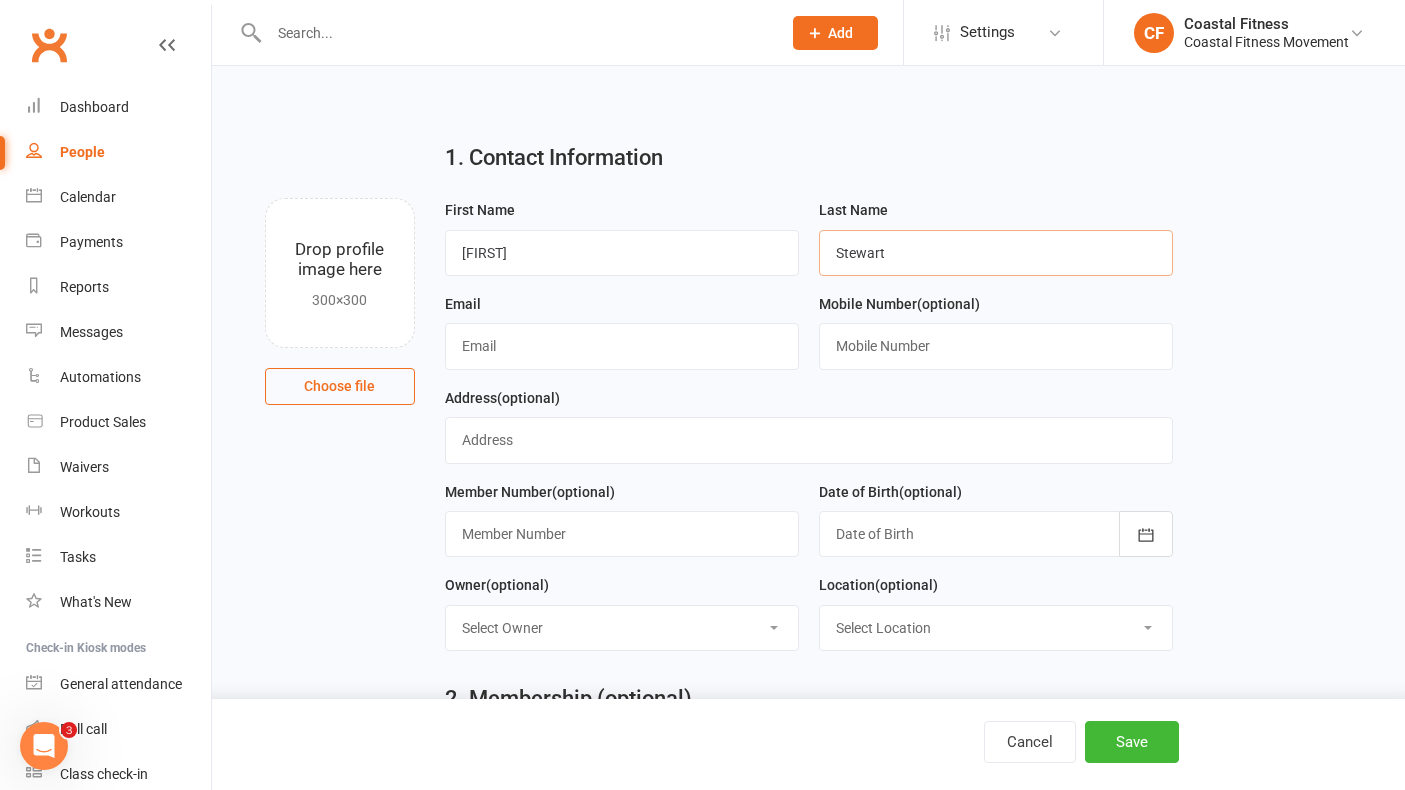 type on "Stewart" 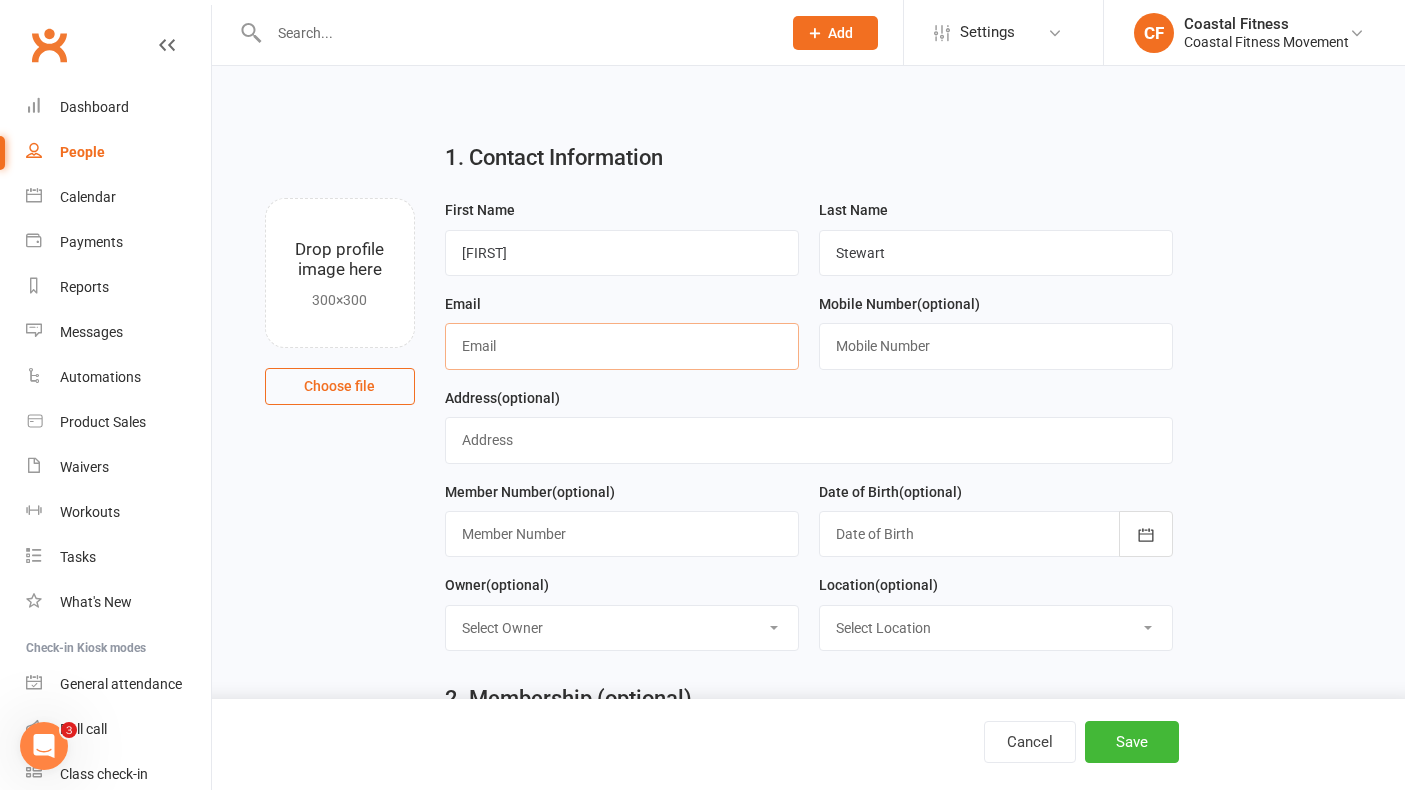 click at bounding box center (622, 346) 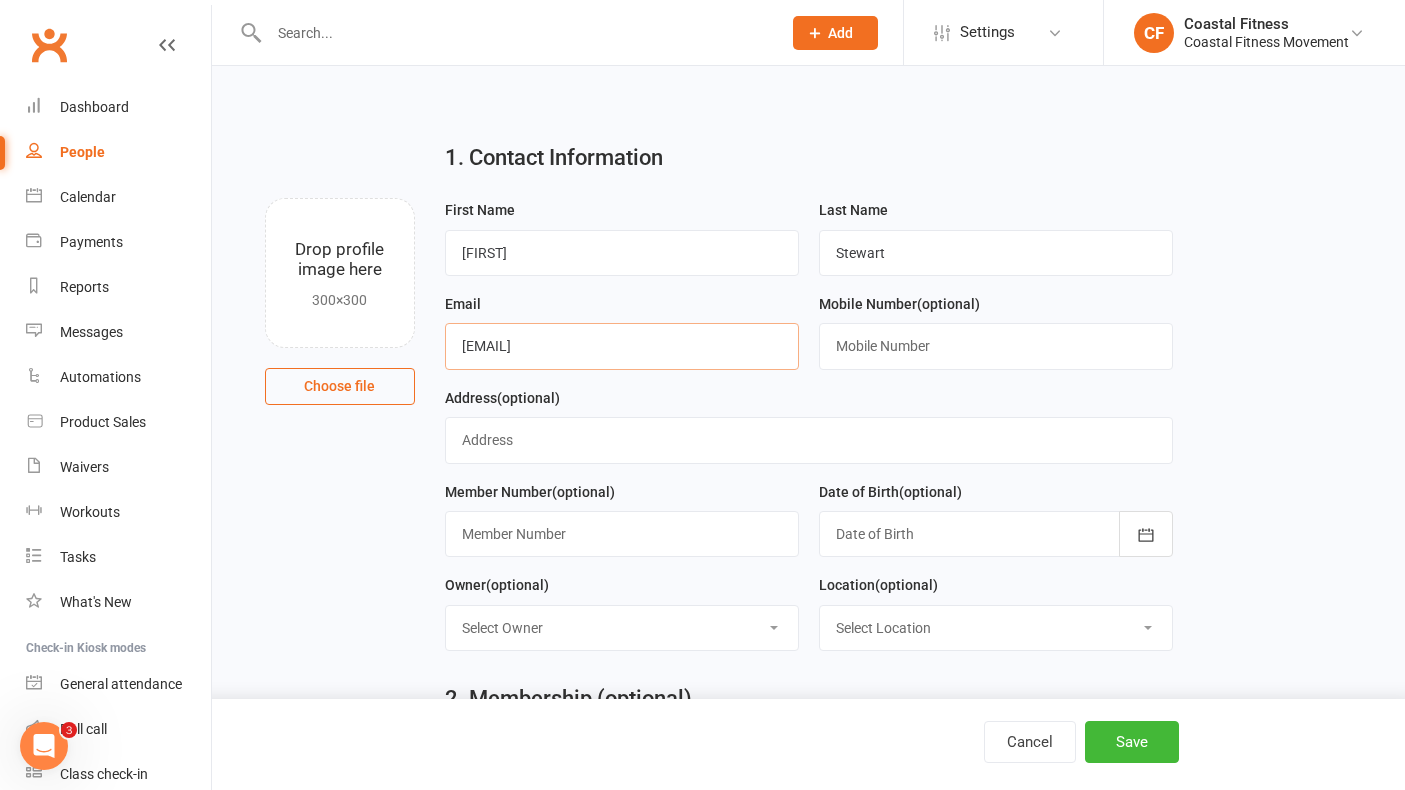 type on "[EMAIL]" 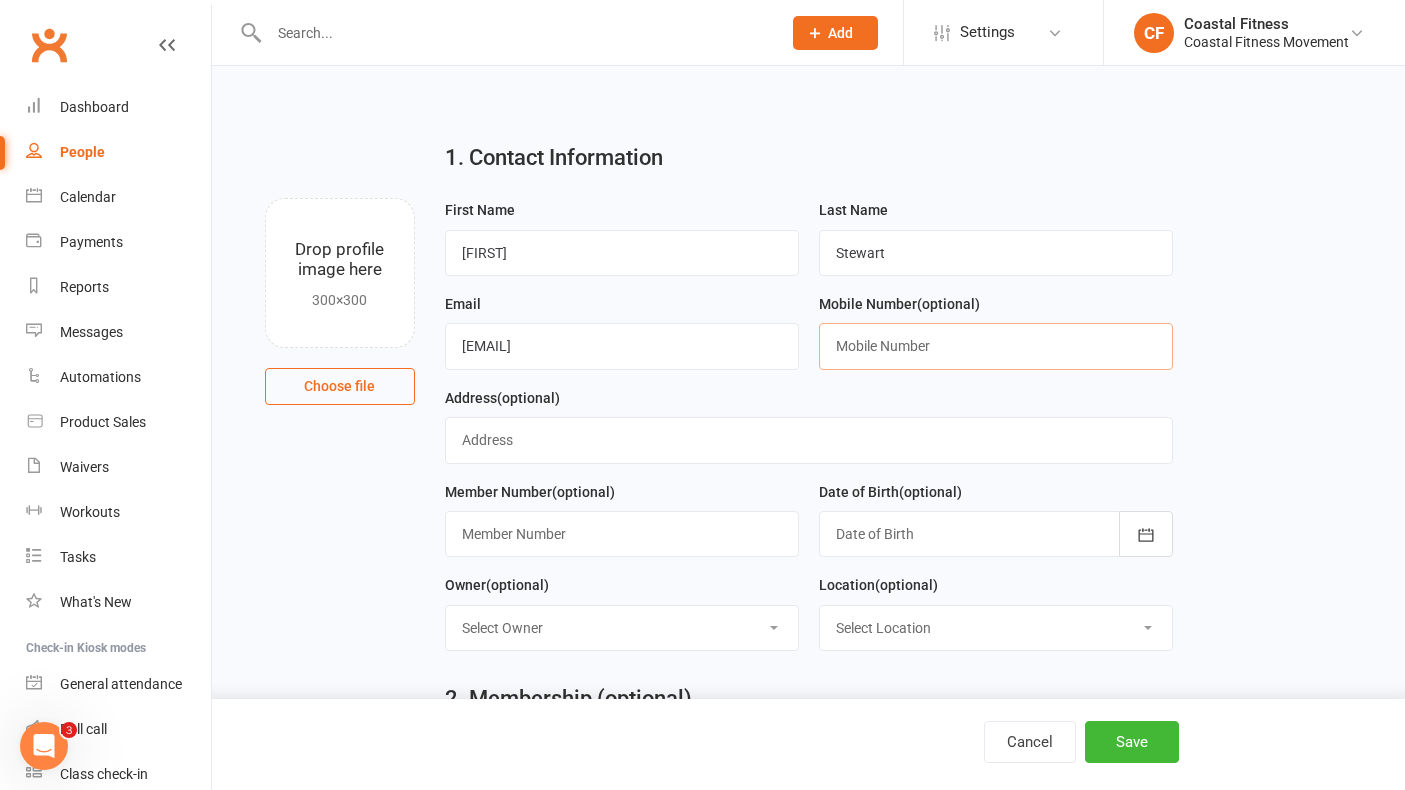 click at bounding box center [996, 346] 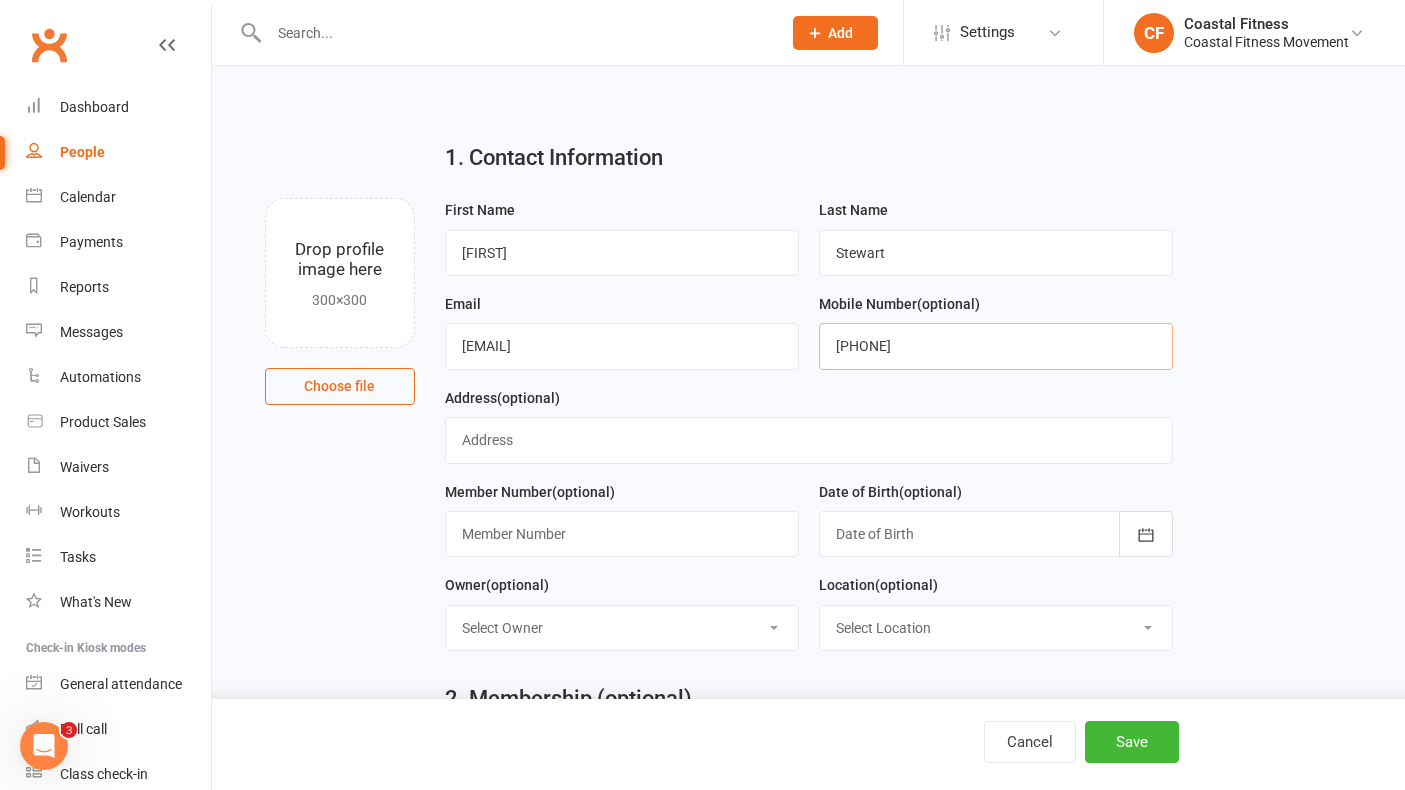 click on "[PHONE]" at bounding box center [996, 346] 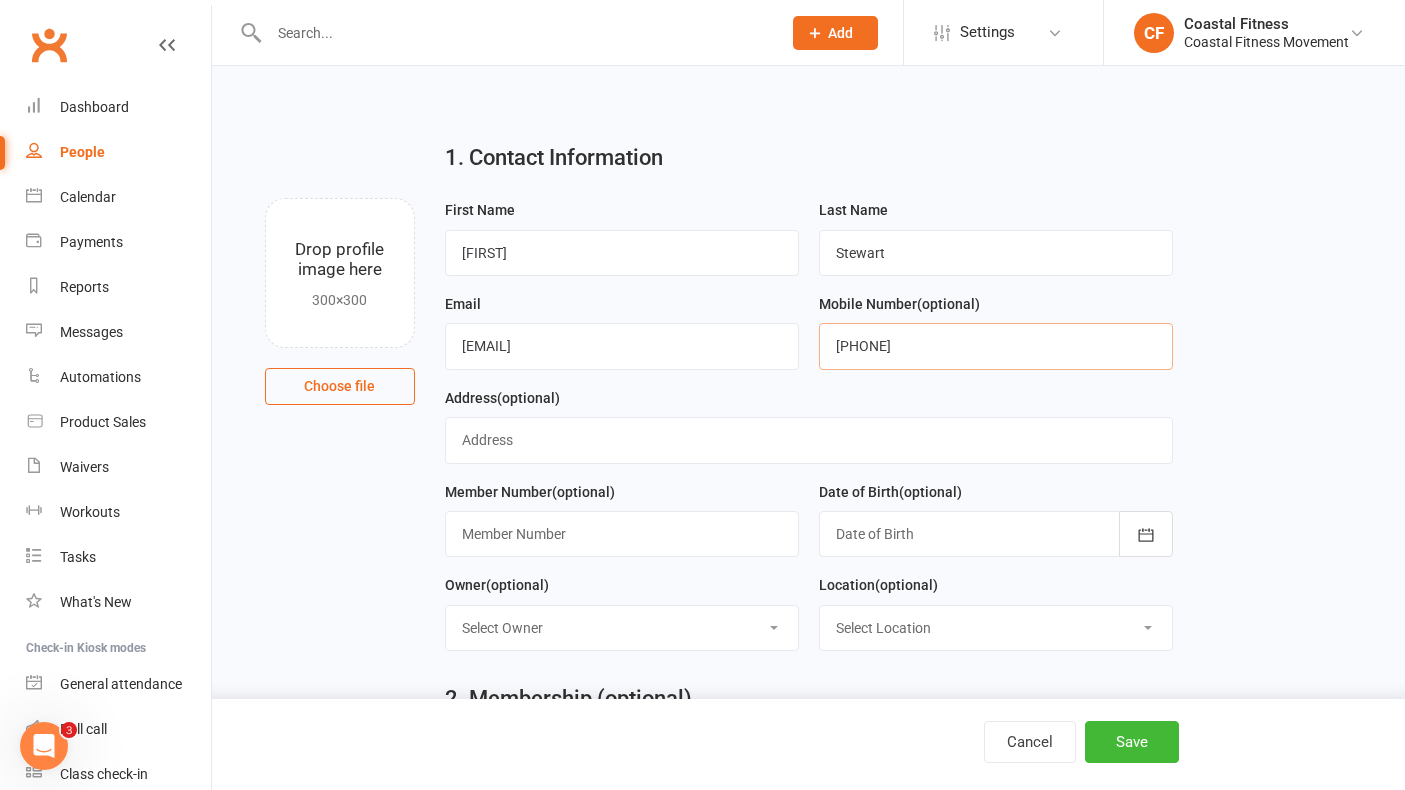click on "[PHONE]" at bounding box center [996, 346] 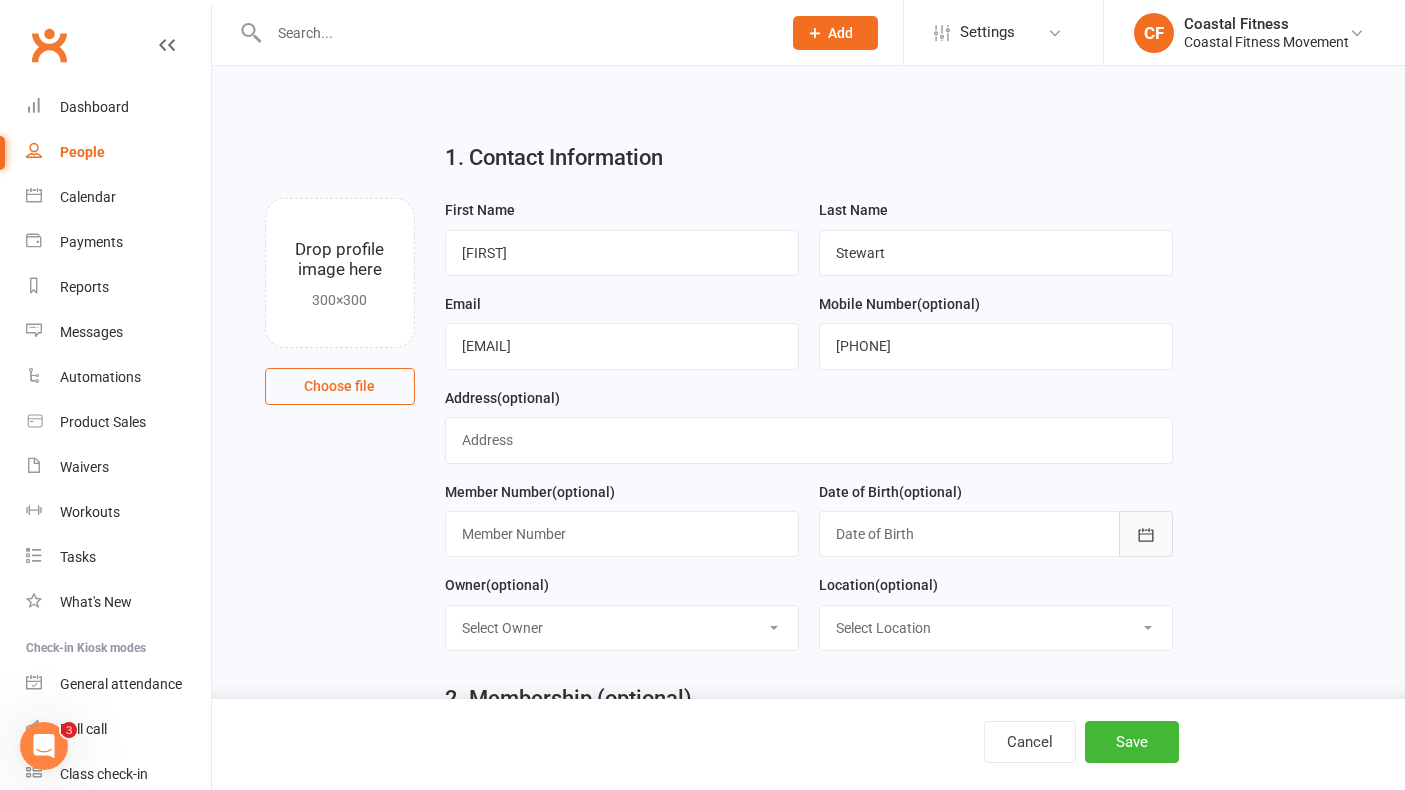 click at bounding box center [1146, 534] 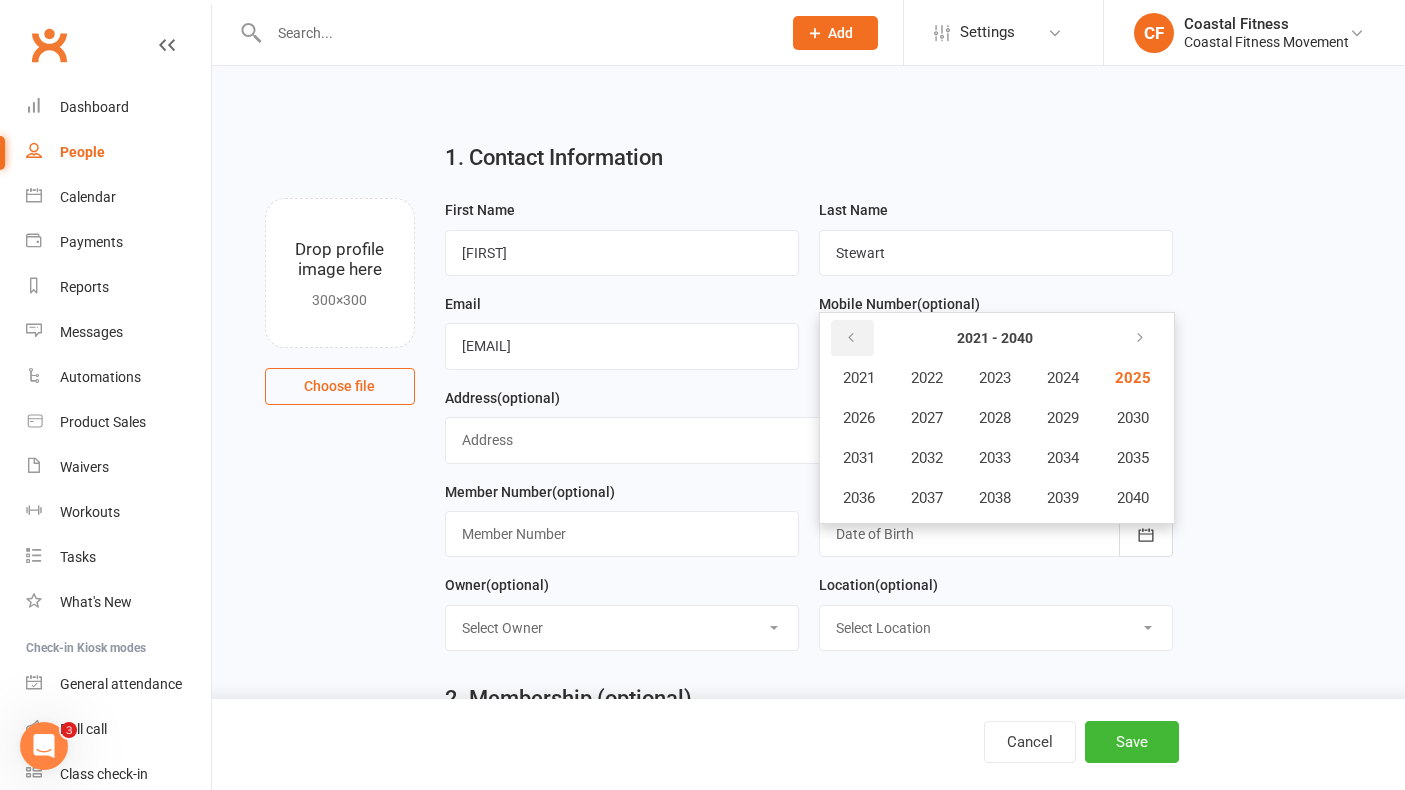 click at bounding box center [852, 338] 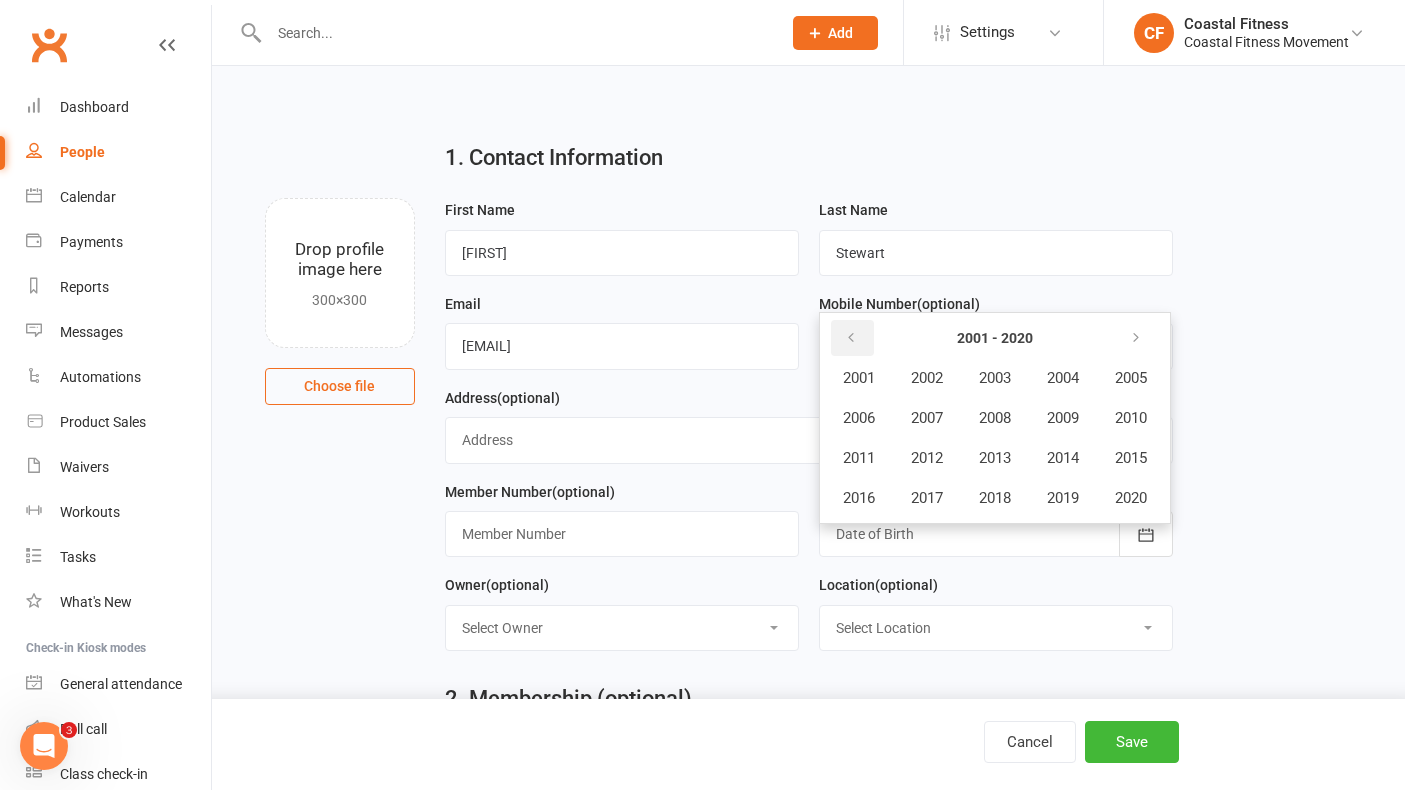 click at bounding box center (852, 338) 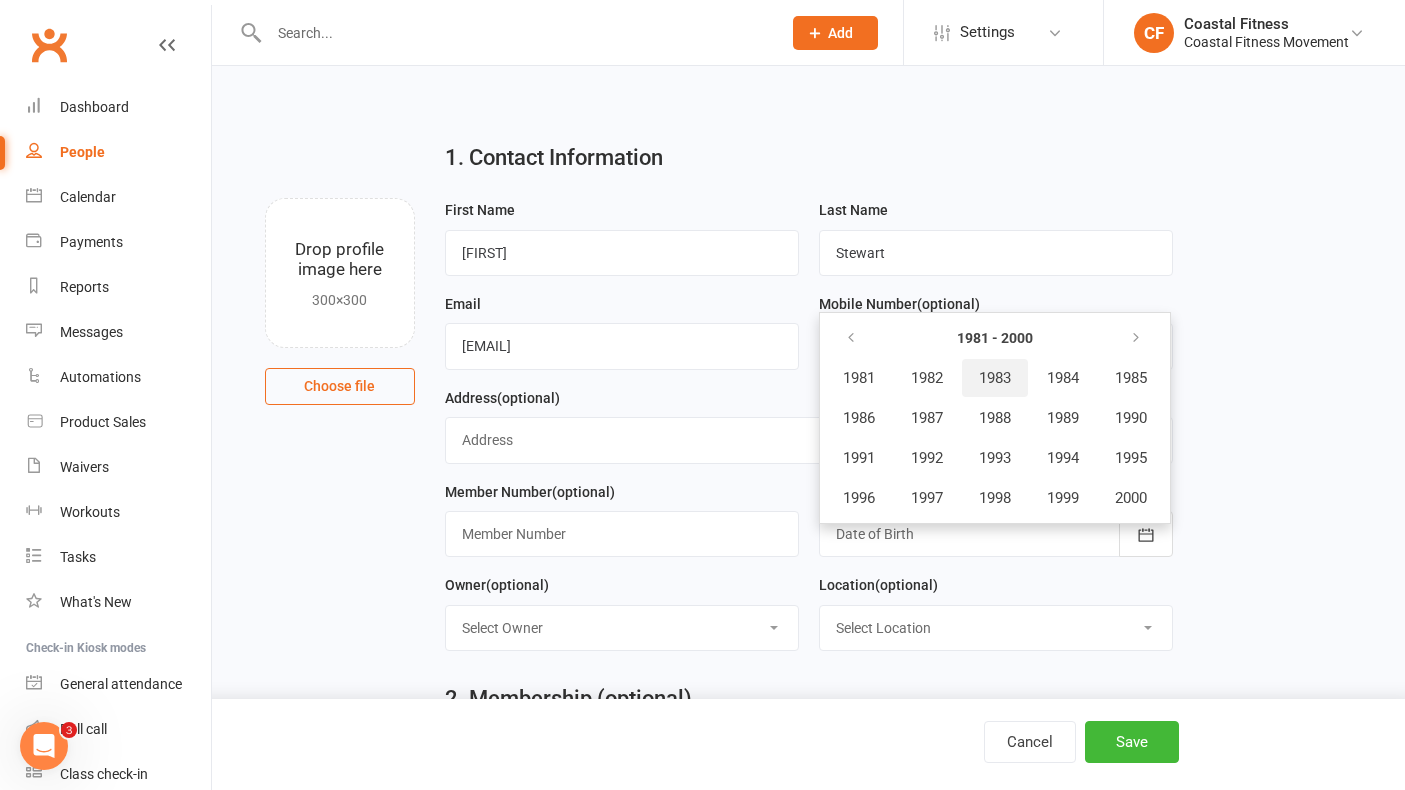 click on "1983" at bounding box center (995, 378) 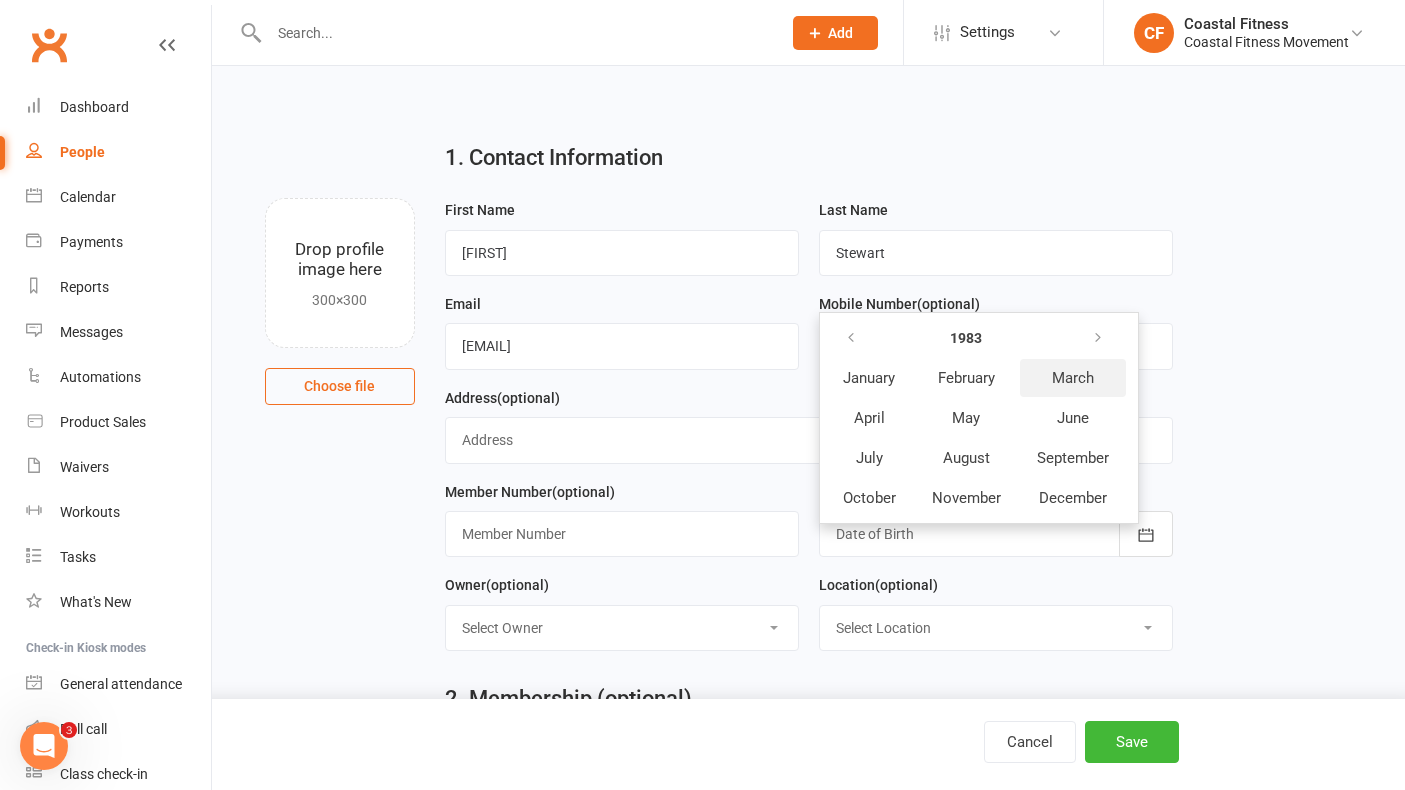 click on "March" at bounding box center (1073, 378) 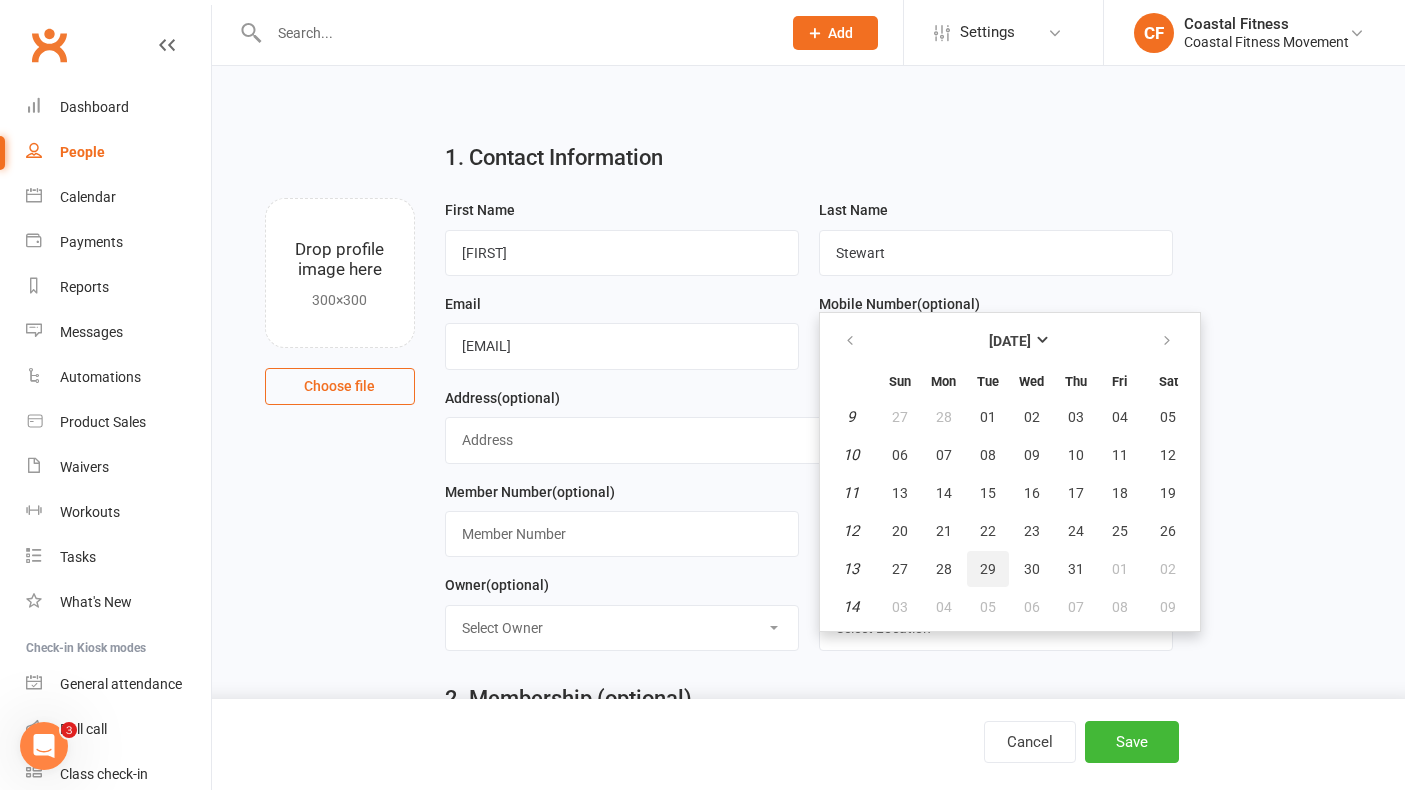 click on "29" at bounding box center [988, 569] 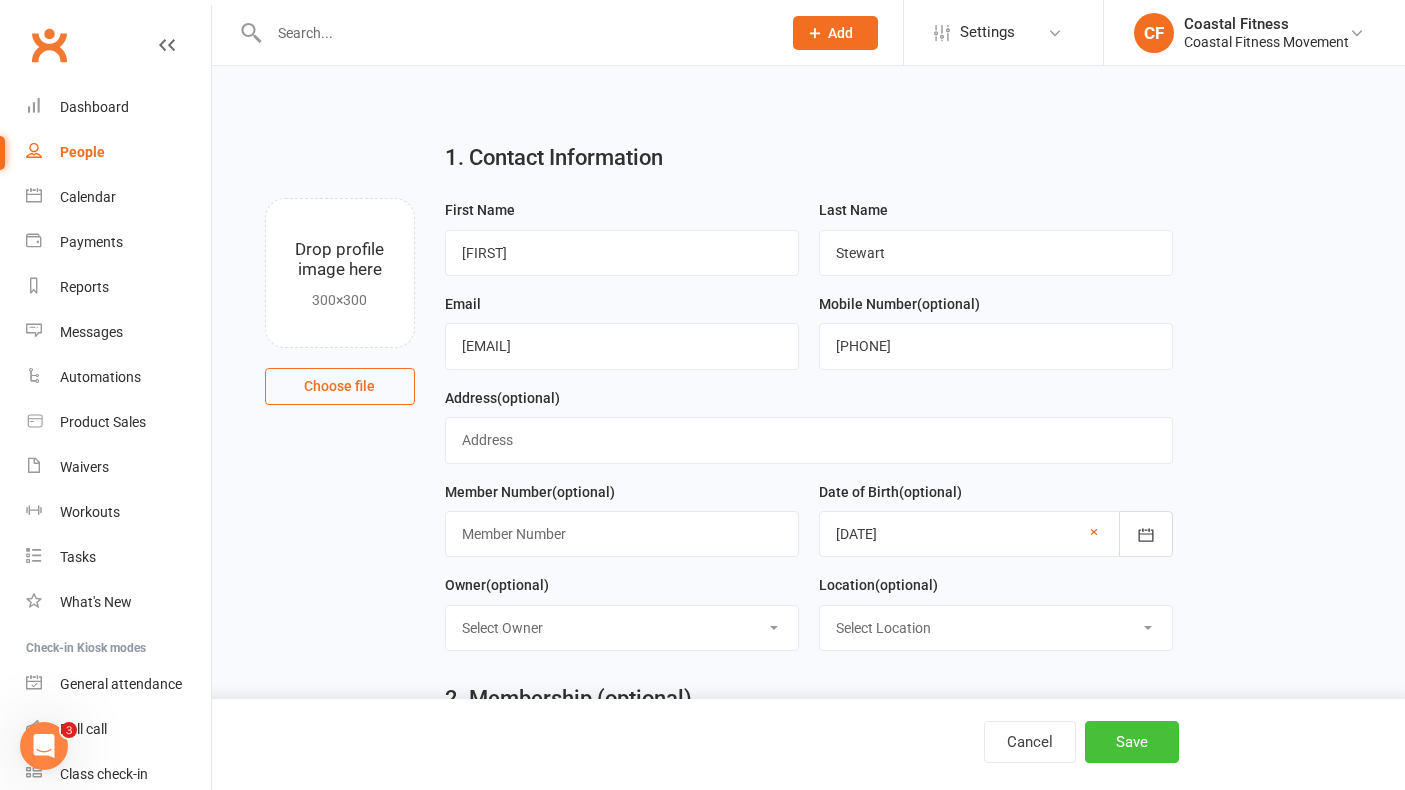 click on "Save" at bounding box center (1132, 742) 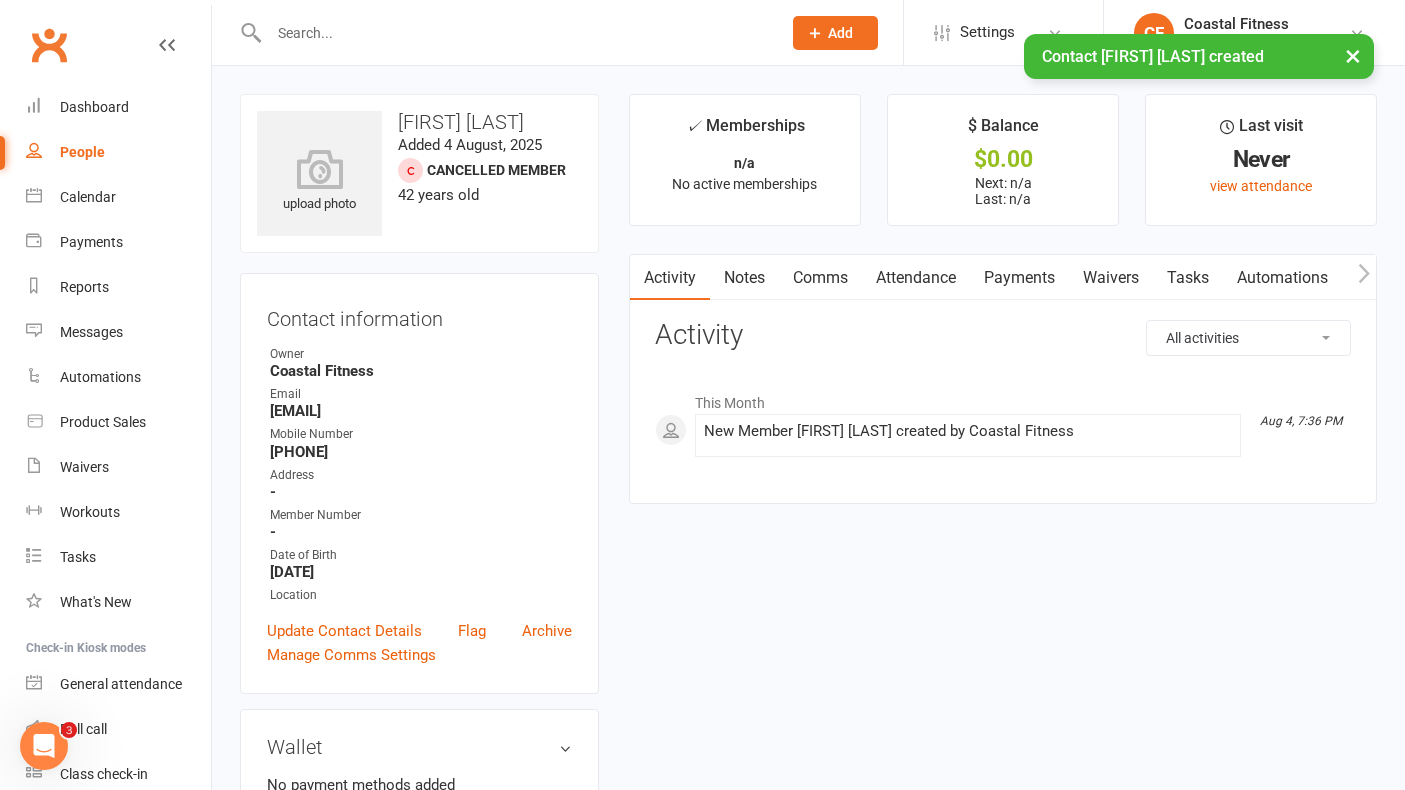 click on "Waivers" at bounding box center (1111, 278) 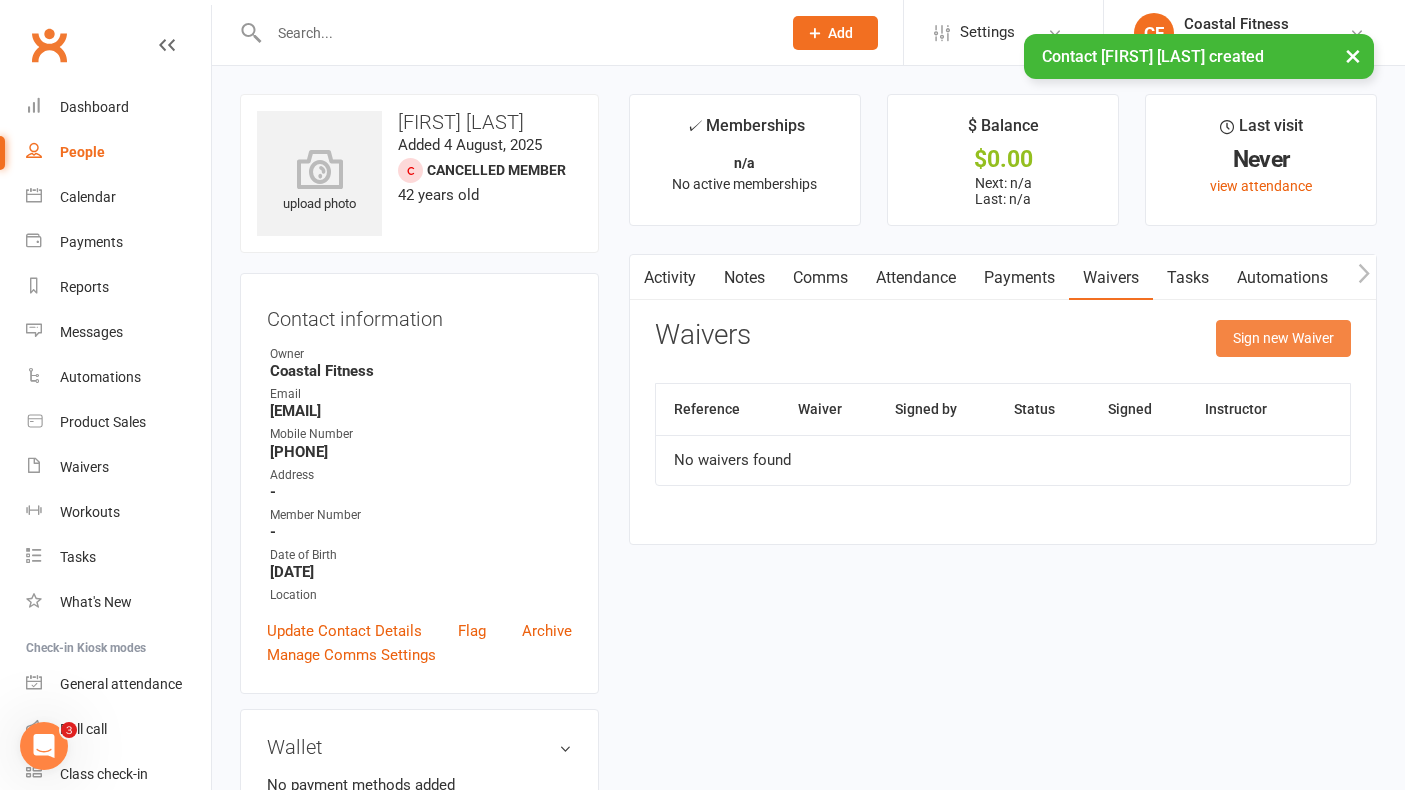 click on "Sign new Waiver" at bounding box center (1283, 338) 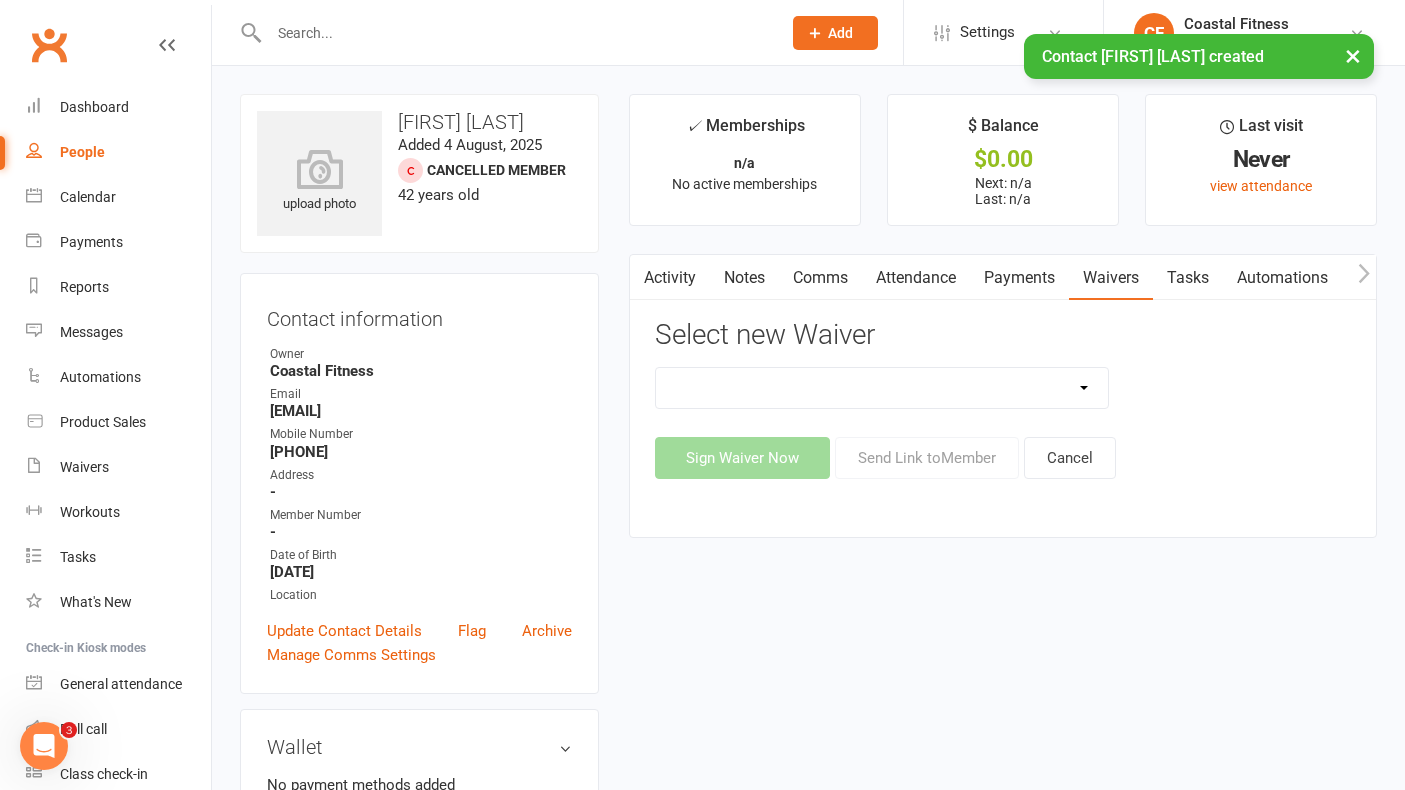 click on "5 x SAUNA PASS 7 DAY CASUAL PASS 7 DAY FREE TRIAL BRING A FRIEND FOR FREE BRONZE MEMBERSHIP CASUAL SESSION CFM FITNESS PASSPORT MEMBERSHIP CFM FITNESS PASSPORT RENEWAL CHALLENGE - FP CHALLENGE - NON MEMBERS EDEN SPA HOUSE EXTENDED ACCESS GOLD FORTNIGHTLY MEMBERSHIP GOLD MEMBERSHIP MULTI SESSION PASS PLATINUM MEMBERSHIP SAUNA PASS SILVER MEMBERSHIP STUDENT GOLD MEMBERSHIP TWILIGHT MEMBERSHIP XMAS PARTY" at bounding box center [882, 388] 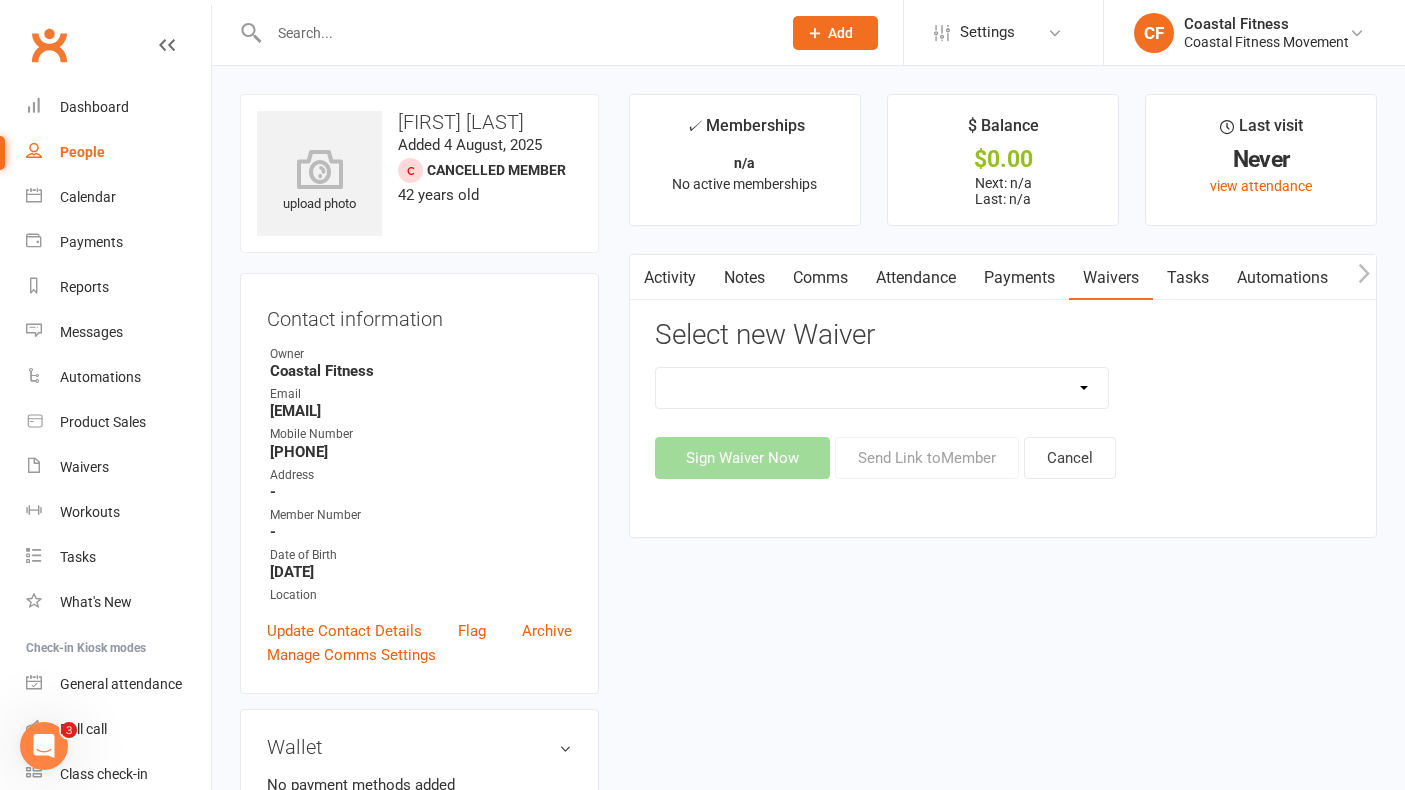 select on "[NUMBER]" 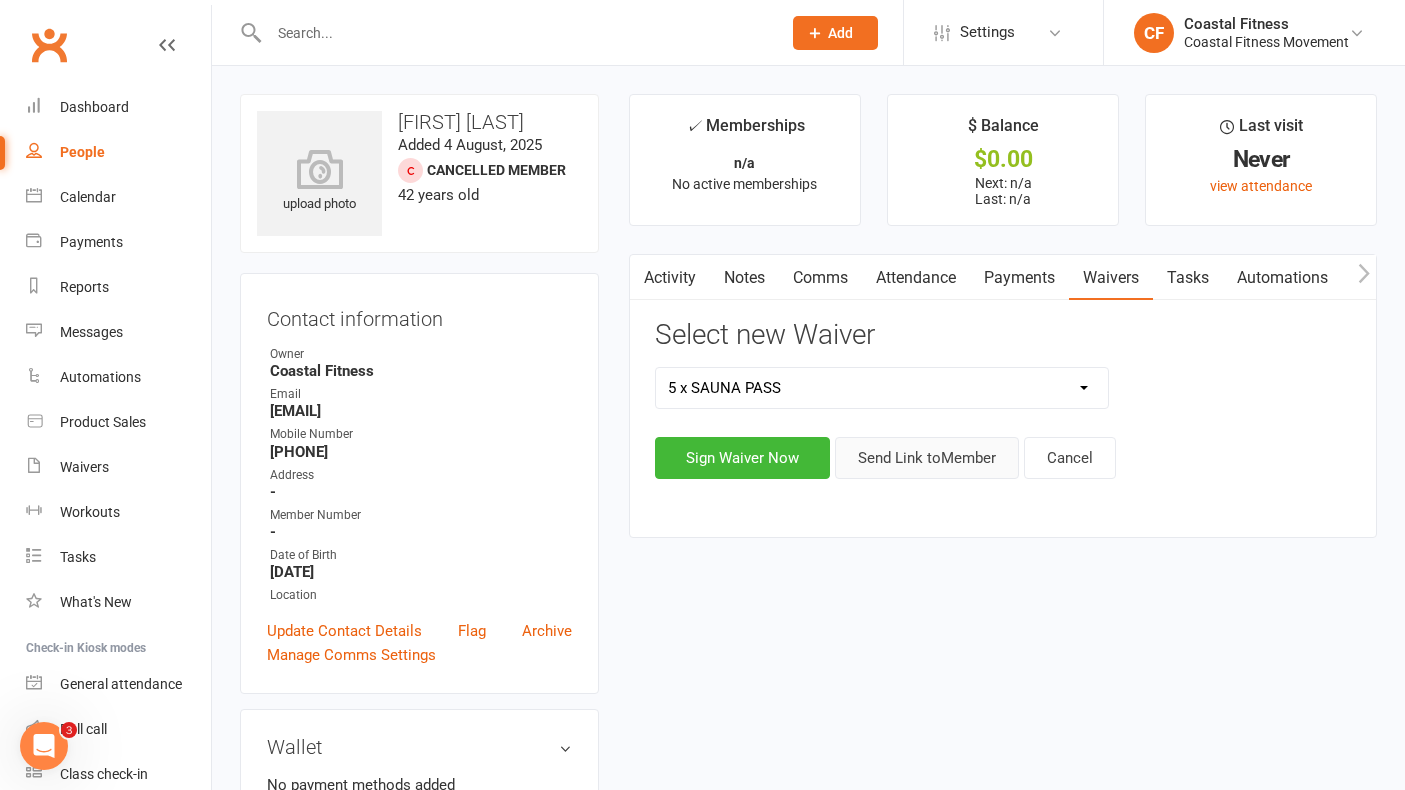 click on "Send Link to  Member" at bounding box center (927, 458) 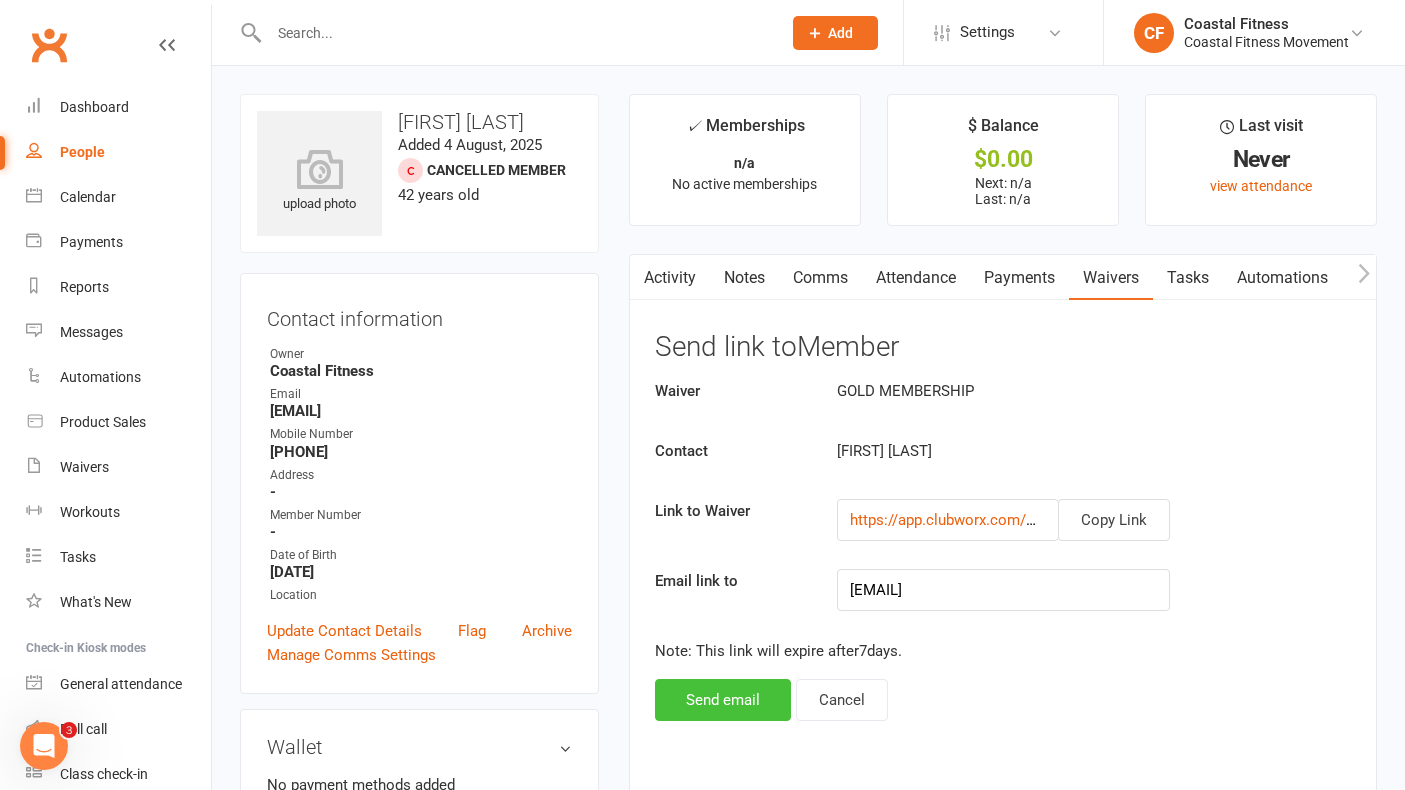 click on "Send email" at bounding box center [723, 700] 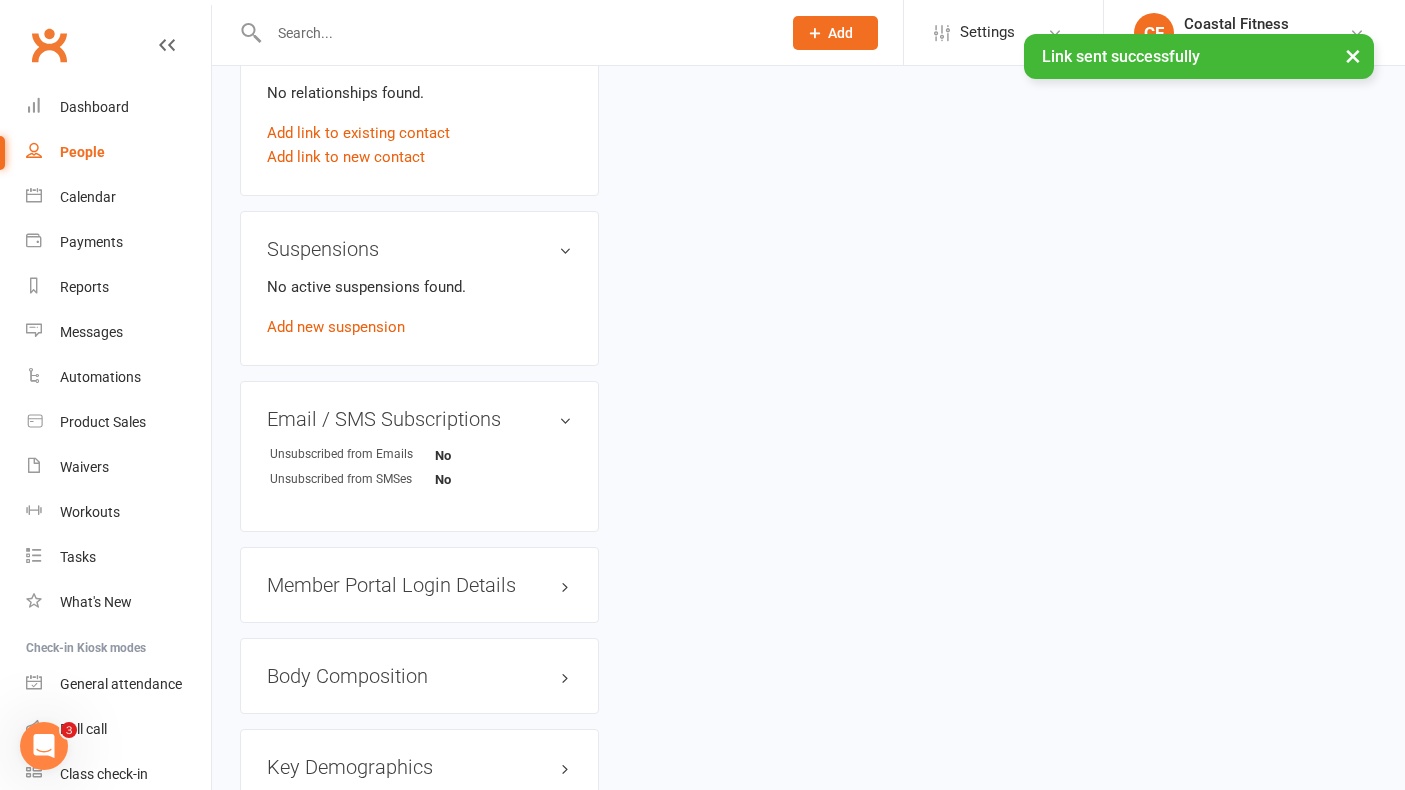 scroll, scrollTop: 1029, scrollLeft: 0, axis: vertical 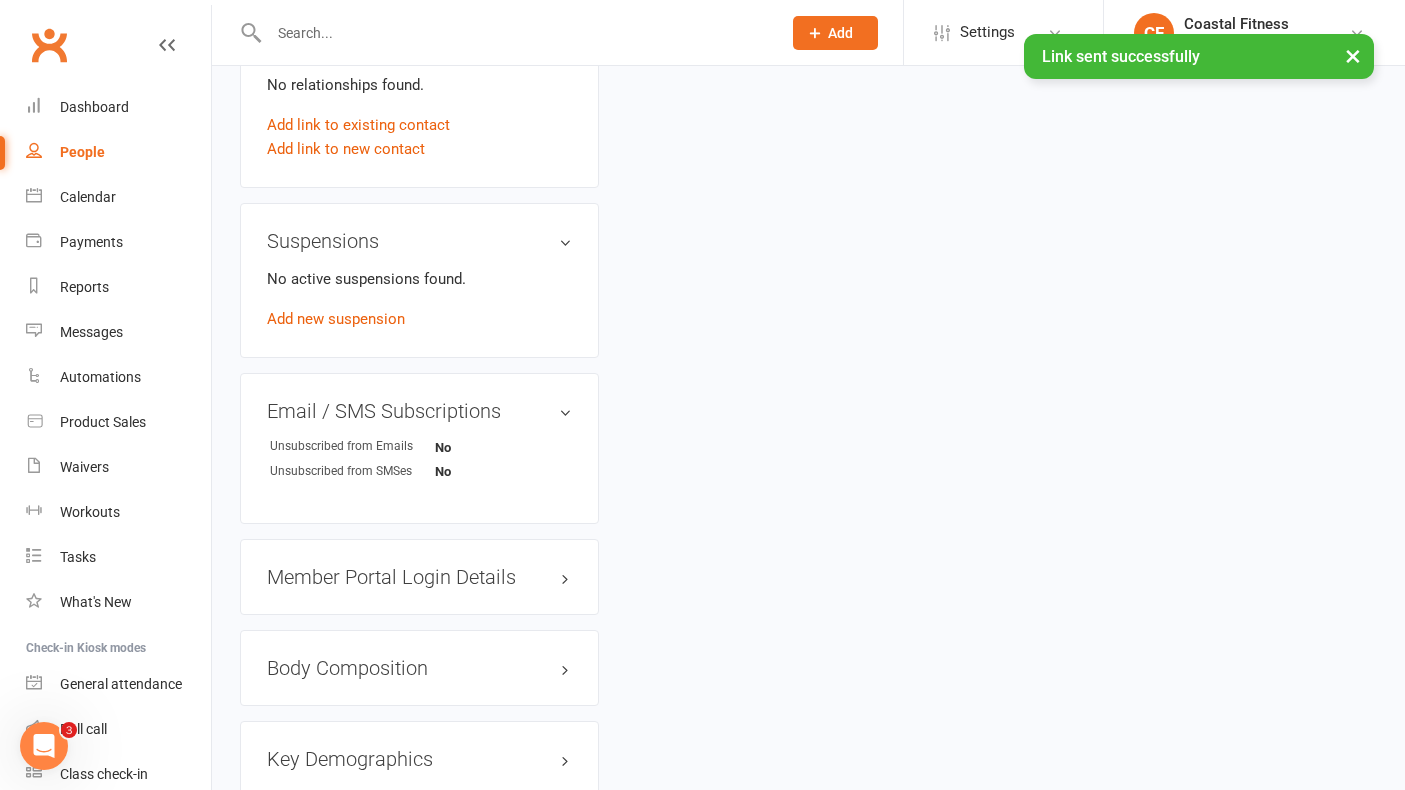 click on "Member Portal Login Details" at bounding box center [419, 577] 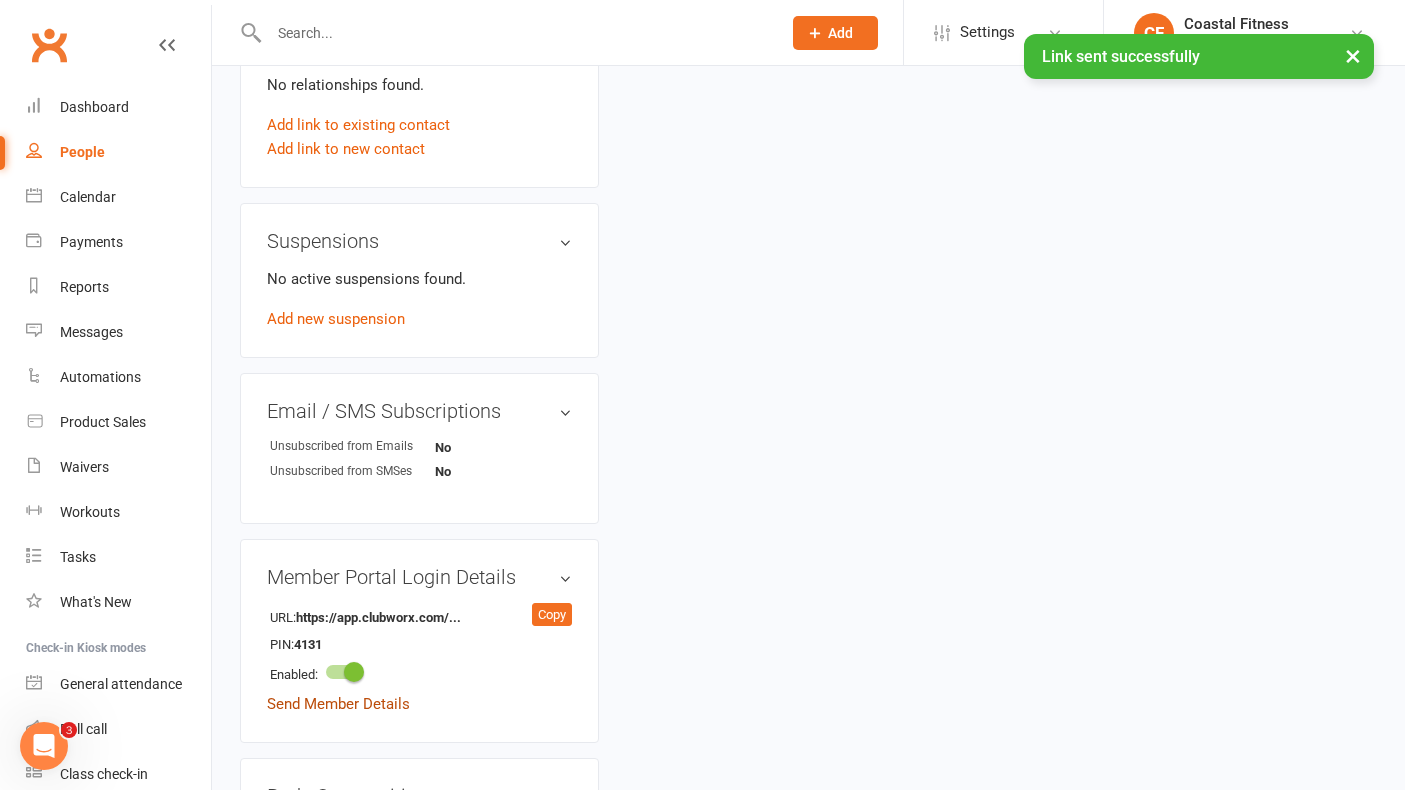 click on "Send Member Details" at bounding box center (338, 704) 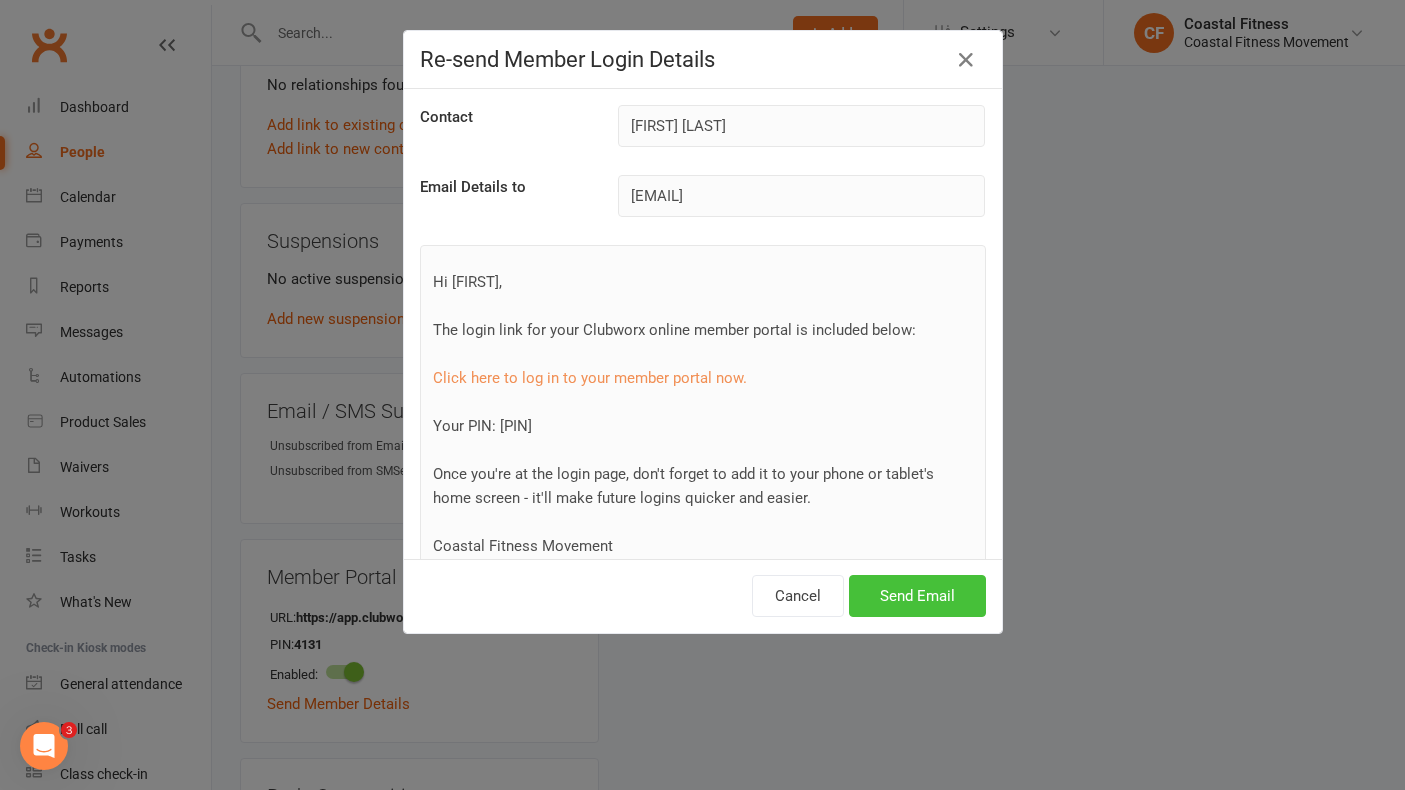 click on "Send Email" at bounding box center (917, 596) 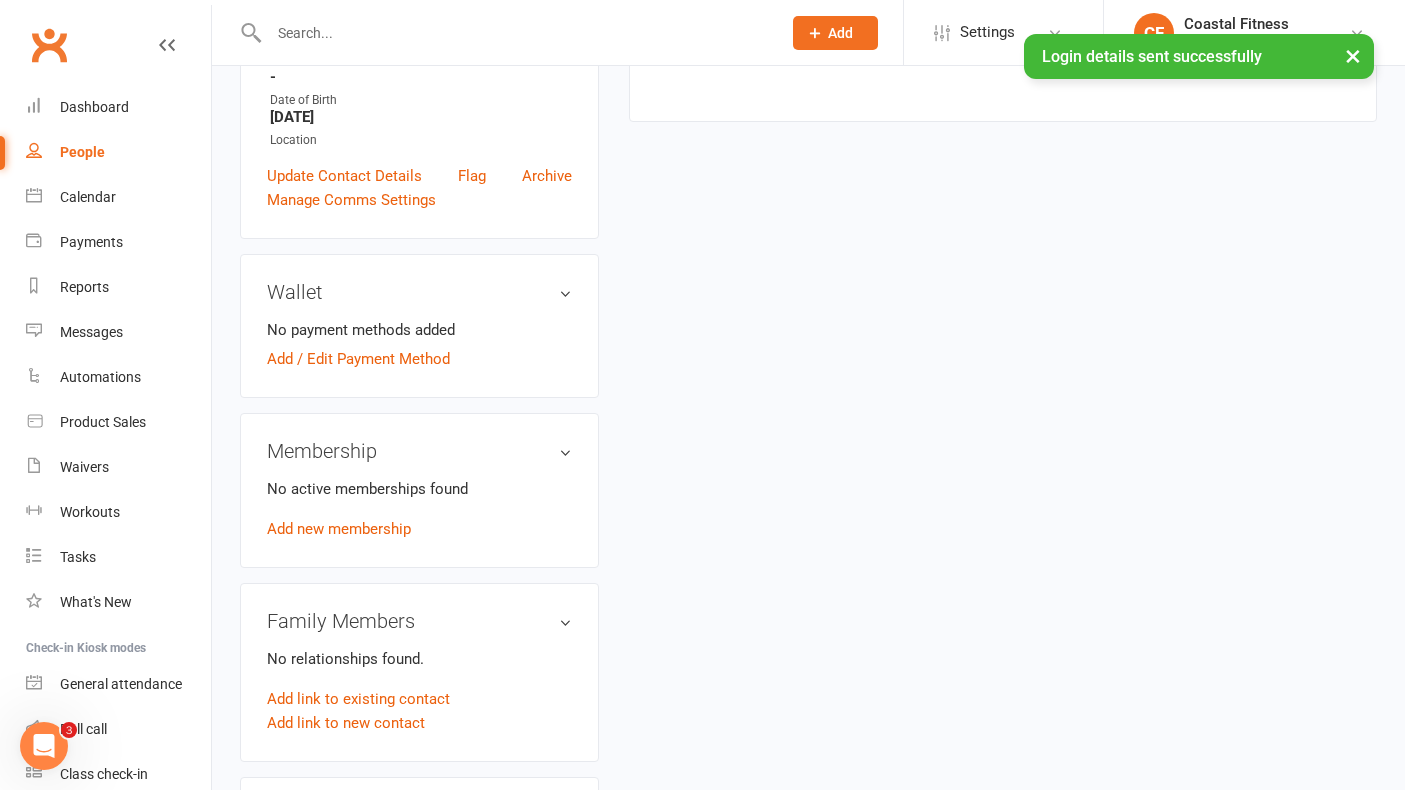 scroll, scrollTop: 0, scrollLeft: 0, axis: both 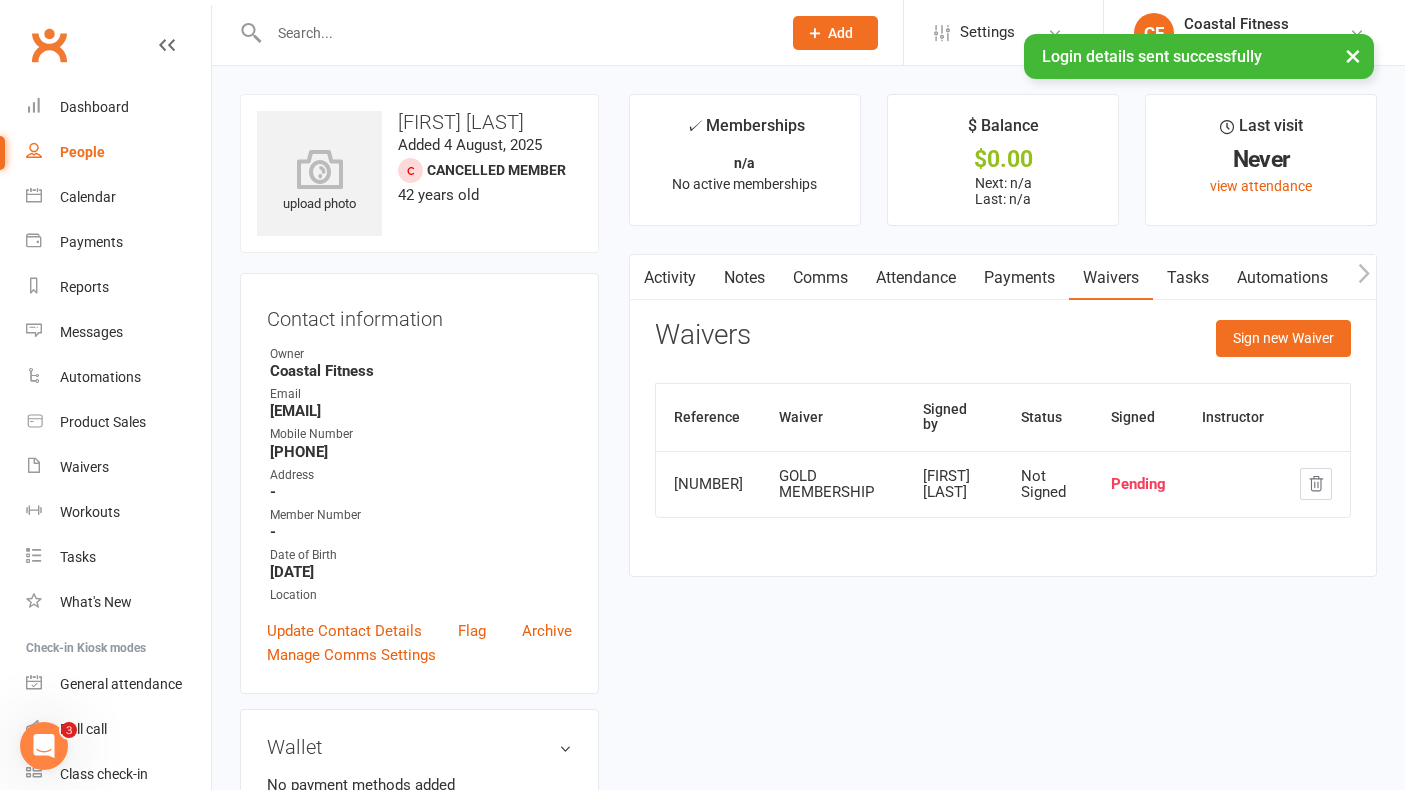 click on "Comms" at bounding box center (820, 278) 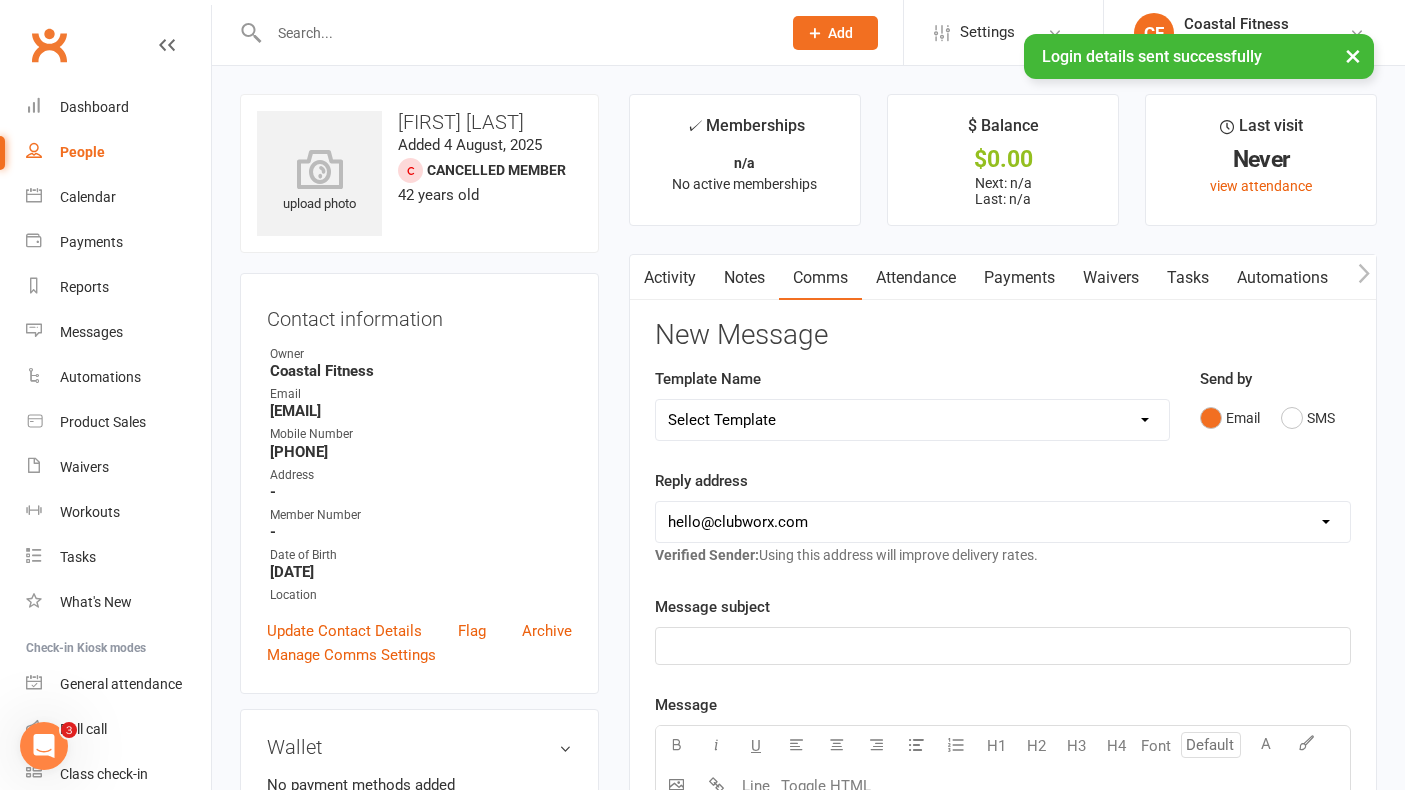 click on "Select Template [Email] CFM 7 day trial [SMS] Failure to scan FP [Email] It's time to renew your membership! [SMS] Failed Payment [SMS] WELCOME TO CFM - FITNESS PASSPORT [SMS] WELCOME TO CFM - MEMBER" at bounding box center (912, 420) 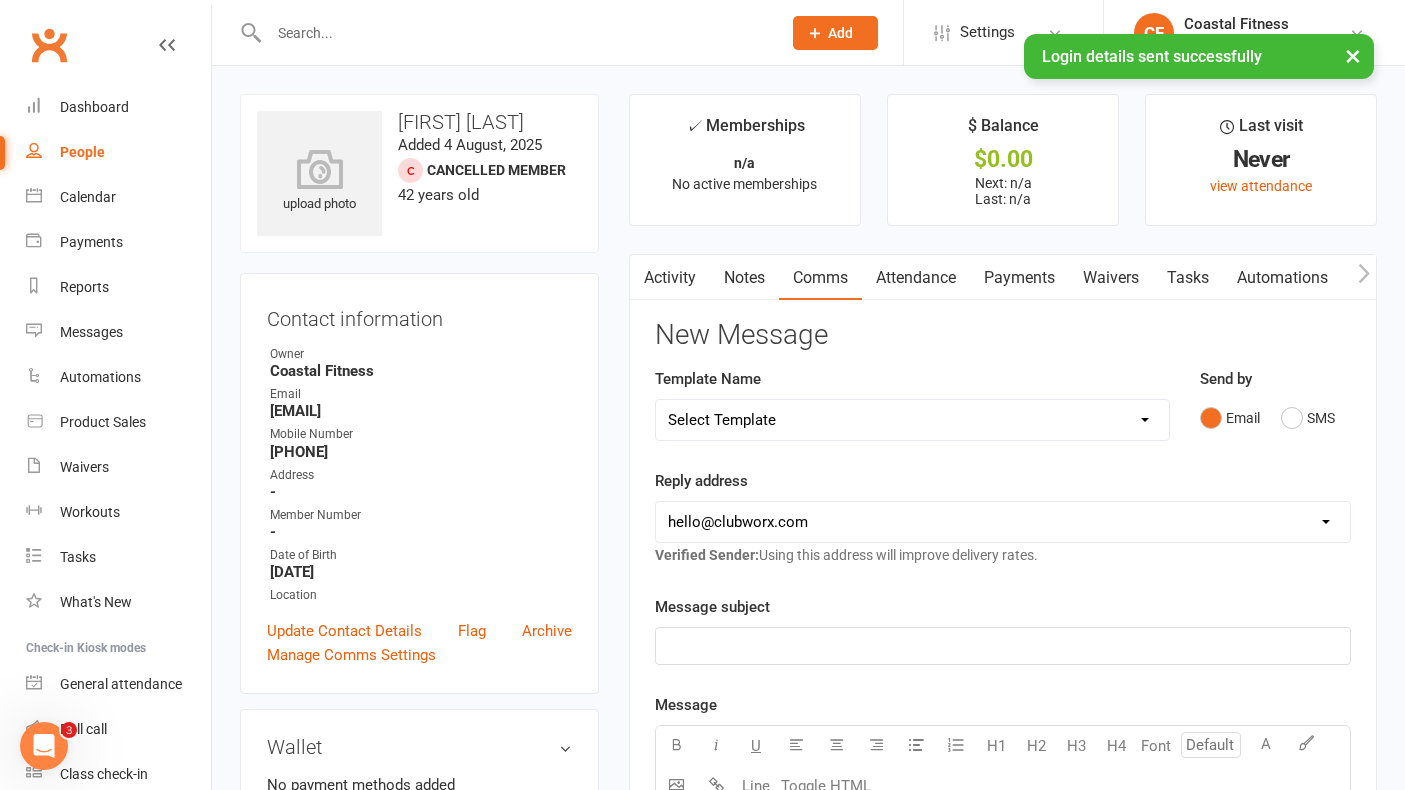 select on "5" 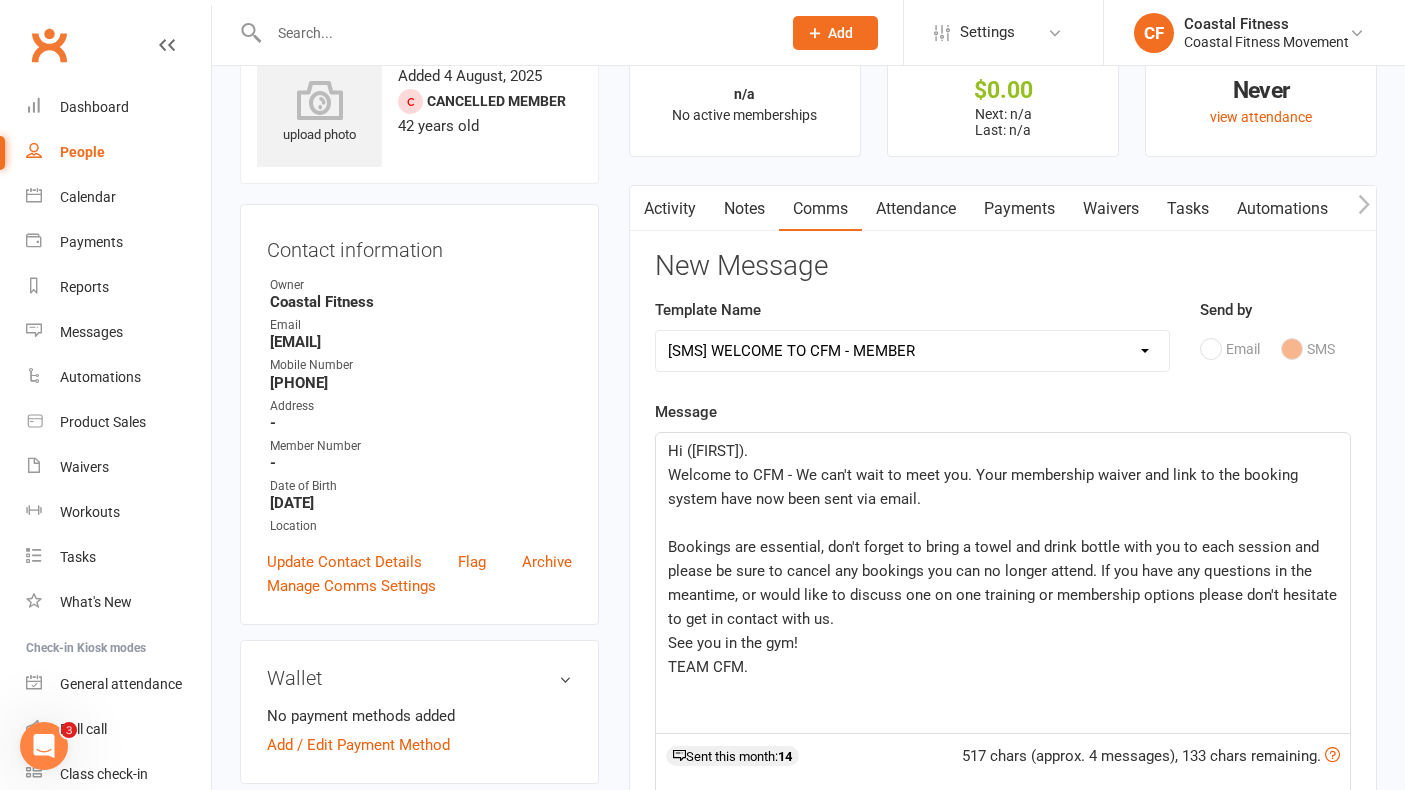 scroll, scrollTop: 89, scrollLeft: 0, axis: vertical 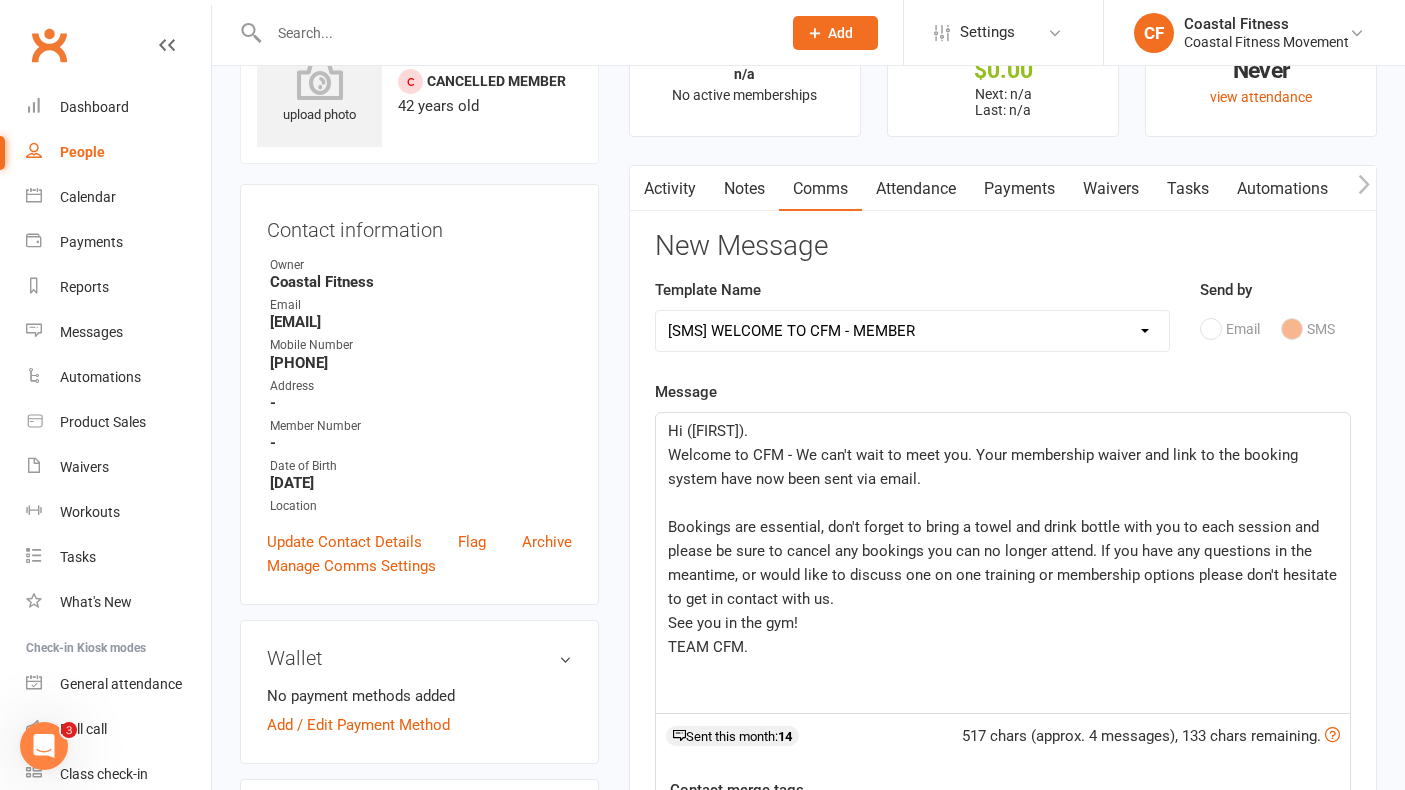 click on "Hi ([FIRST])." 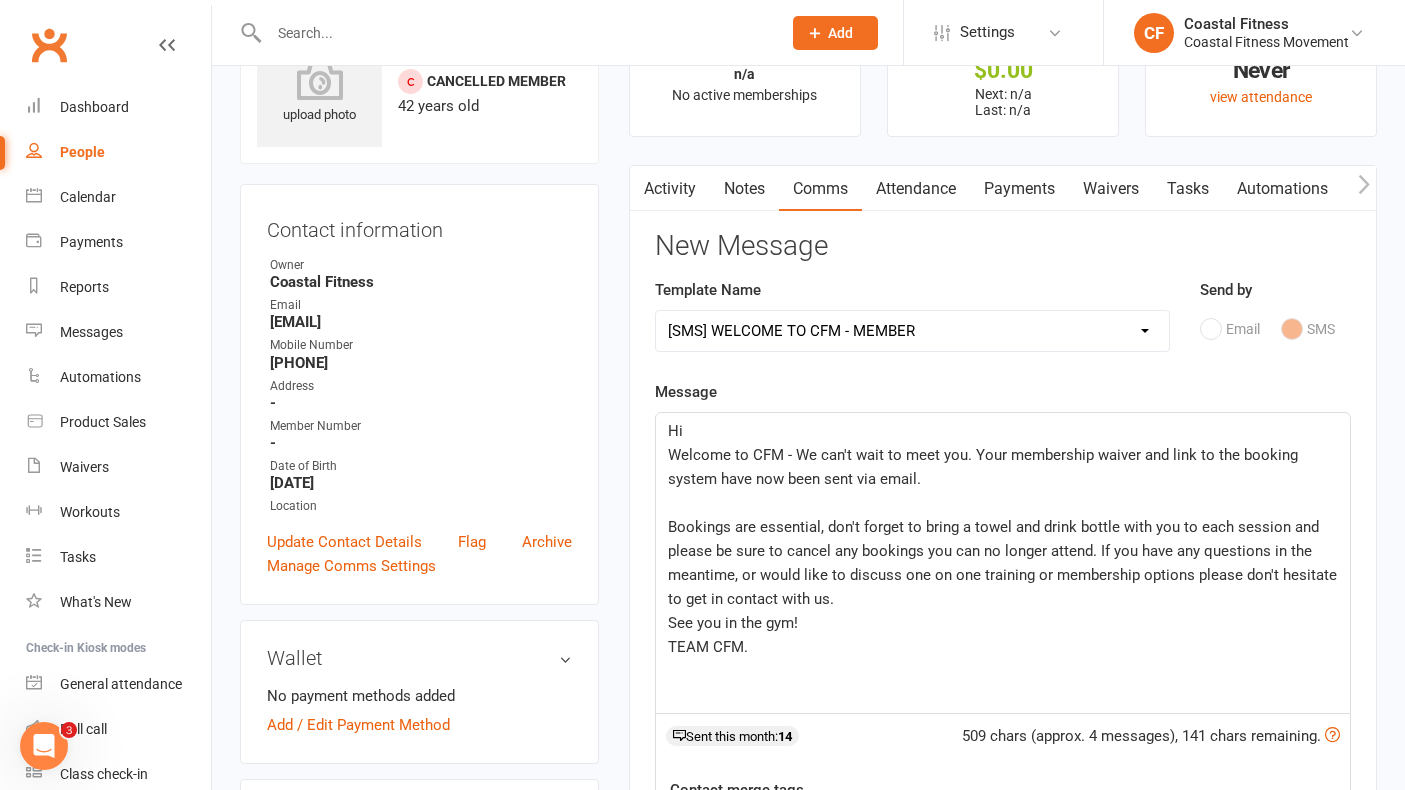 type 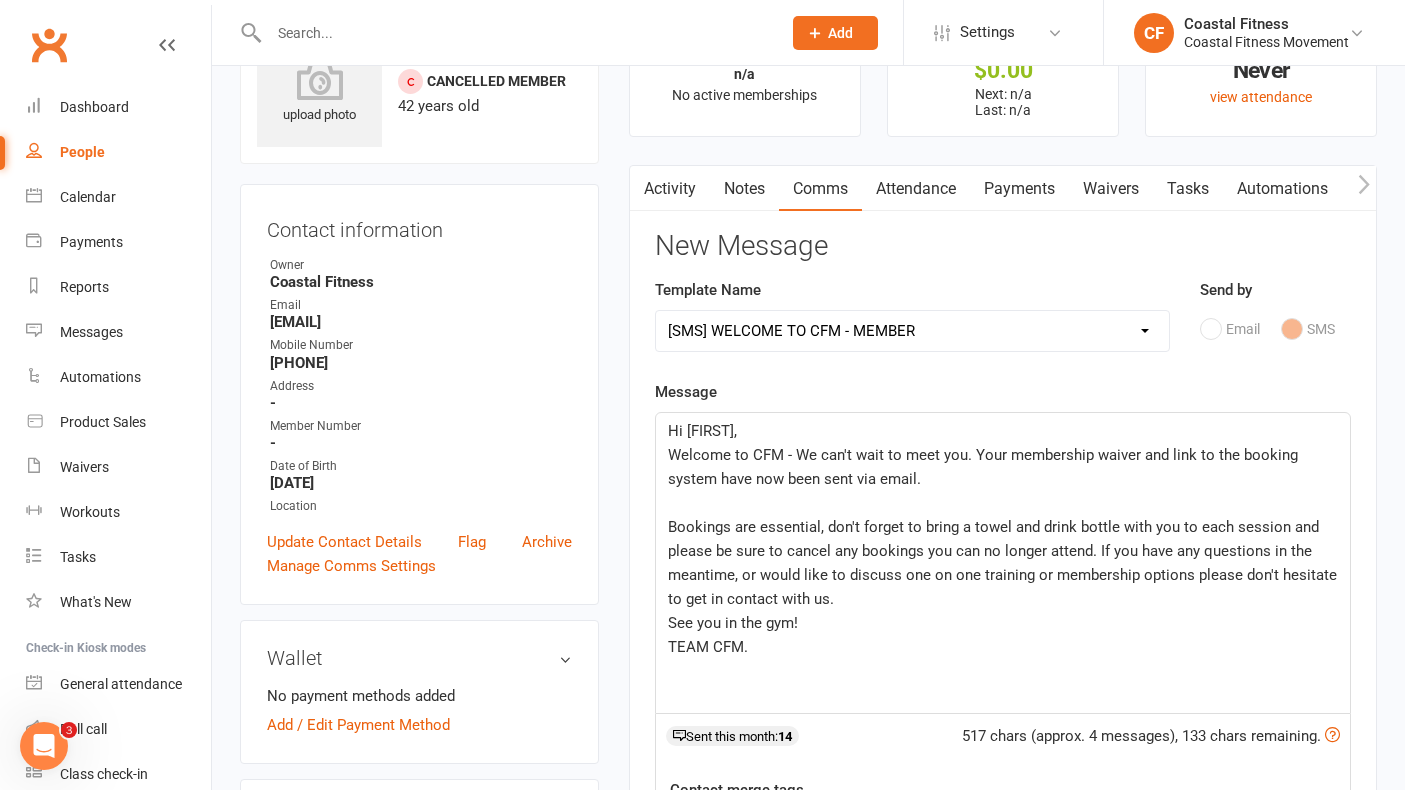 click on "Welcome to CFM - We can't wait to meet you. Your membership waiver and link to the booking system have now been sent via email." 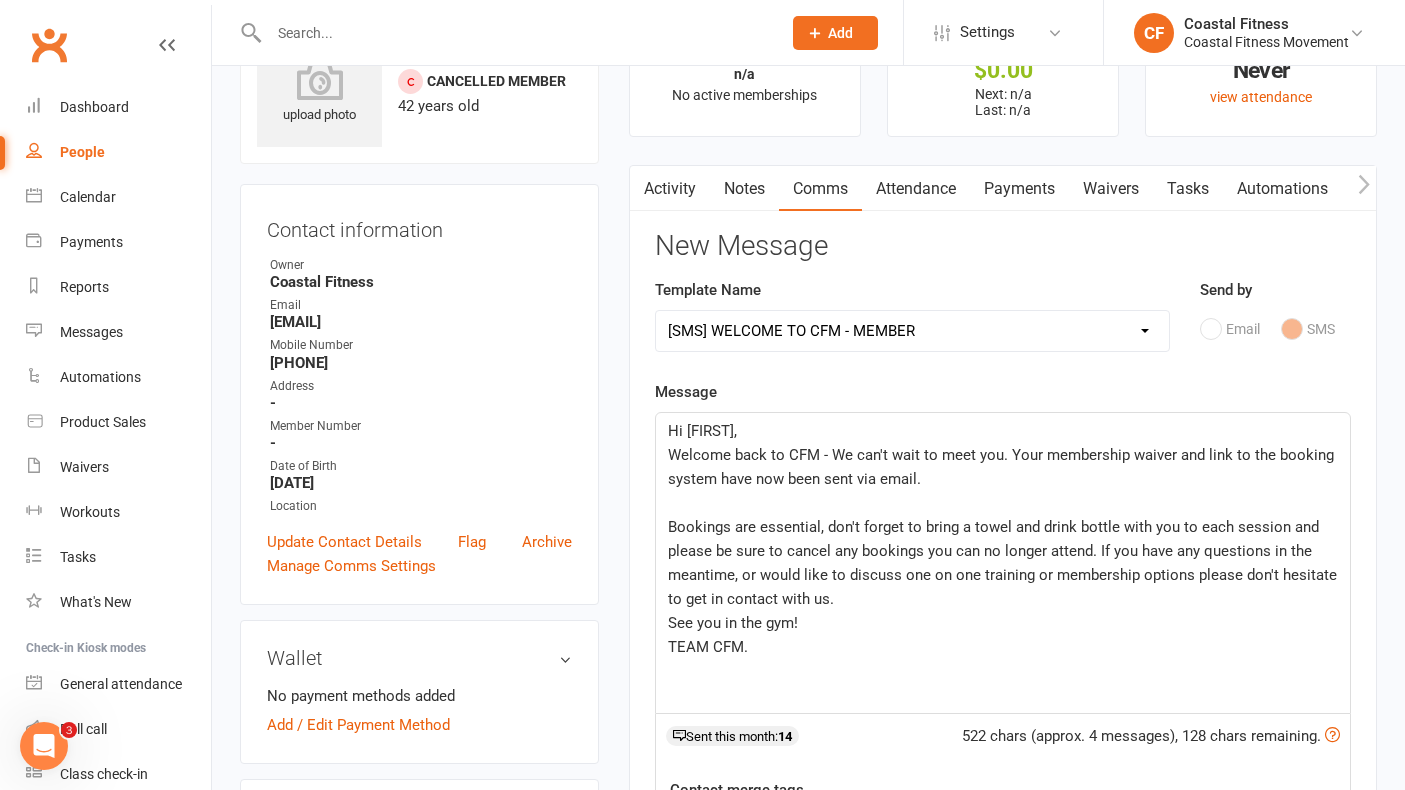 click on "Welcome back to CFM - We can't wait to meet you. Your membership waiver and link to the booking system have now been sent via email." 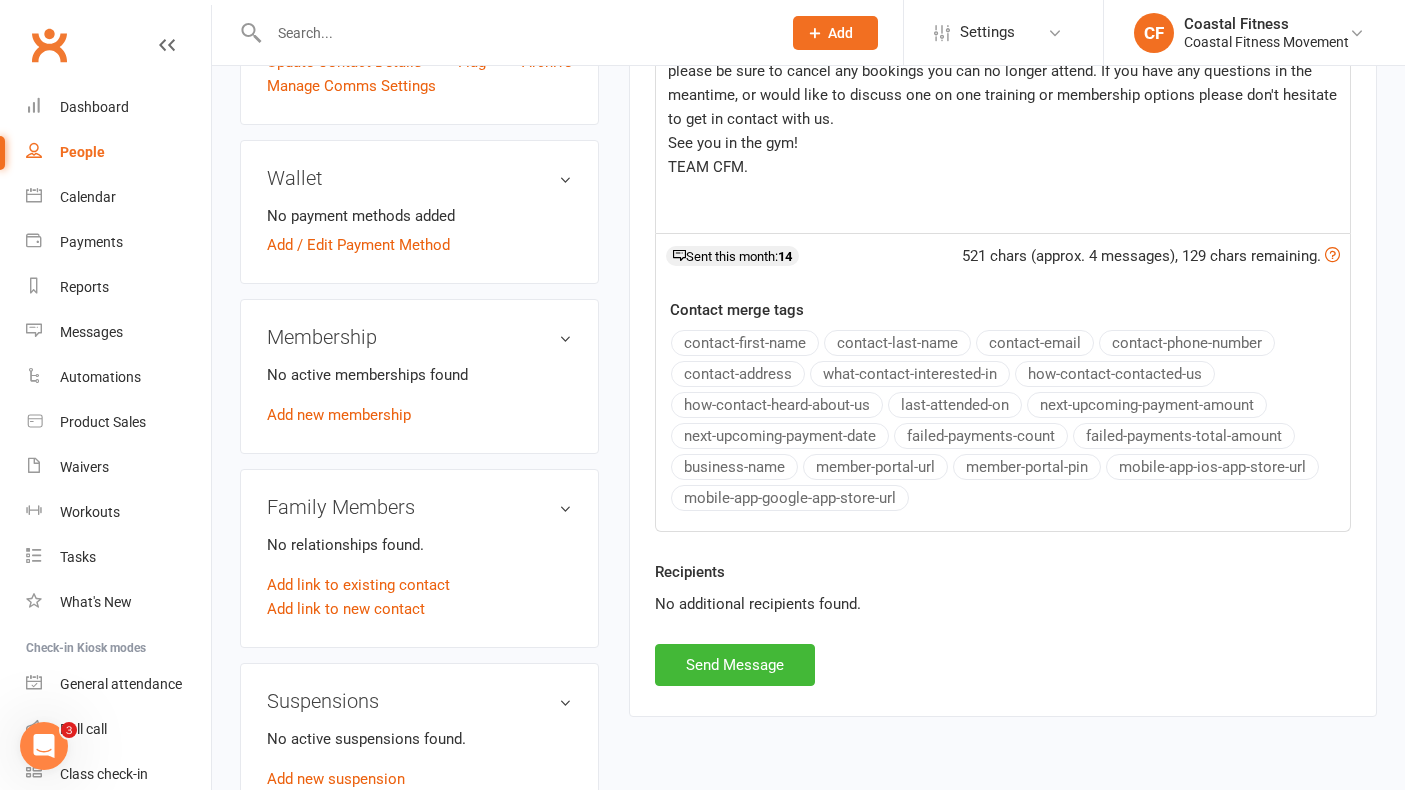 scroll, scrollTop: 652, scrollLeft: 0, axis: vertical 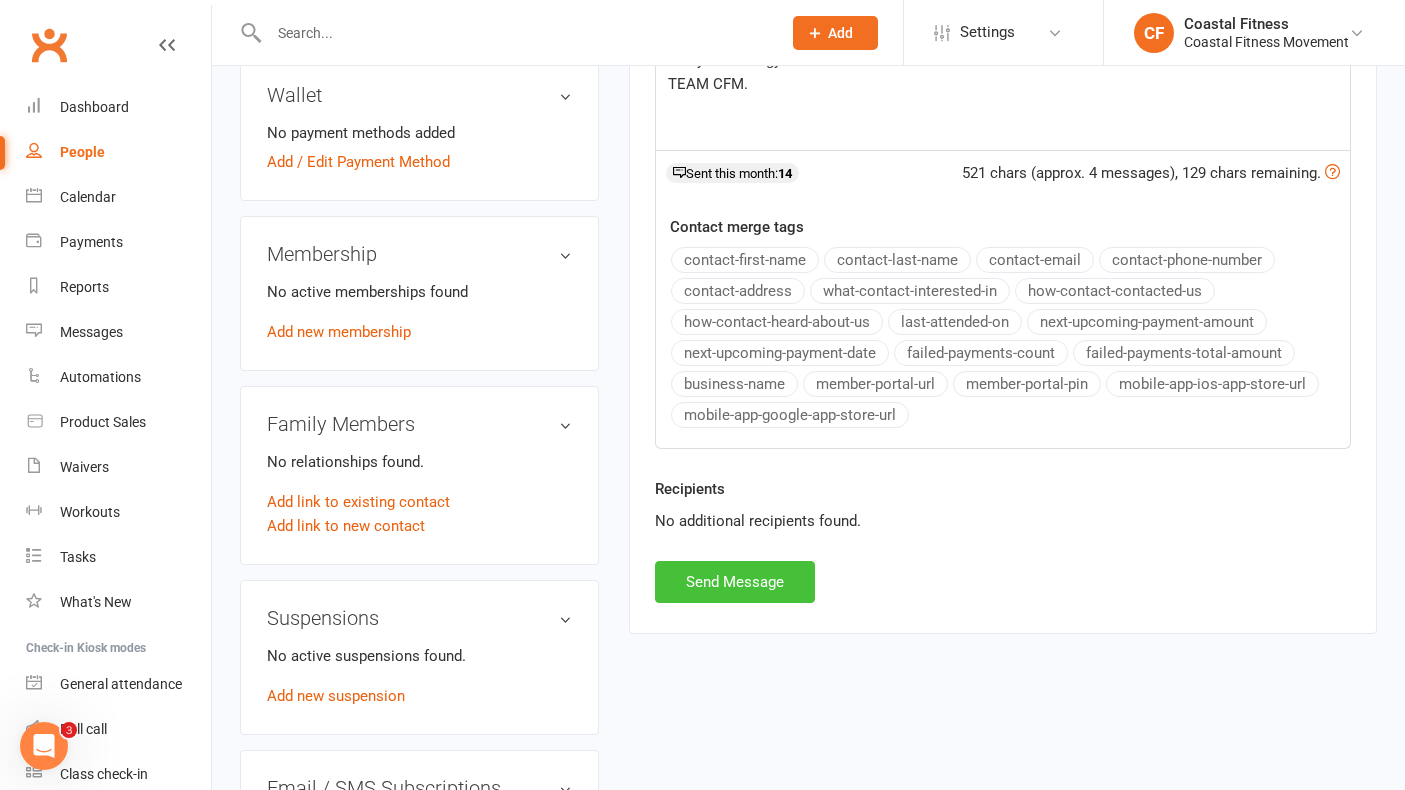 click on "Send Message" at bounding box center [735, 582] 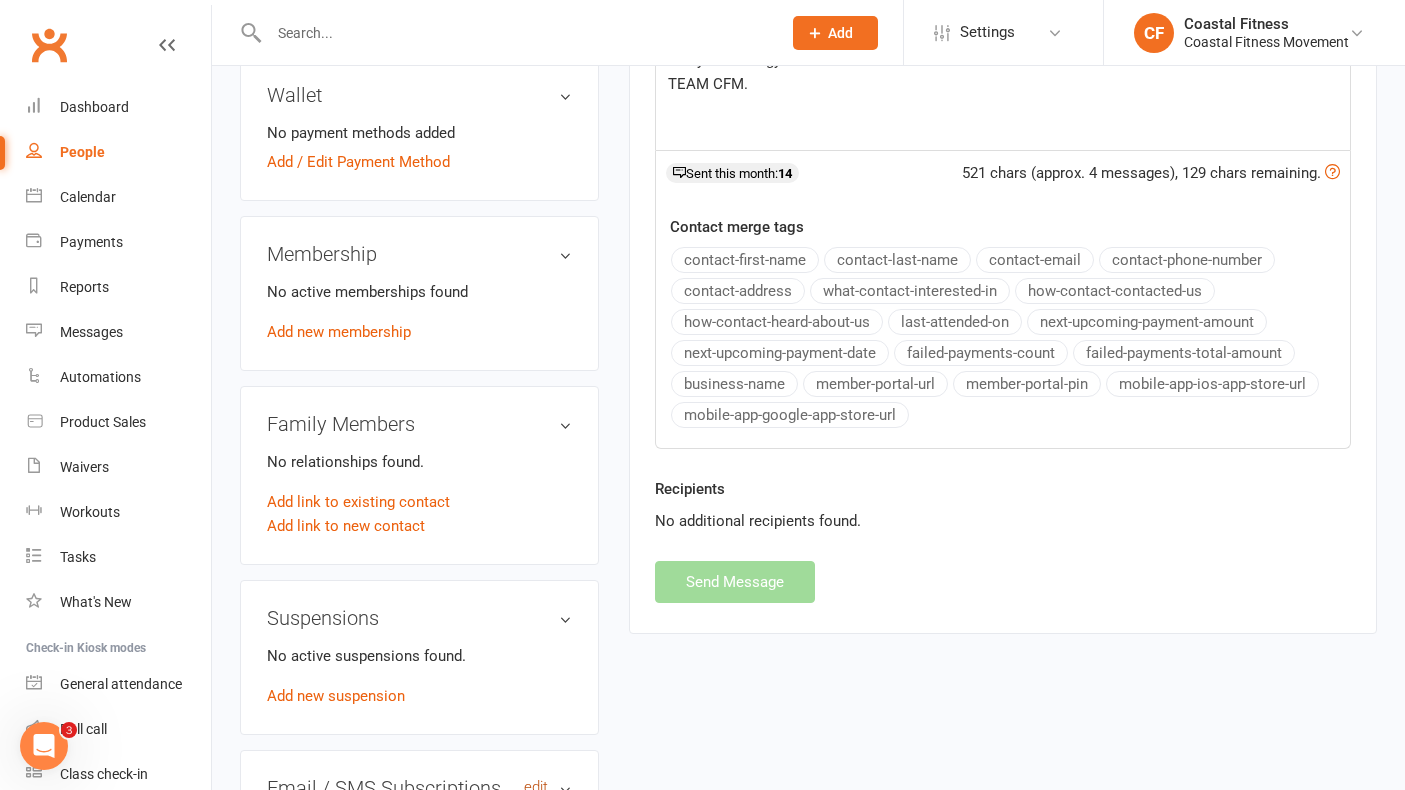 select 